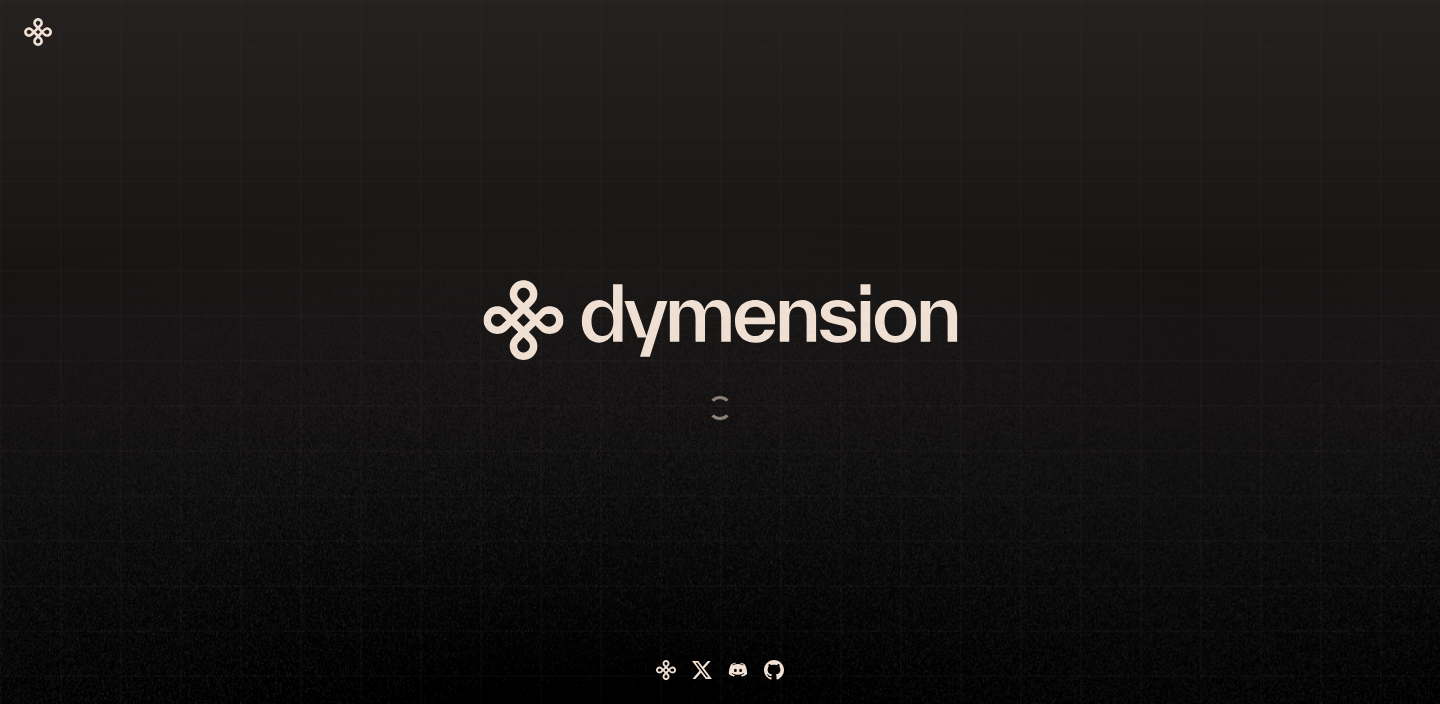 scroll, scrollTop: 0, scrollLeft: 0, axis: both 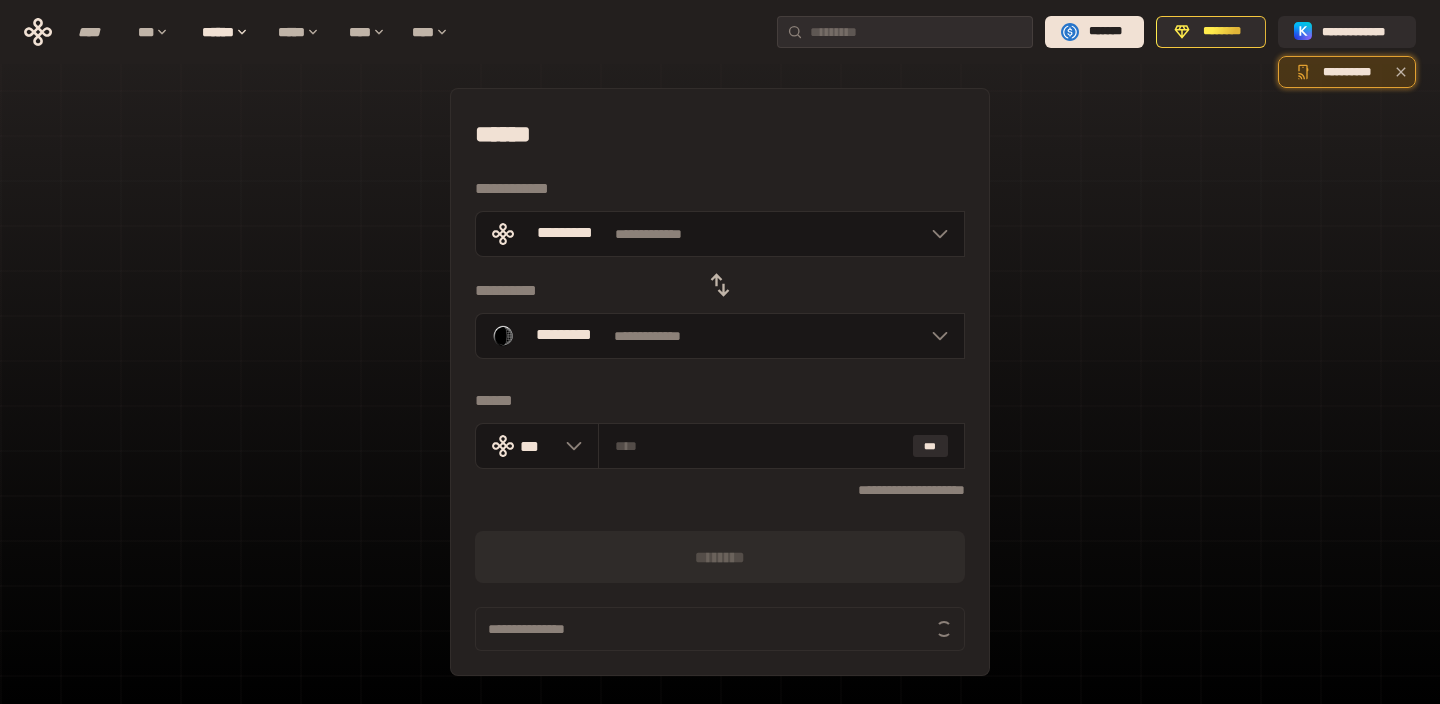 click on "**********" at bounding box center [1347, 72] 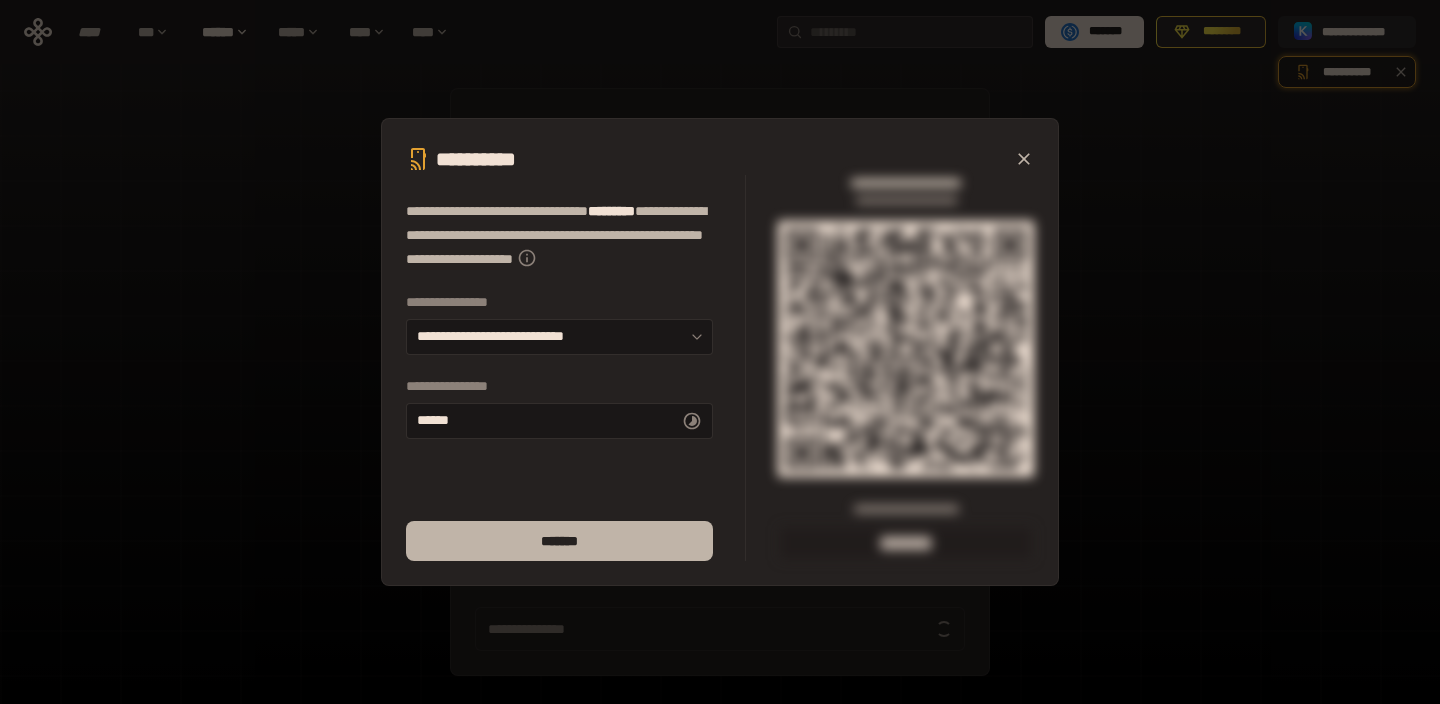 type on "******" 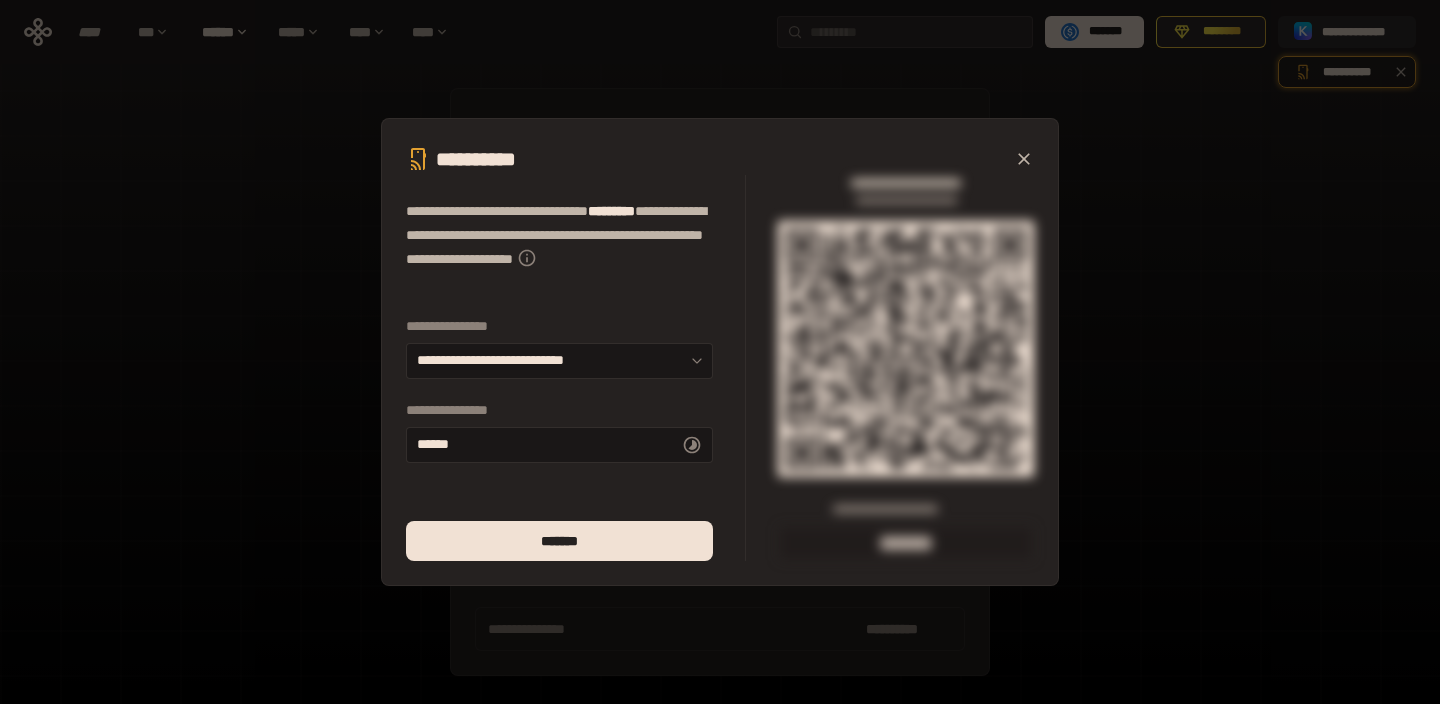 click 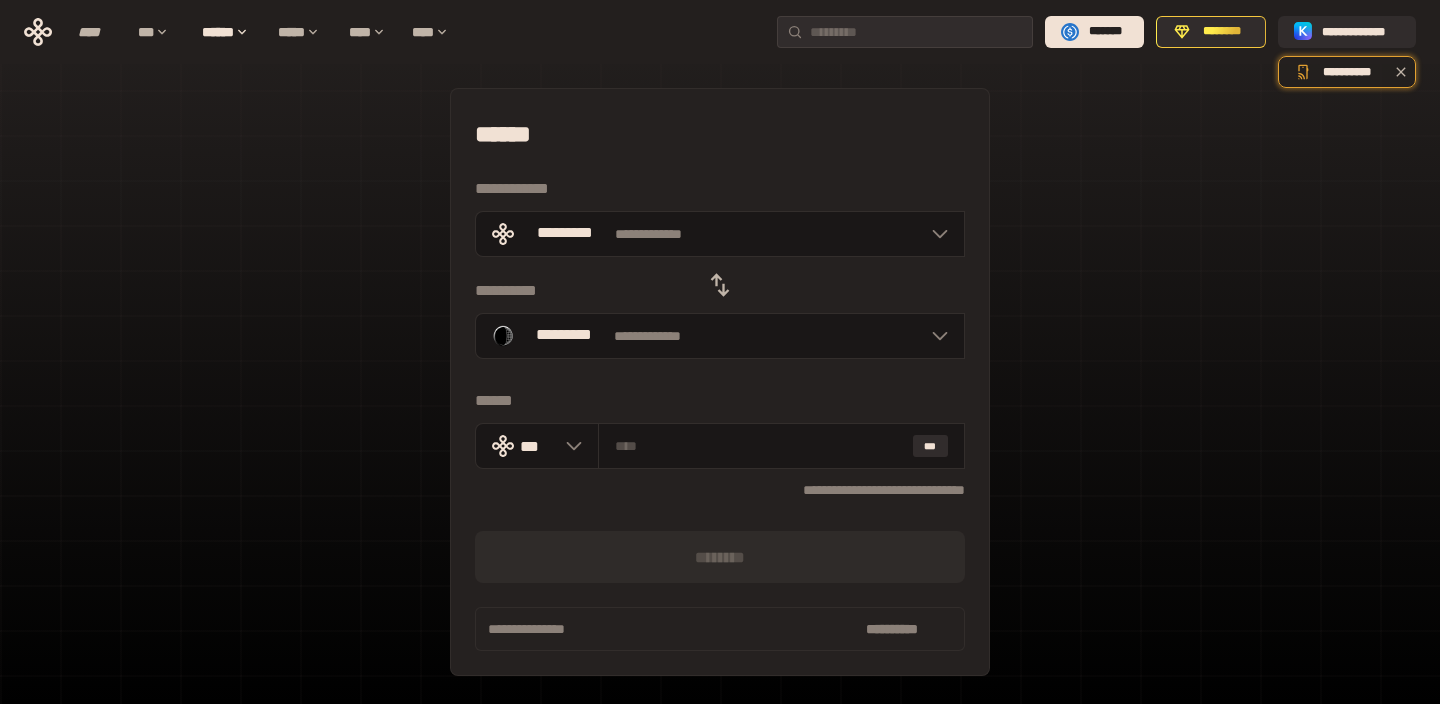 click on "**********" at bounding box center [720, 445] 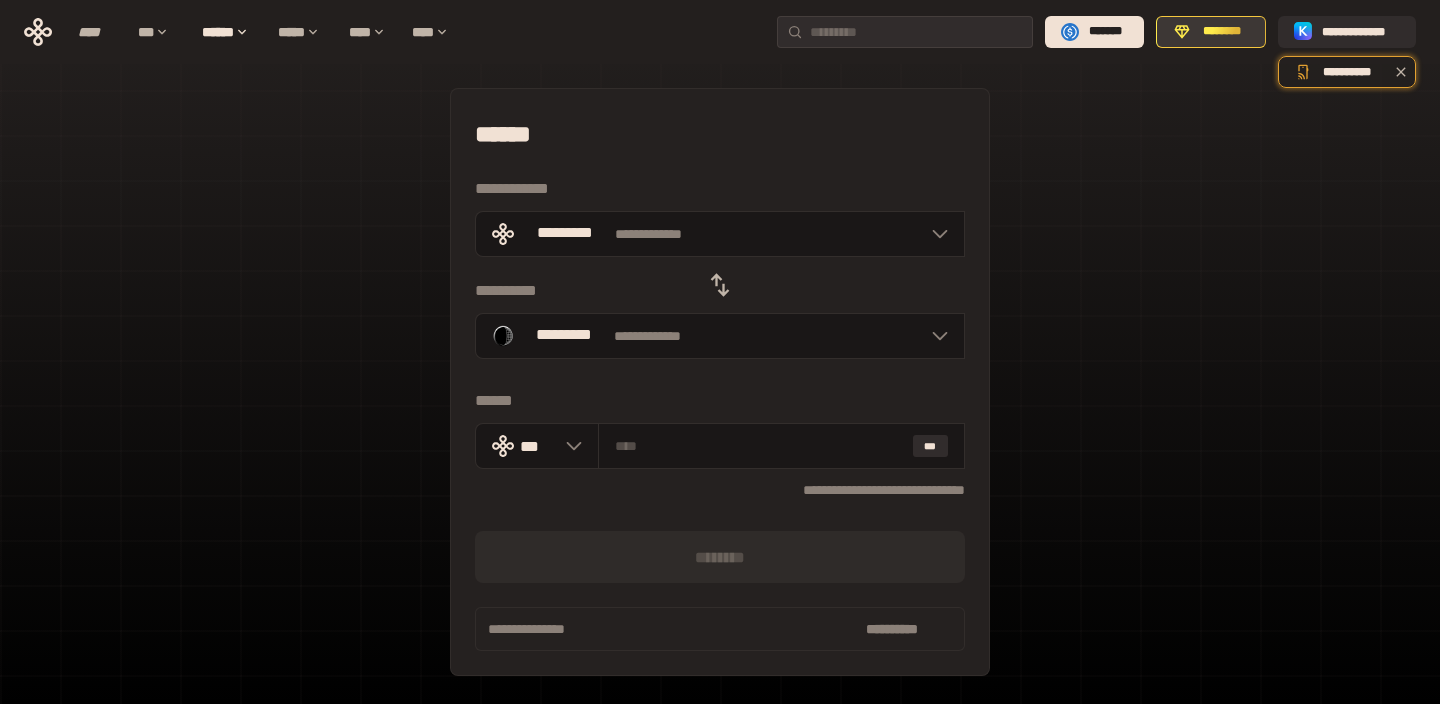 click on "********" at bounding box center (1222, 32) 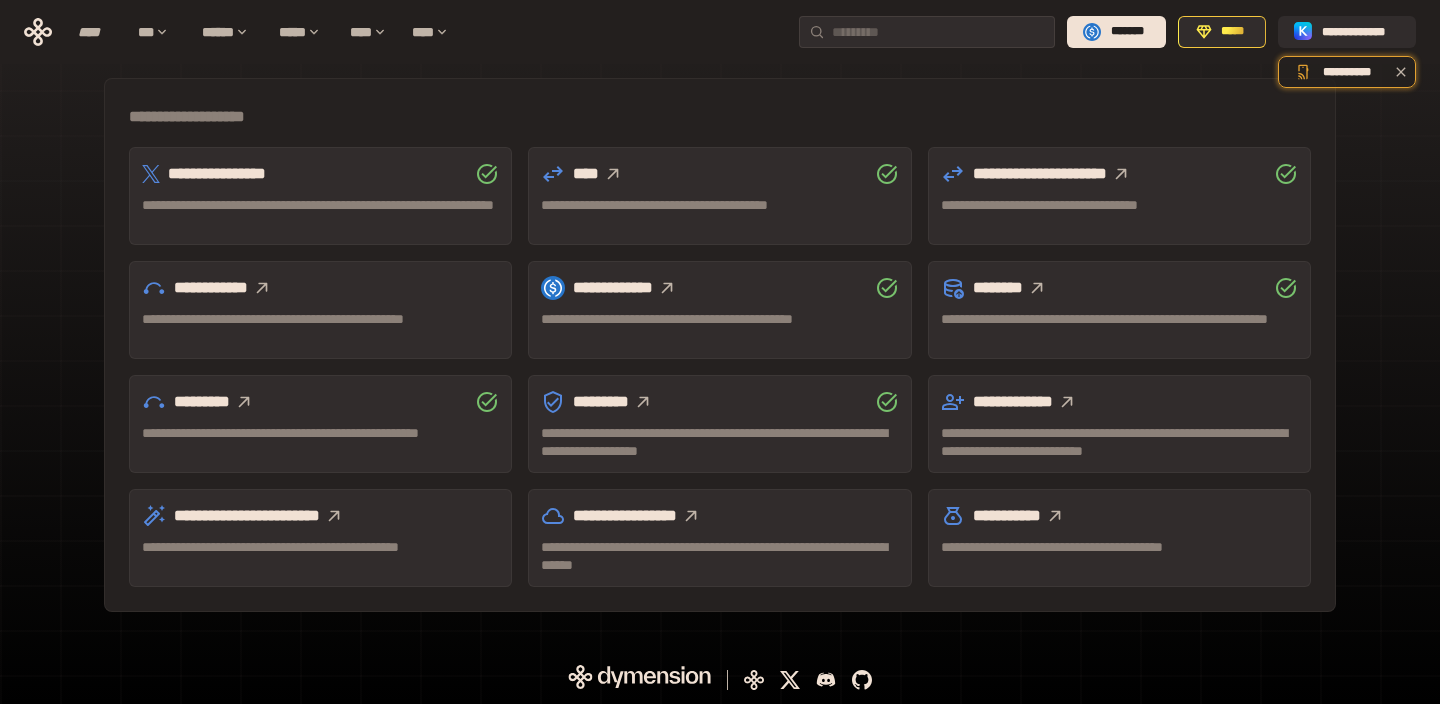 scroll, scrollTop: 0, scrollLeft: 0, axis: both 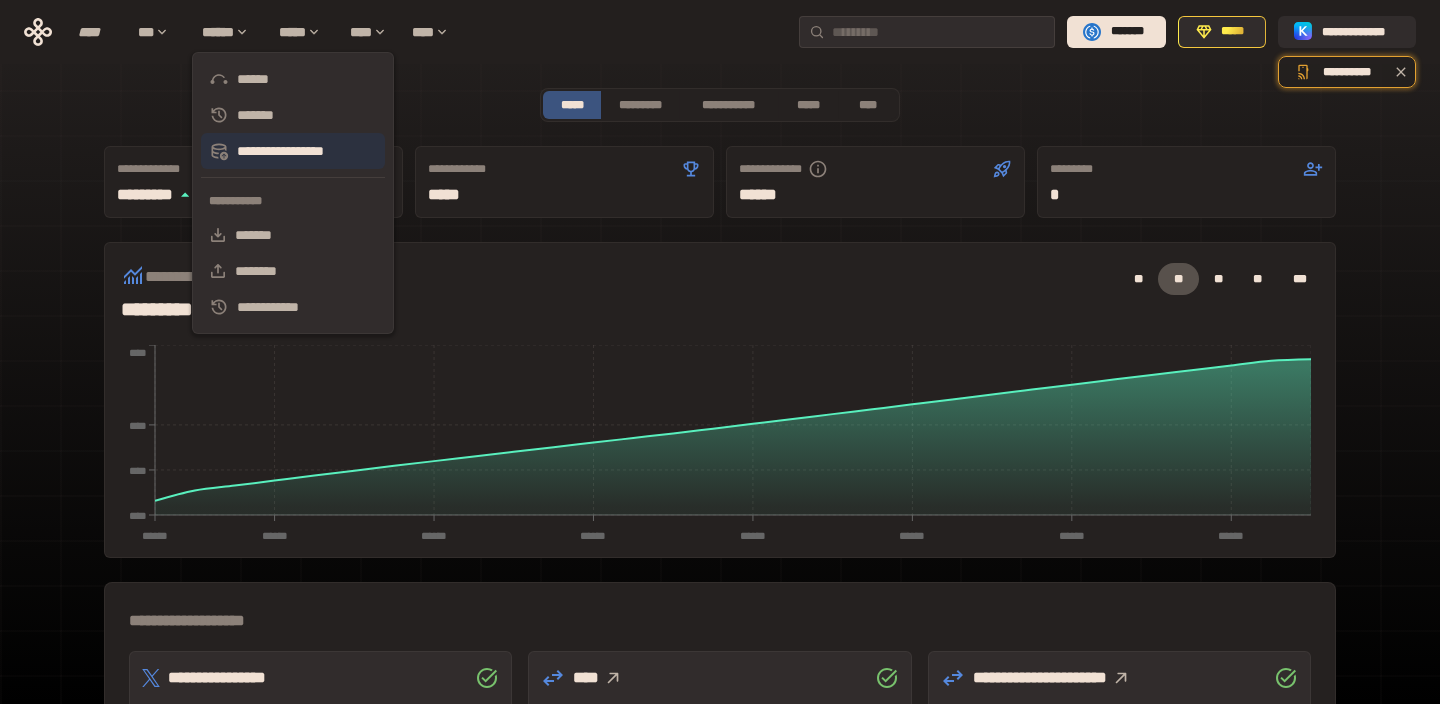 click on "**********" at bounding box center [293, 151] 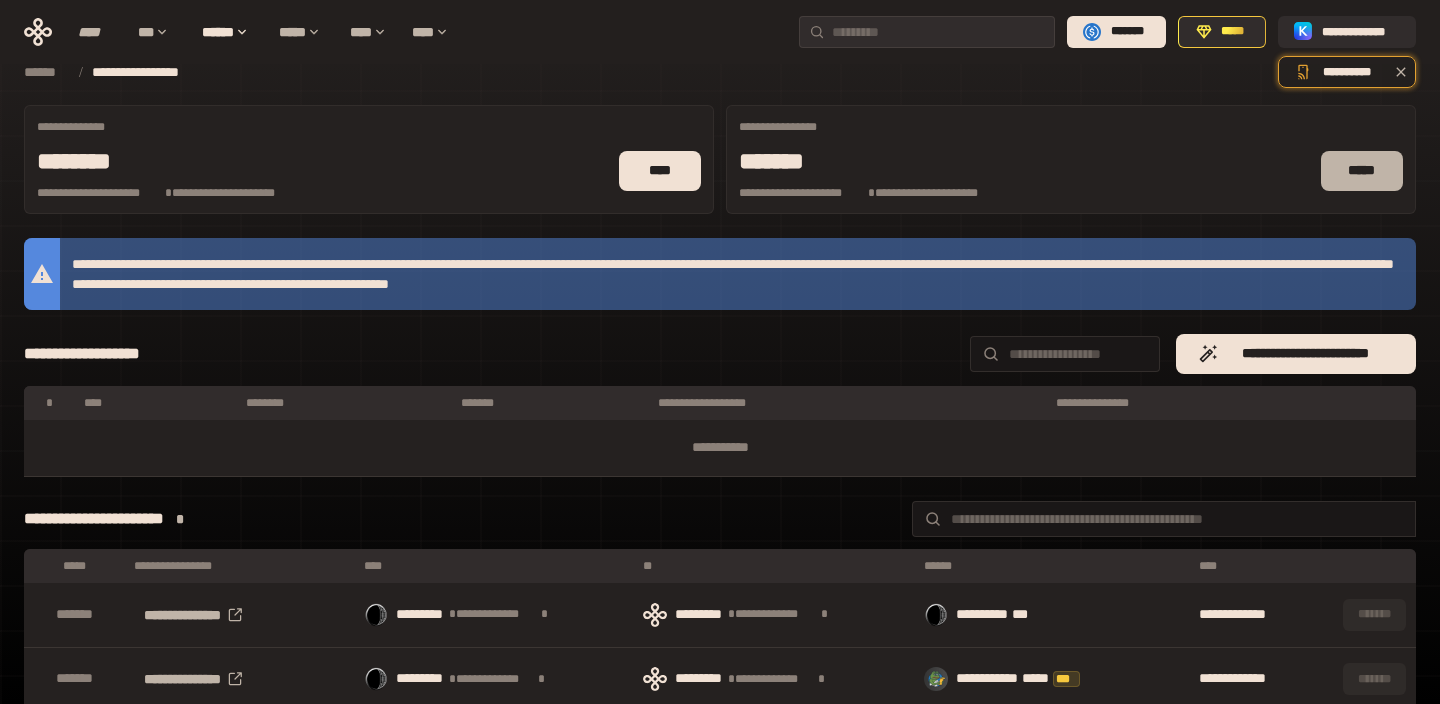 click on "*****" at bounding box center [1362, 171] 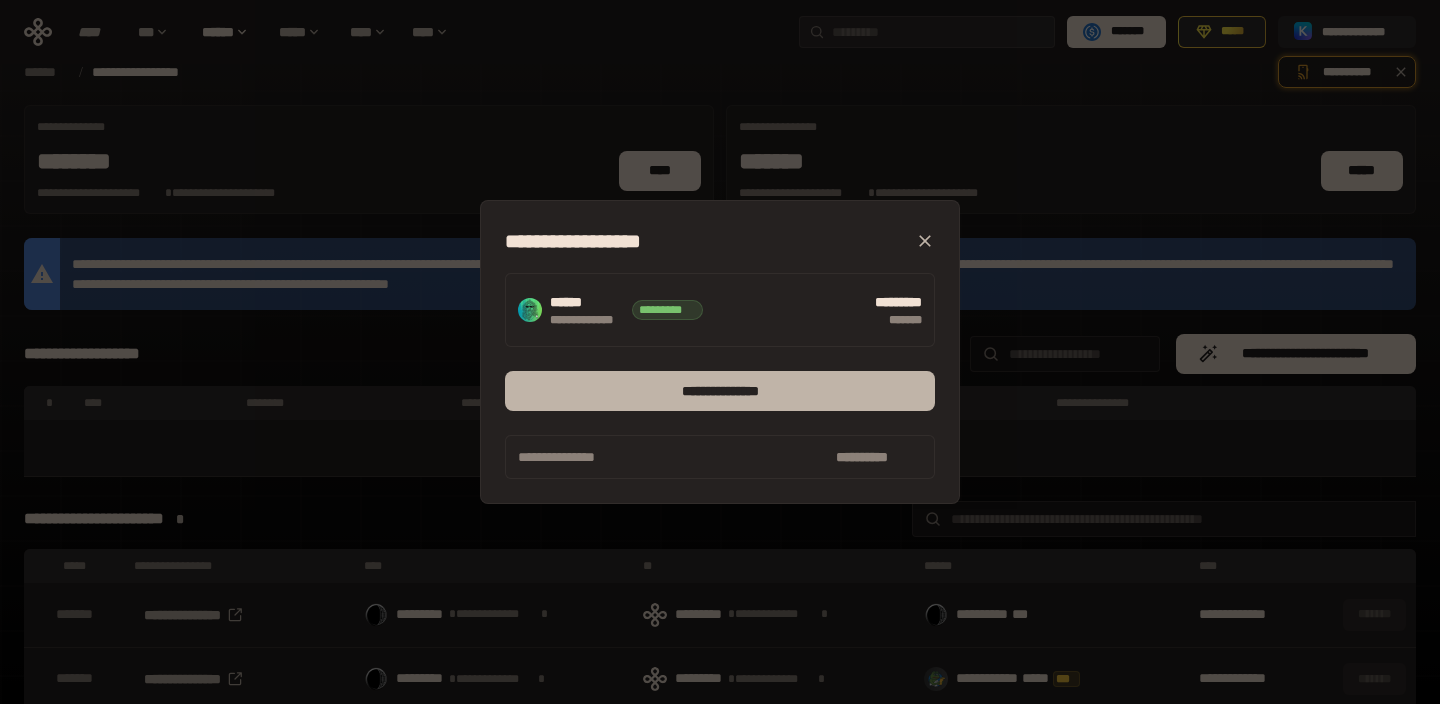 click on "**********" at bounding box center [720, 391] 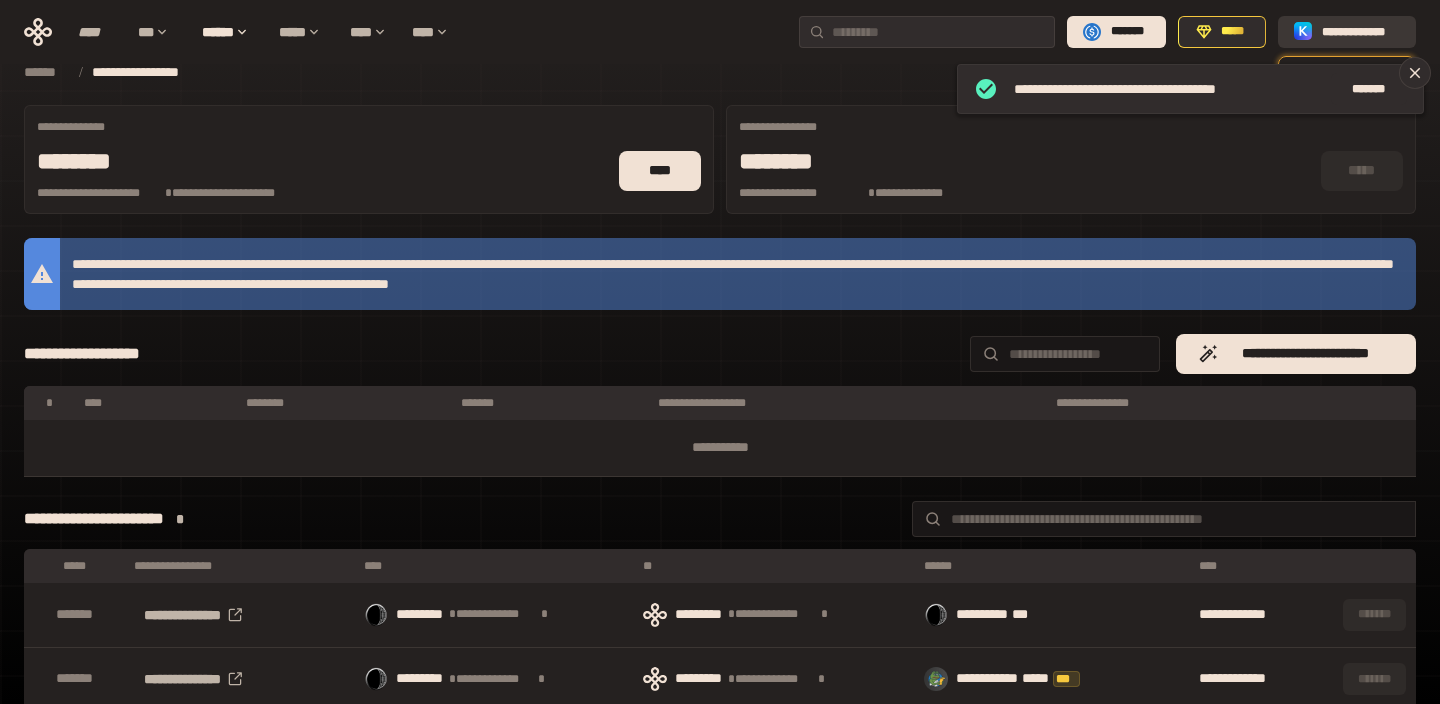 click on "**********" at bounding box center [1361, 32] 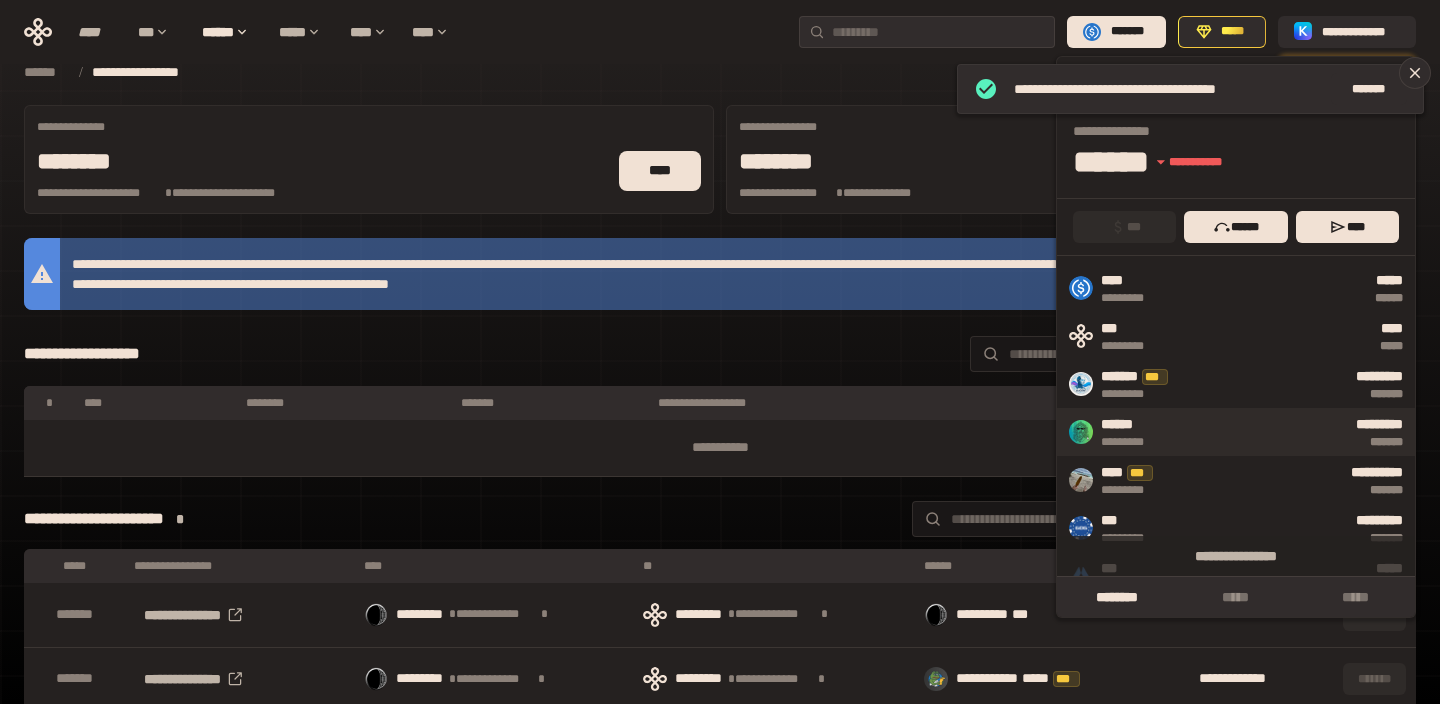 scroll, scrollTop: 64, scrollLeft: 0, axis: vertical 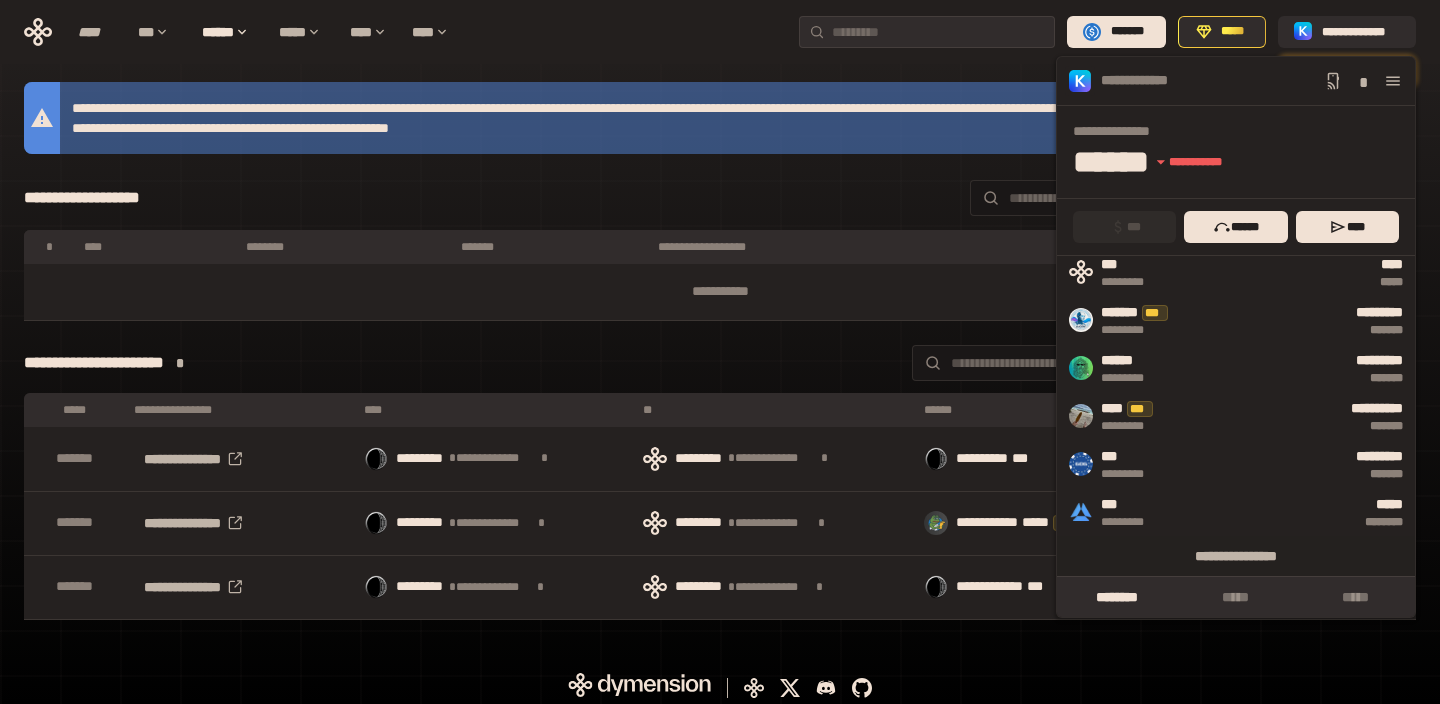 click on "**********" at bounding box center [720, 198] 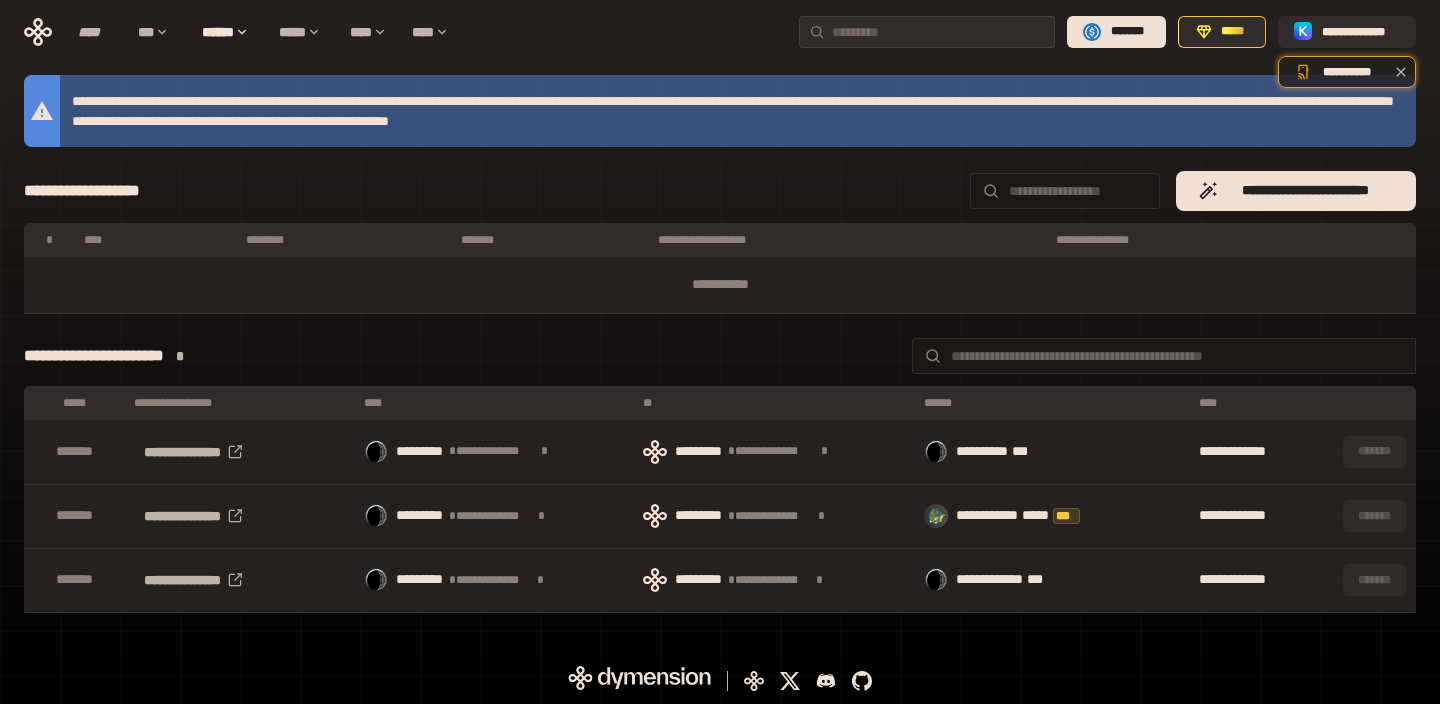 scroll, scrollTop: 0, scrollLeft: 0, axis: both 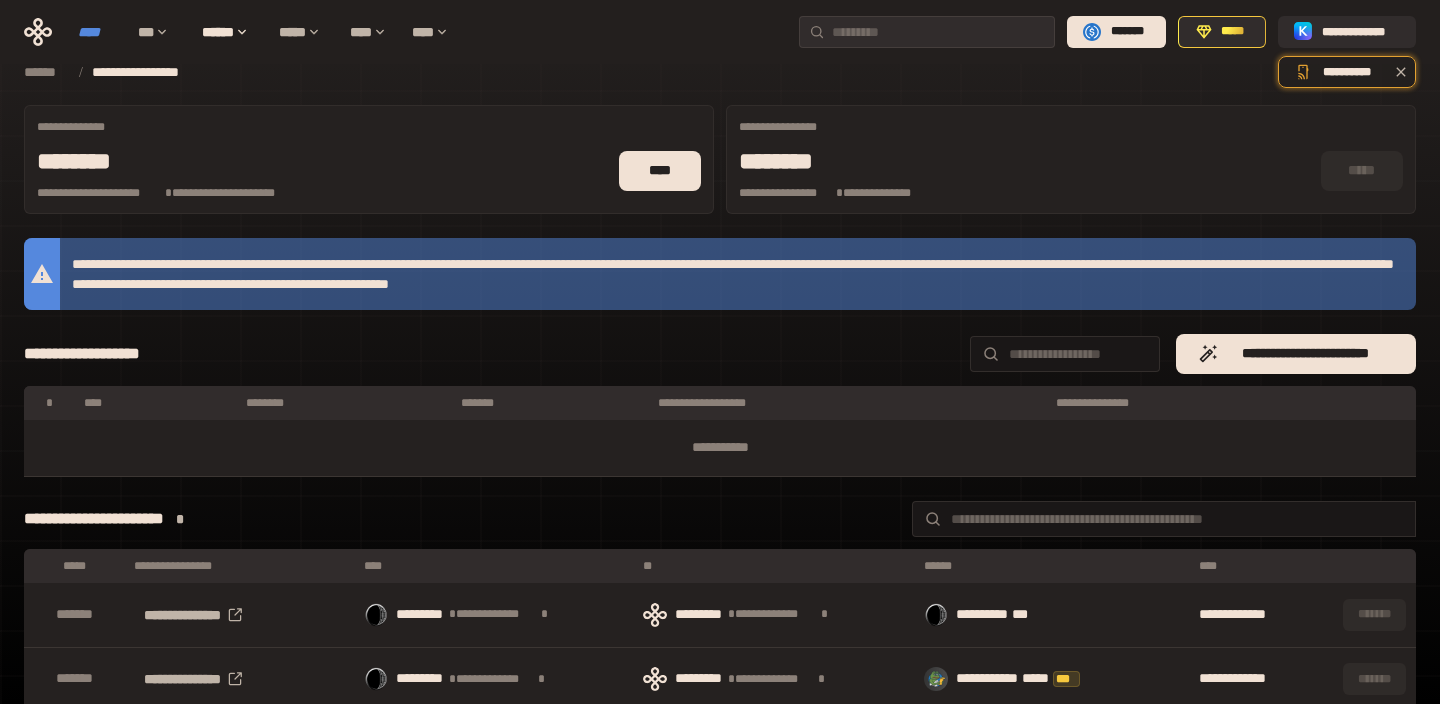 click on "****" at bounding box center [98, 32] 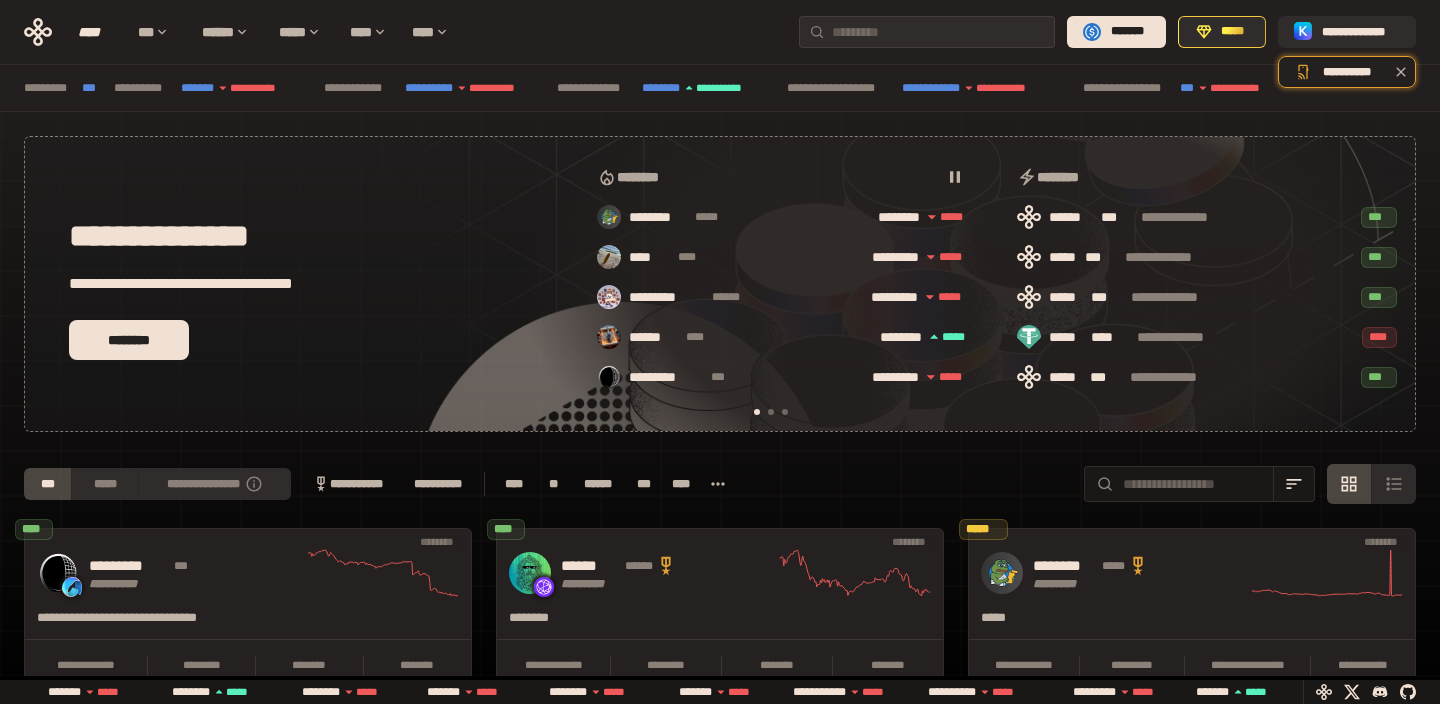 scroll, scrollTop: 0, scrollLeft: 16, axis: horizontal 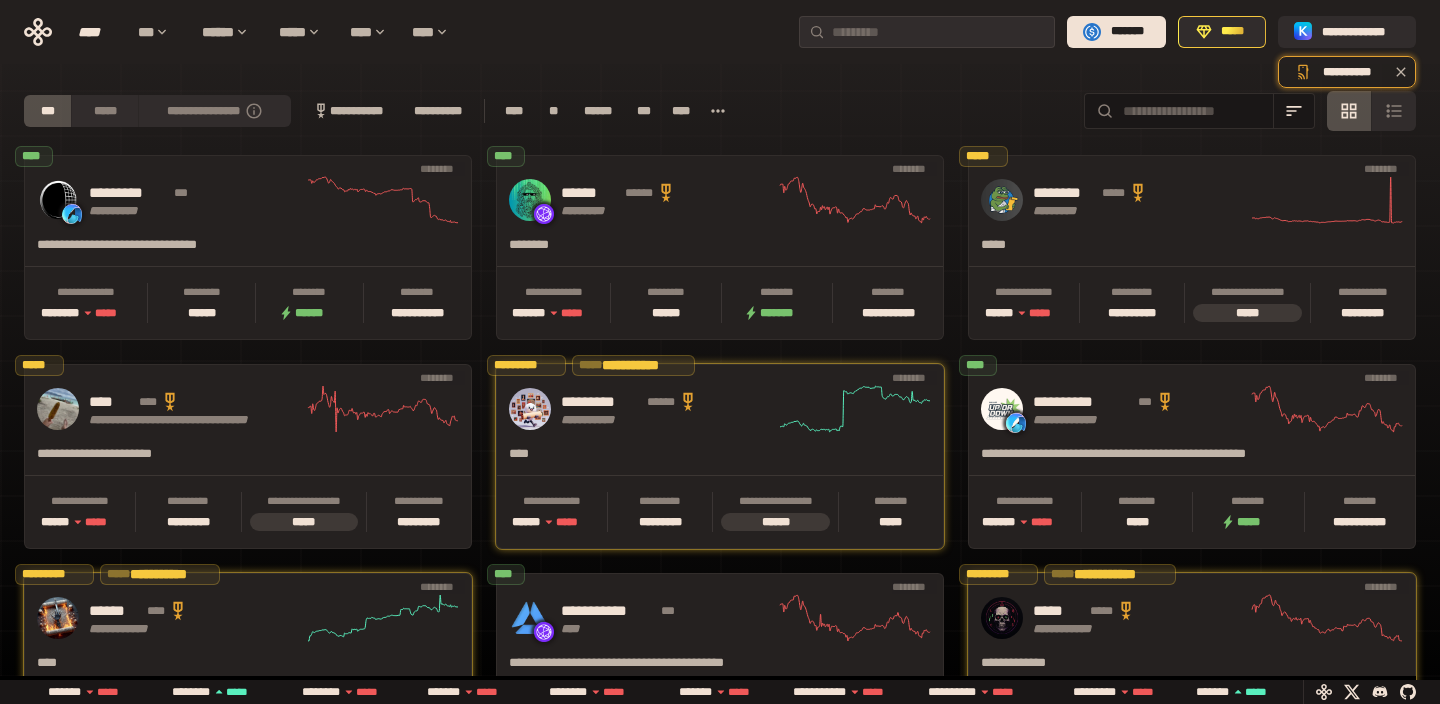 click on "*********" at bounding box center (1071, -155) 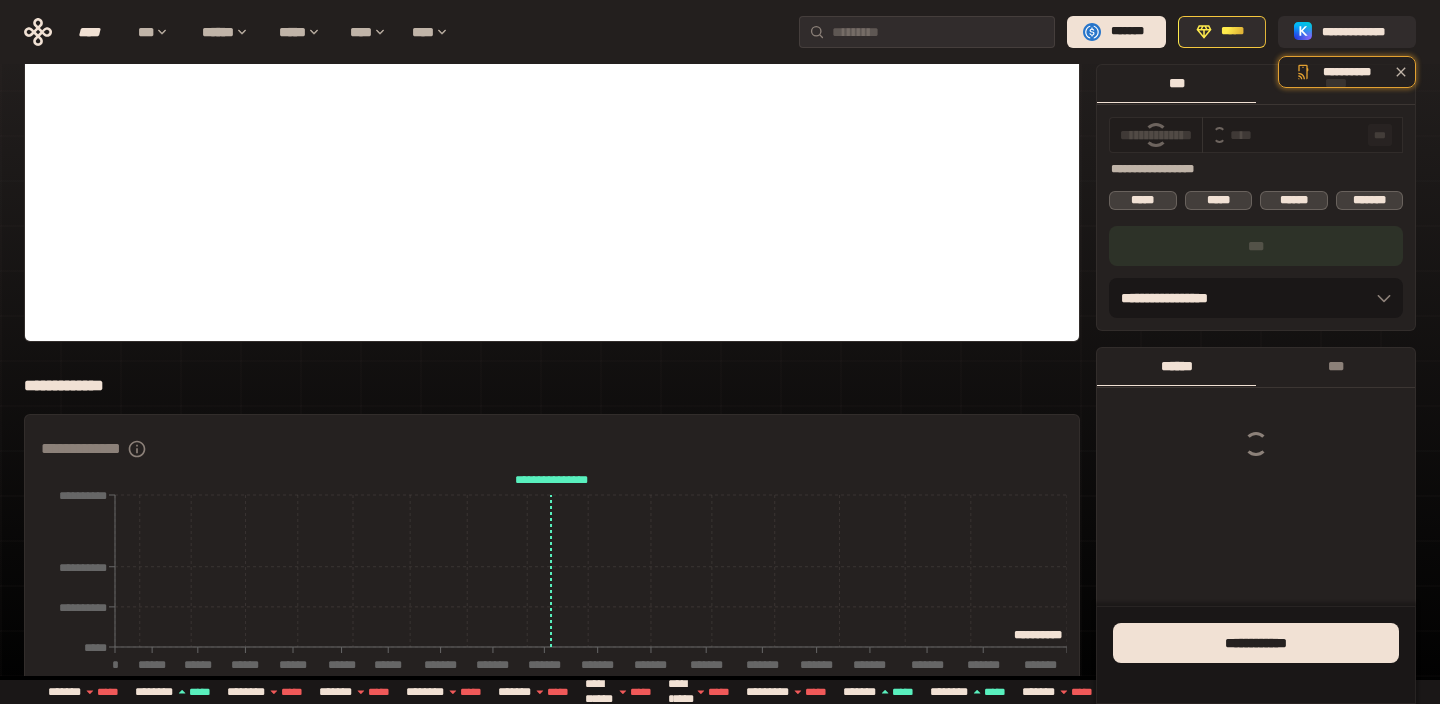 scroll, scrollTop: 13, scrollLeft: 0, axis: vertical 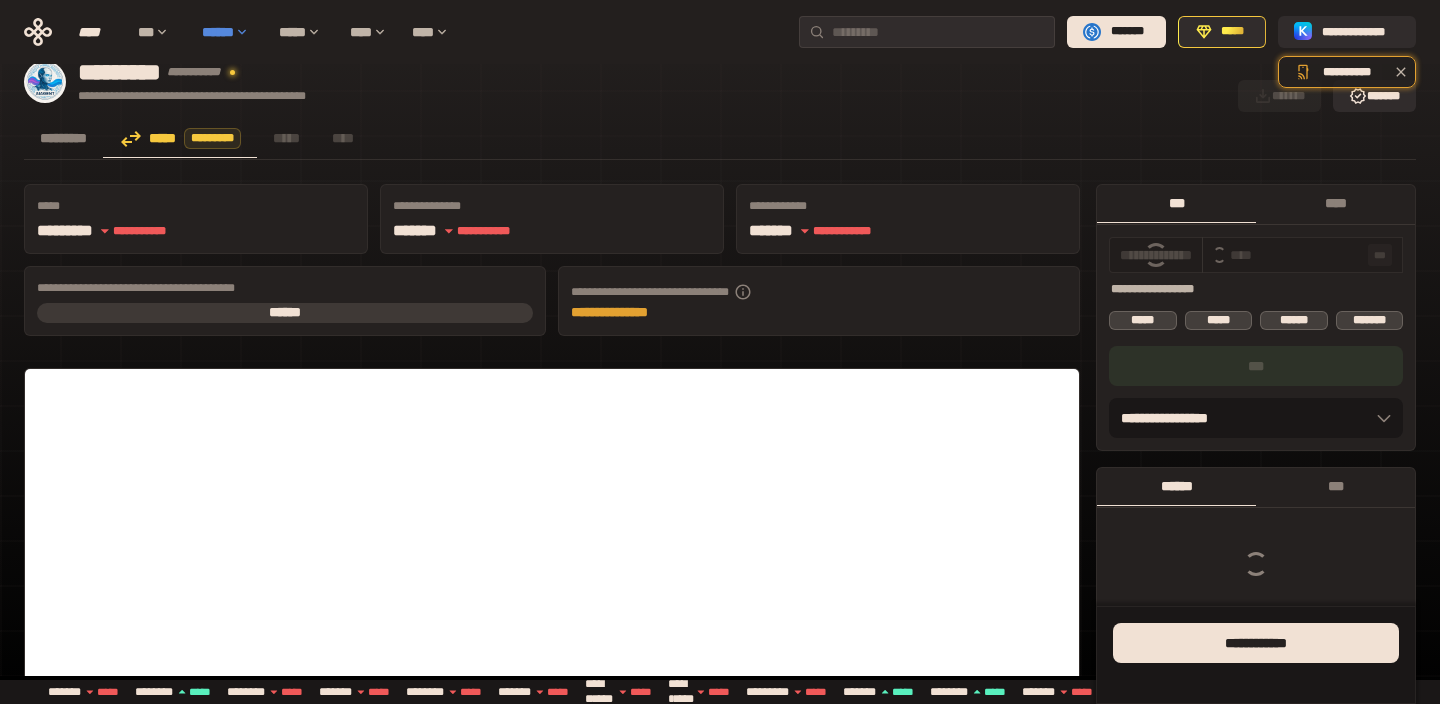 click on "******" at bounding box center (230, 32) 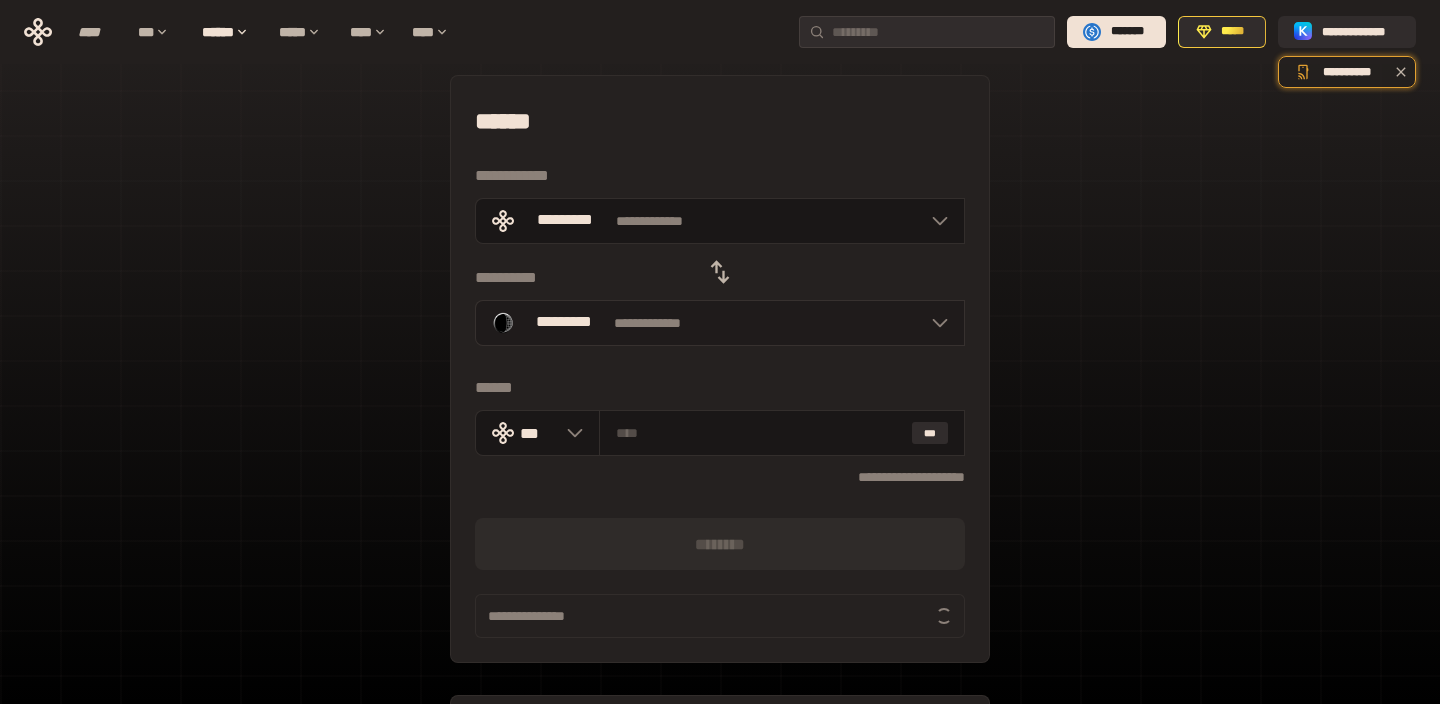 click on "**********" at bounding box center [720, 323] 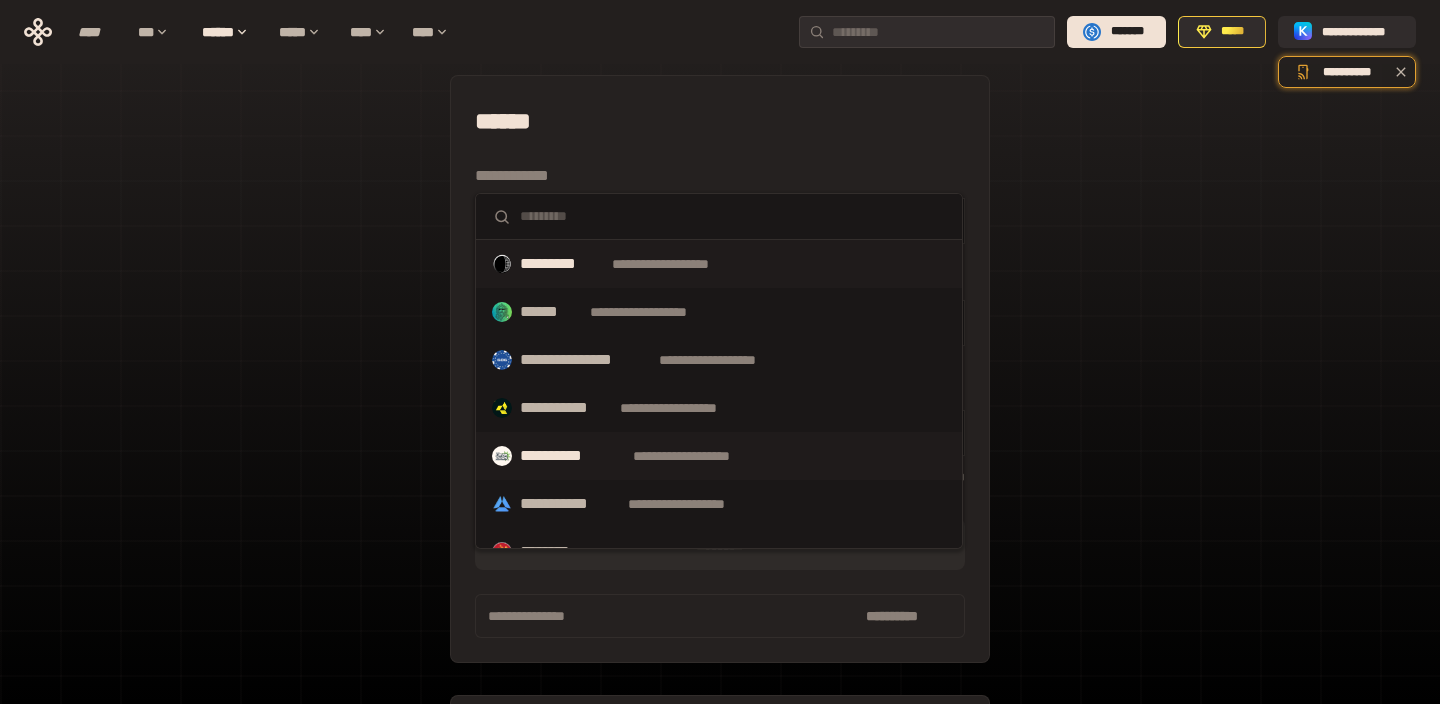 scroll, scrollTop: 170, scrollLeft: 0, axis: vertical 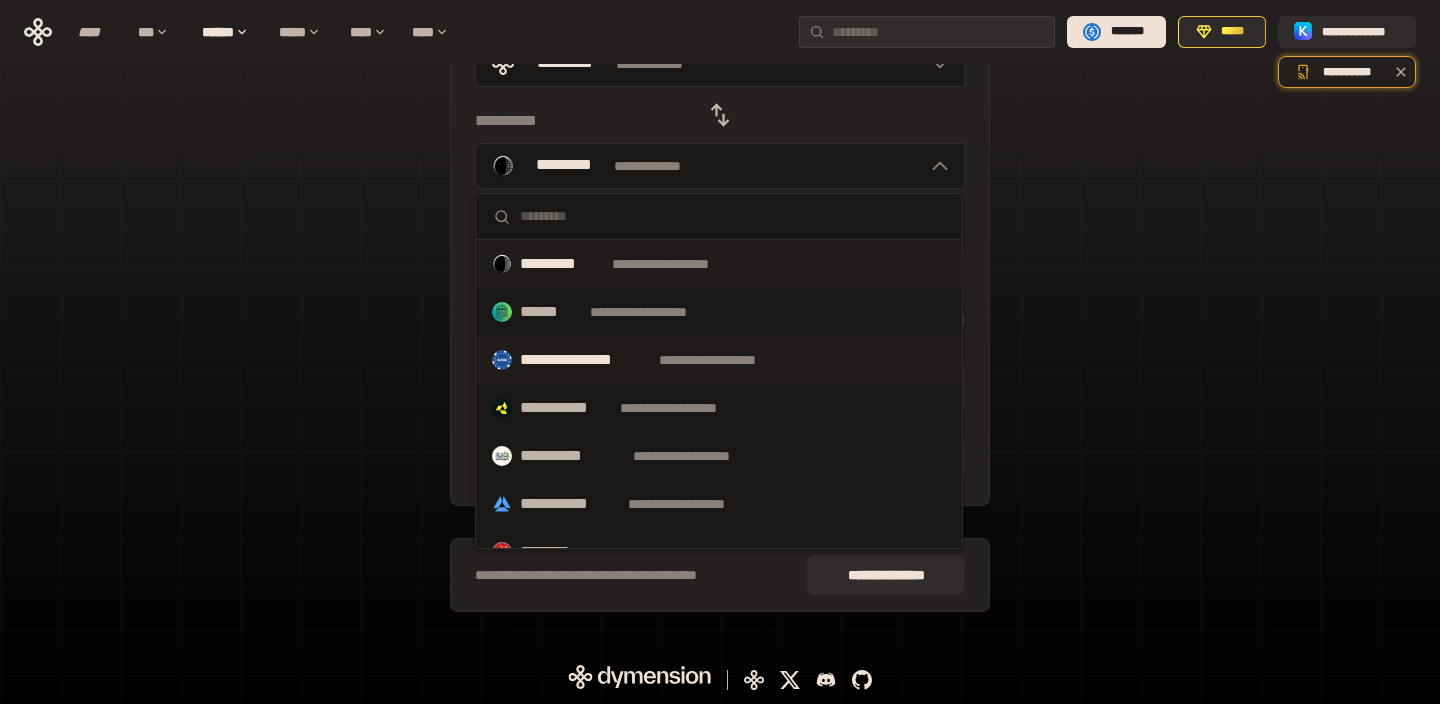 click on "**********" at bounding box center [726, 360] 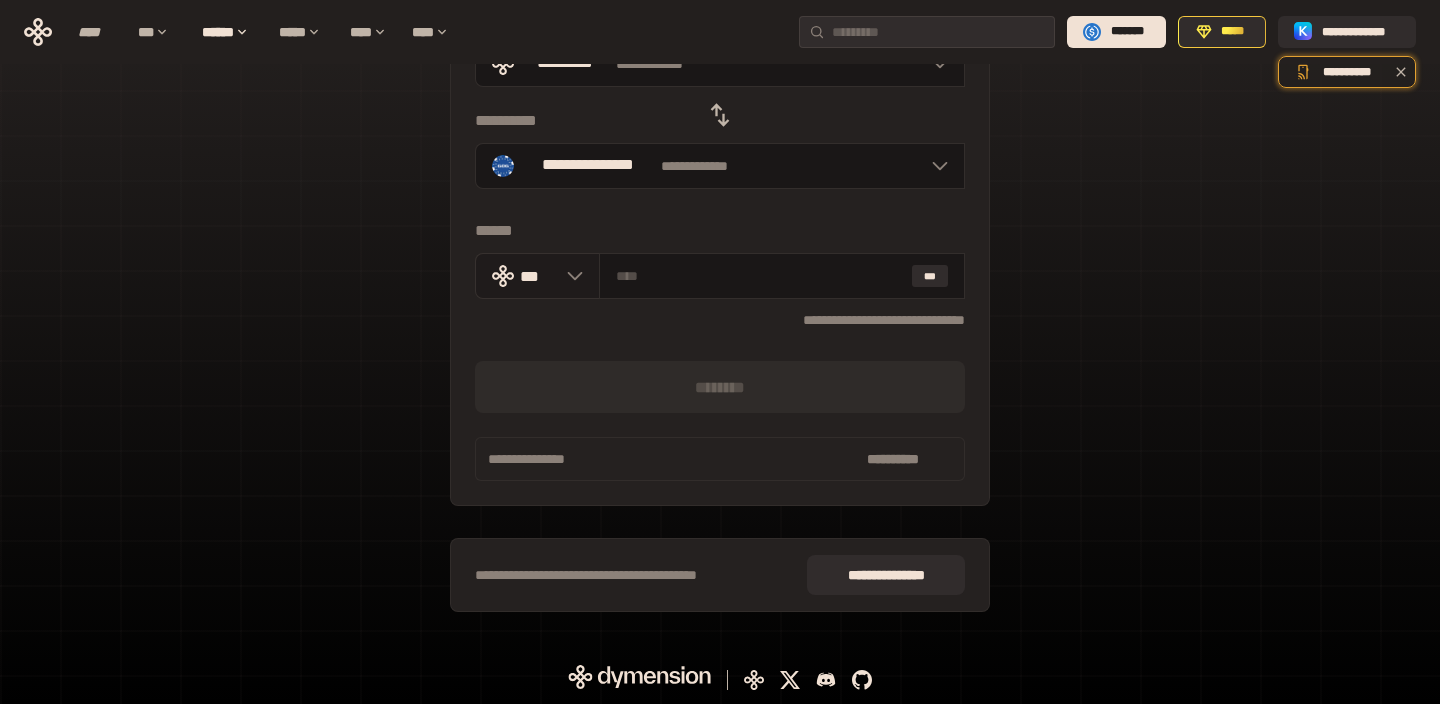 click at bounding box center (570, 276) 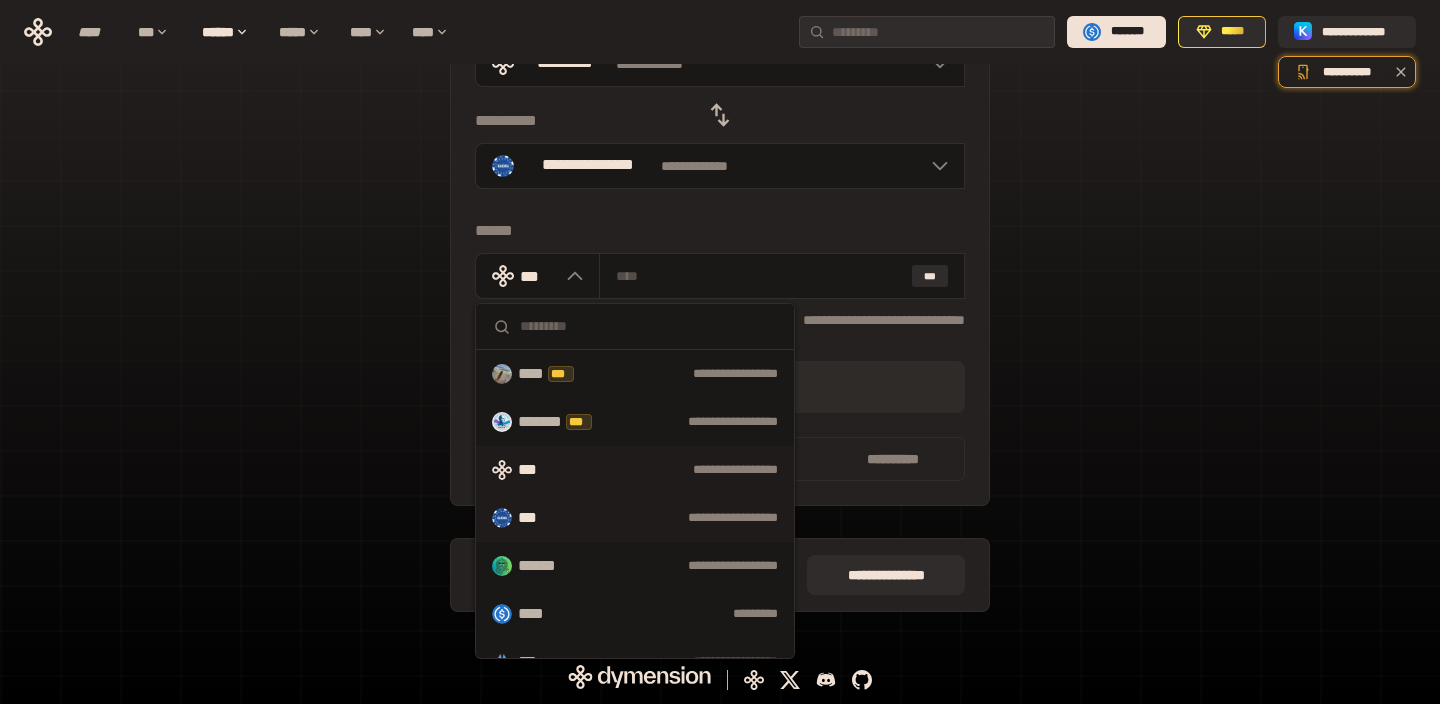 click on "***" at bounding box center (536, 518) 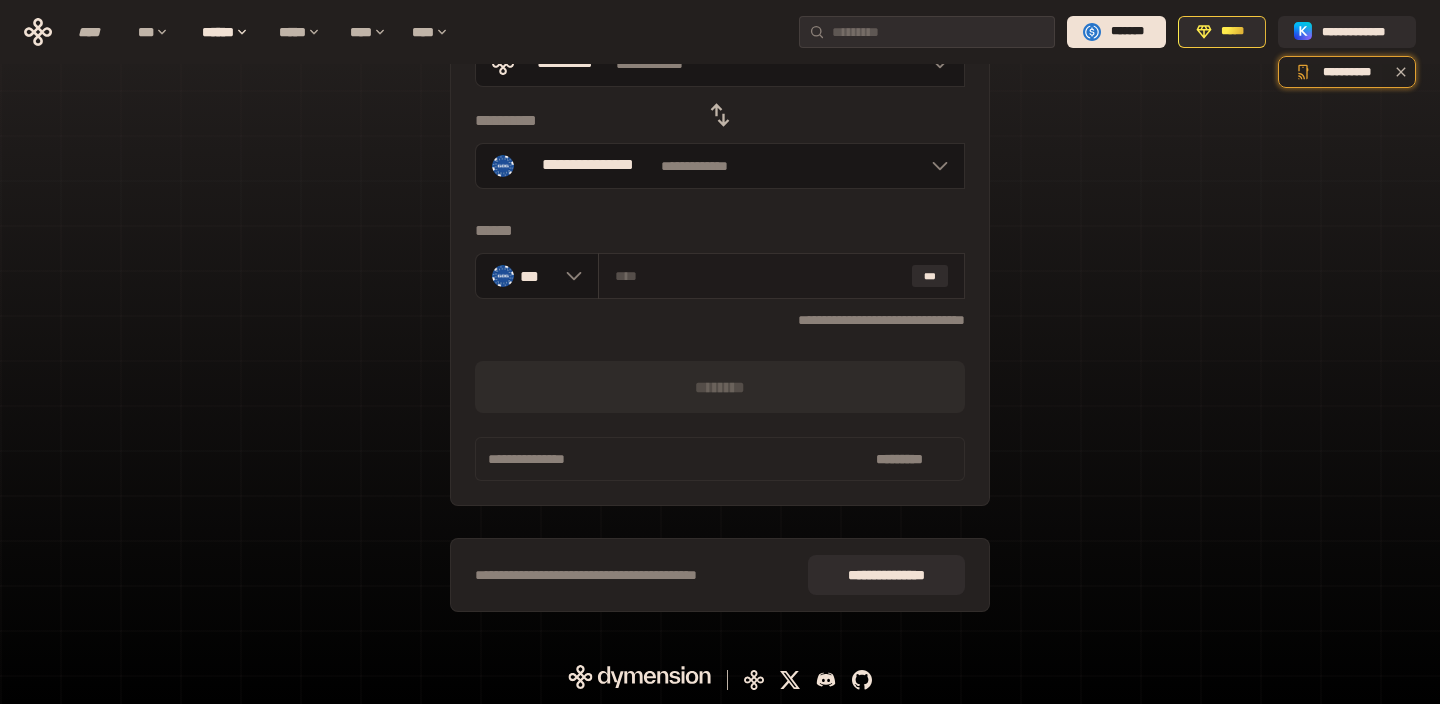 click at bounding box center [759, 276] 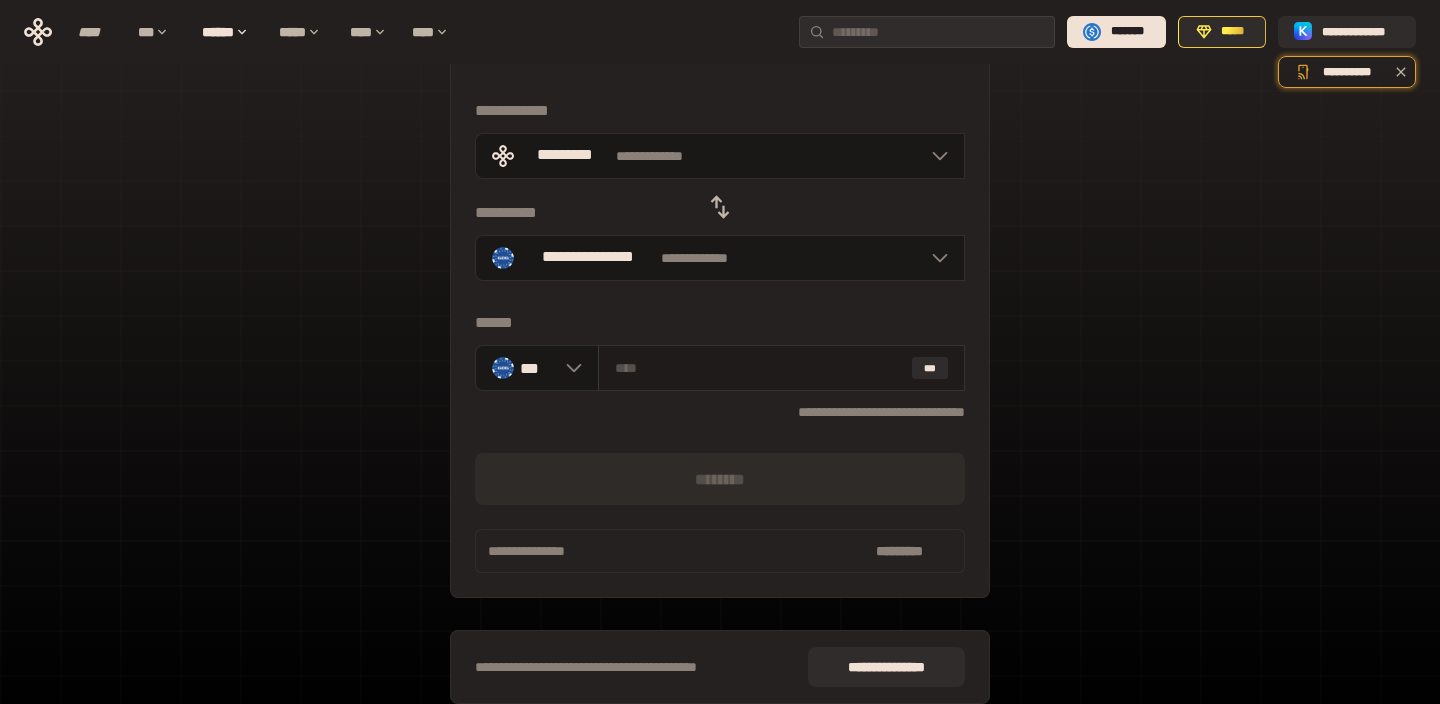 click at bounding box center (759, 368) 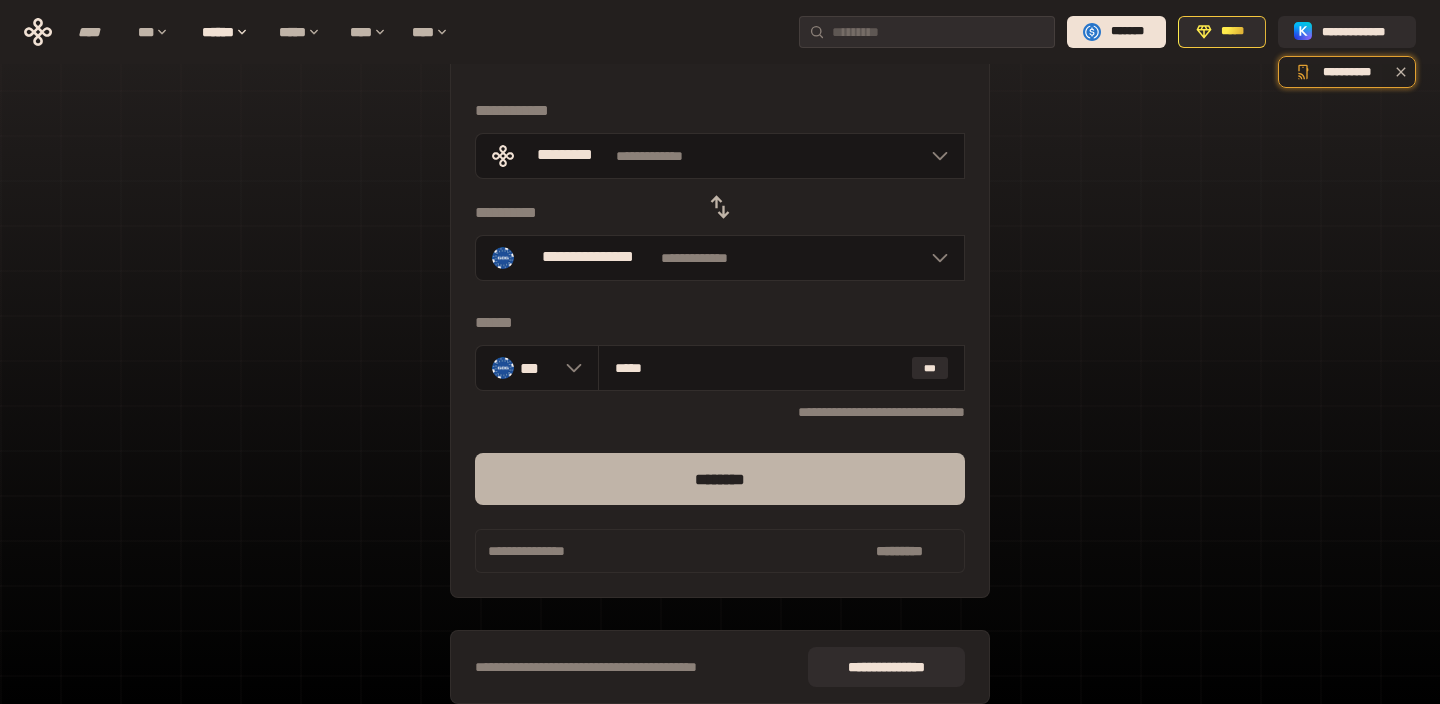 type on "*****" 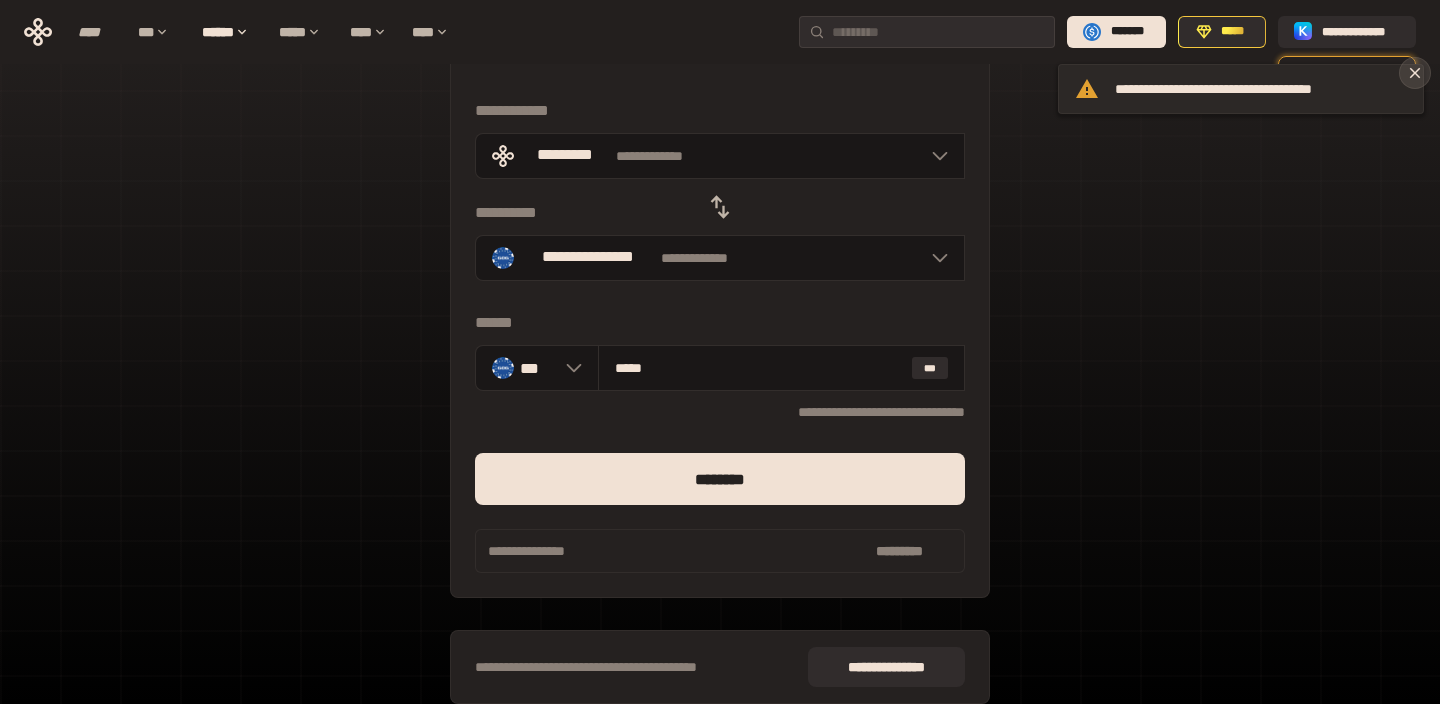 click 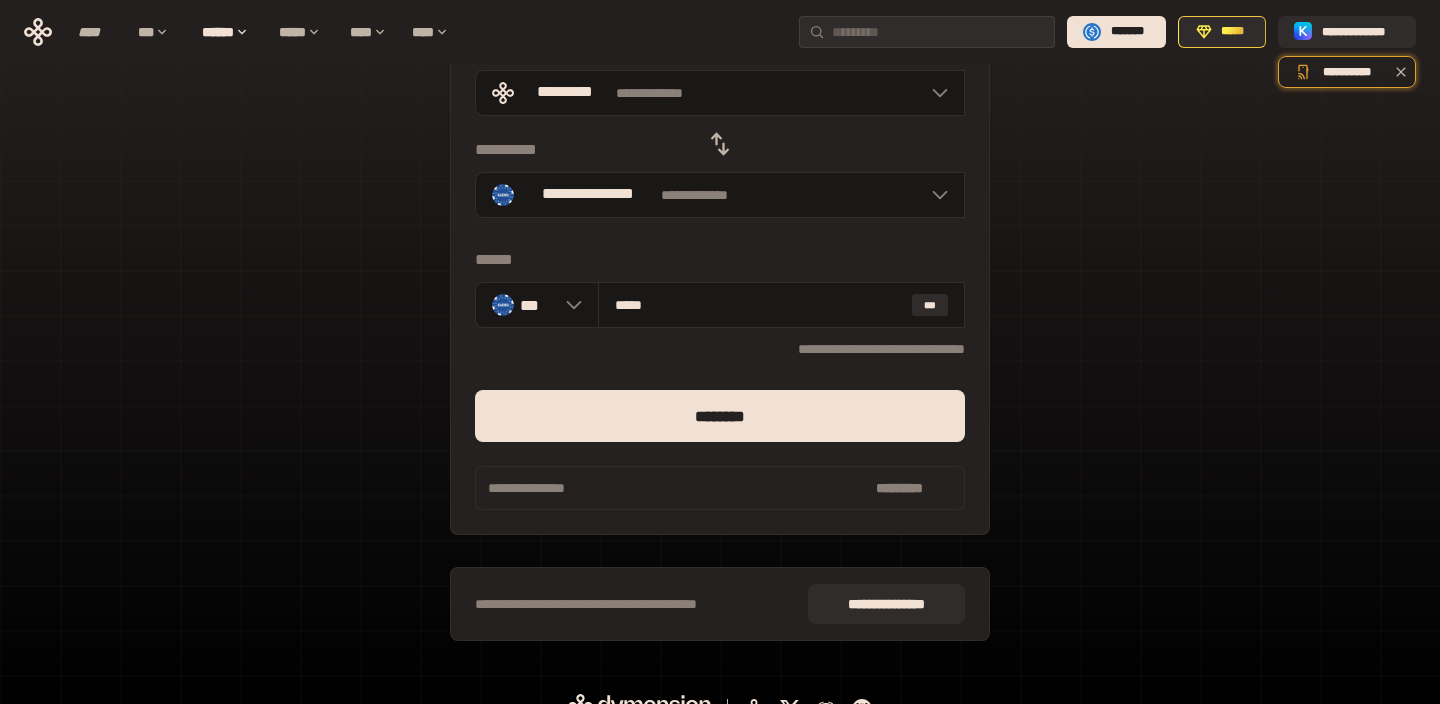 scroll, scrollTop: 0, scrollLeft: 0, axis: both 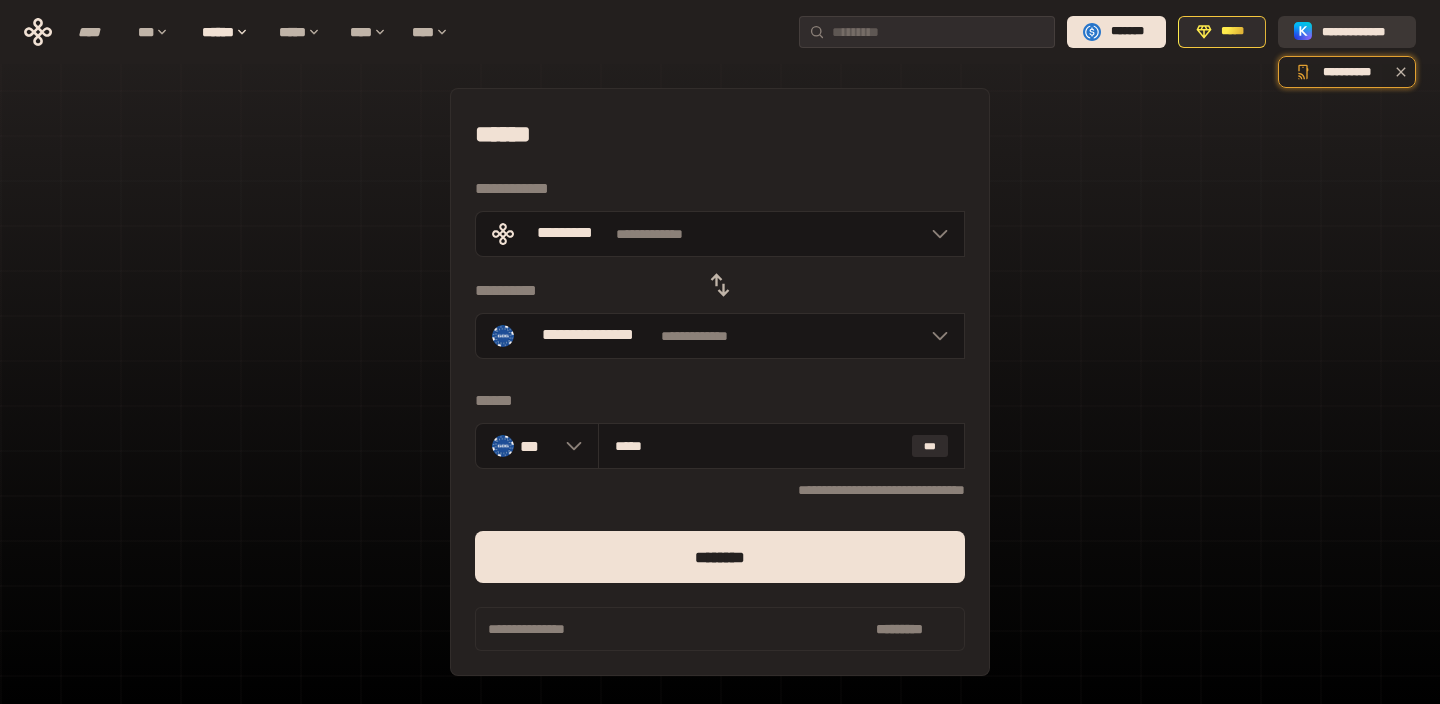 click on "**********" at bounding box center [1361, 32] 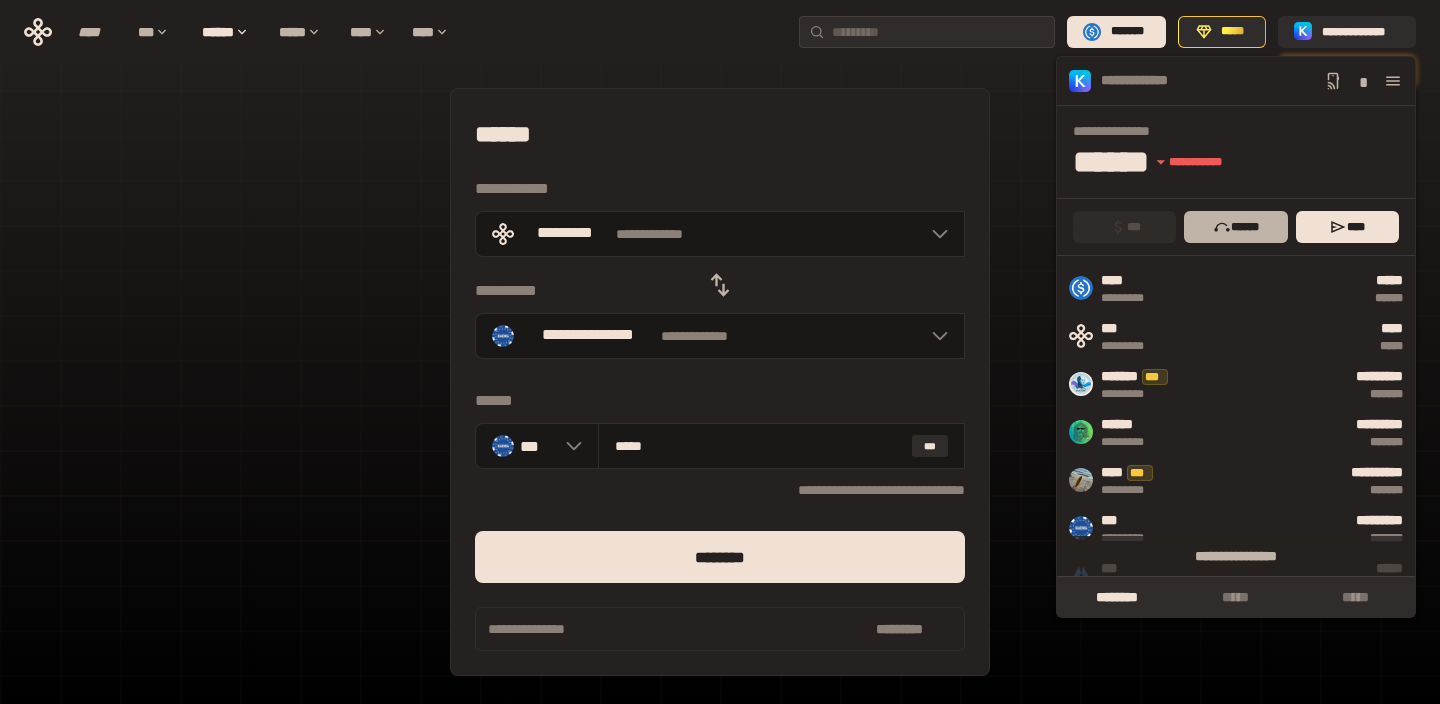 click on "******" at bounding box center [1235, 227] 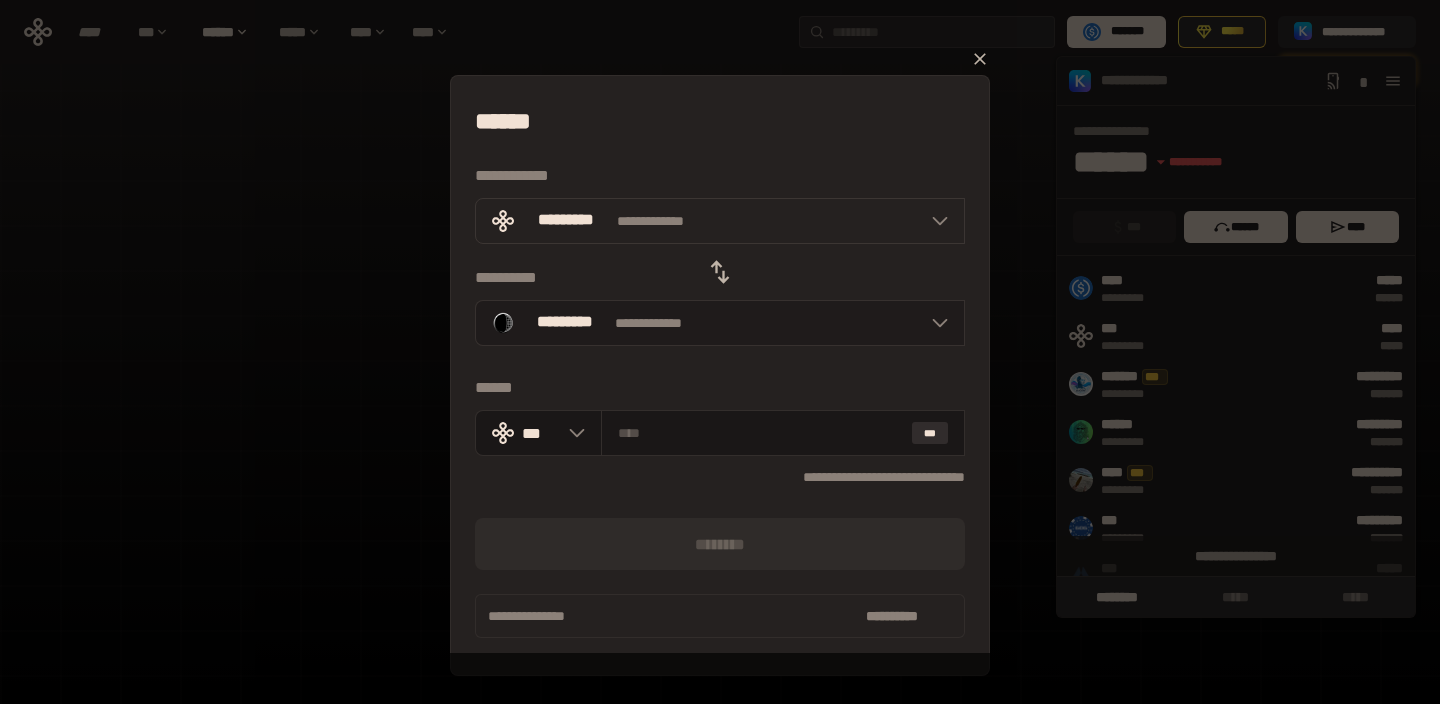 click 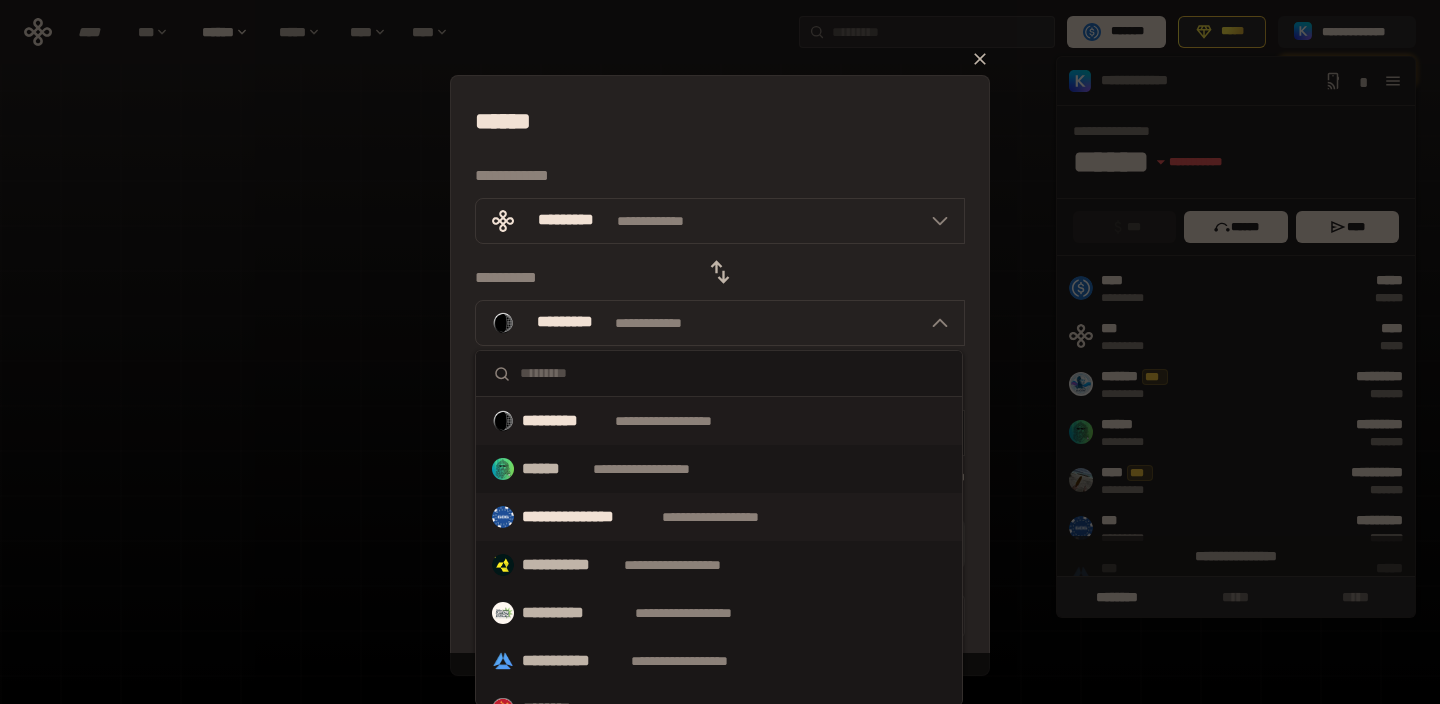 click on "**********" at bounding box center (729, 517) 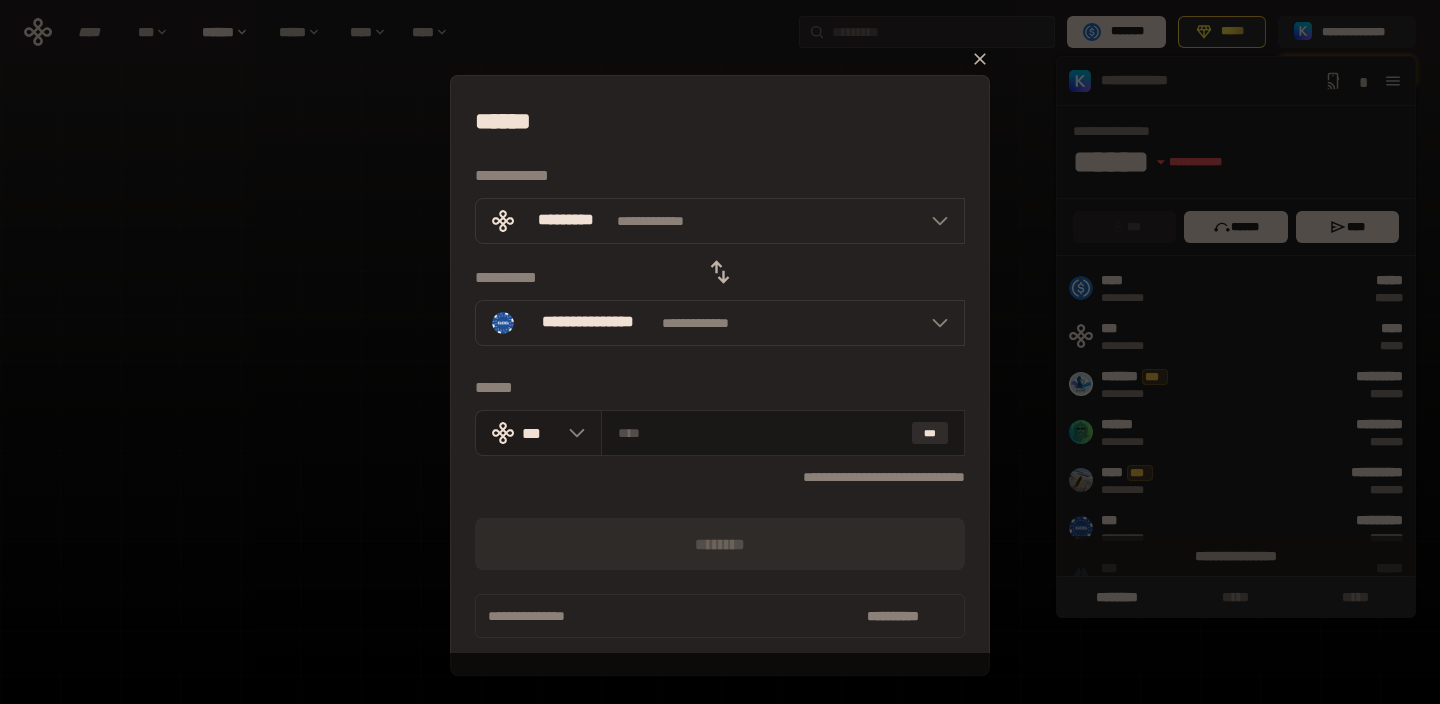 click 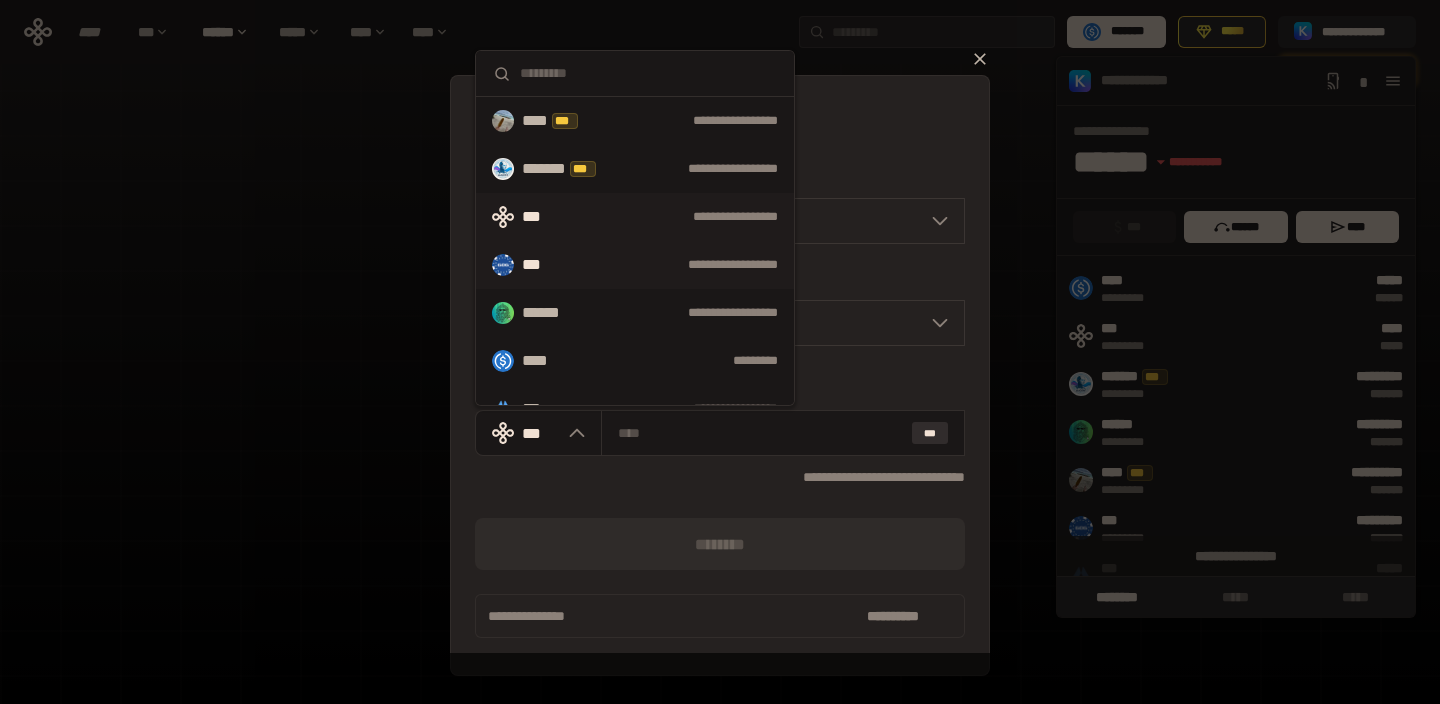 click on "**********" at bounding box center [635, 265] 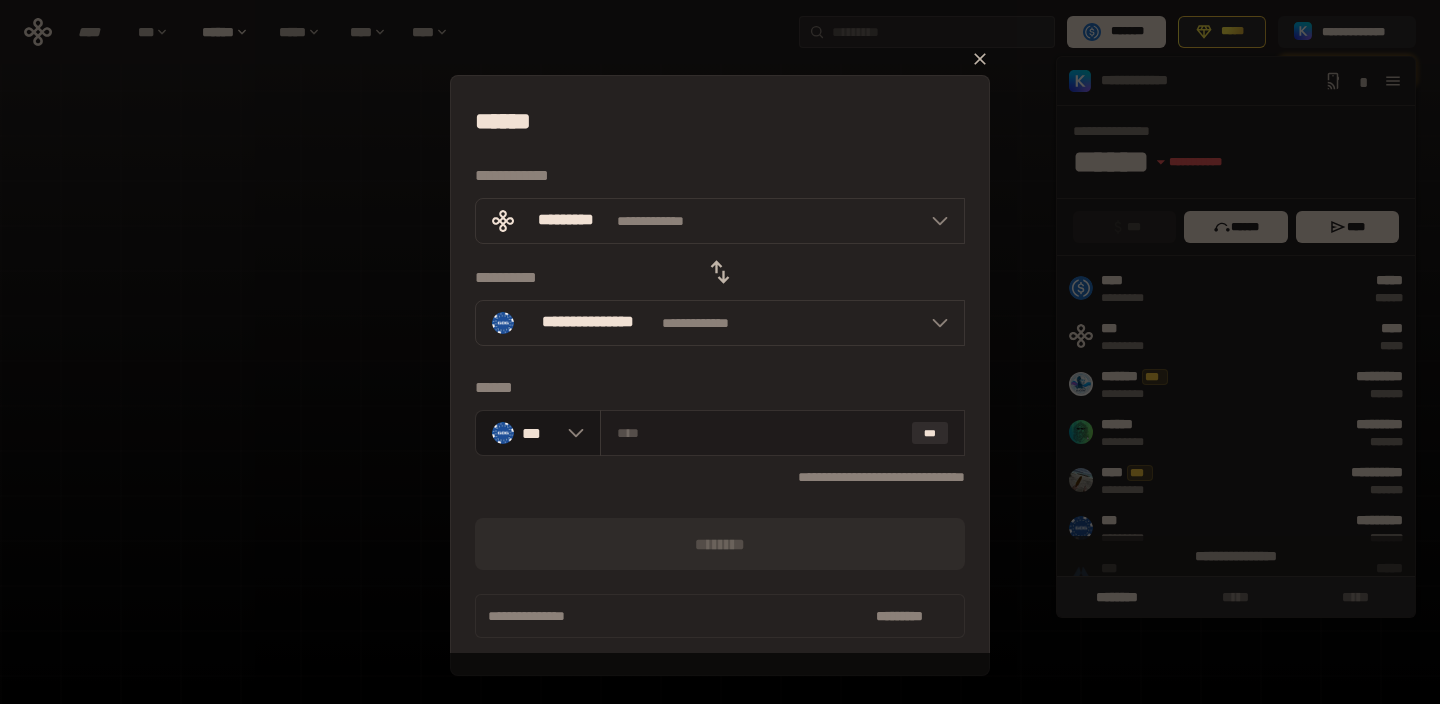 click at bounding box center (760, 433) 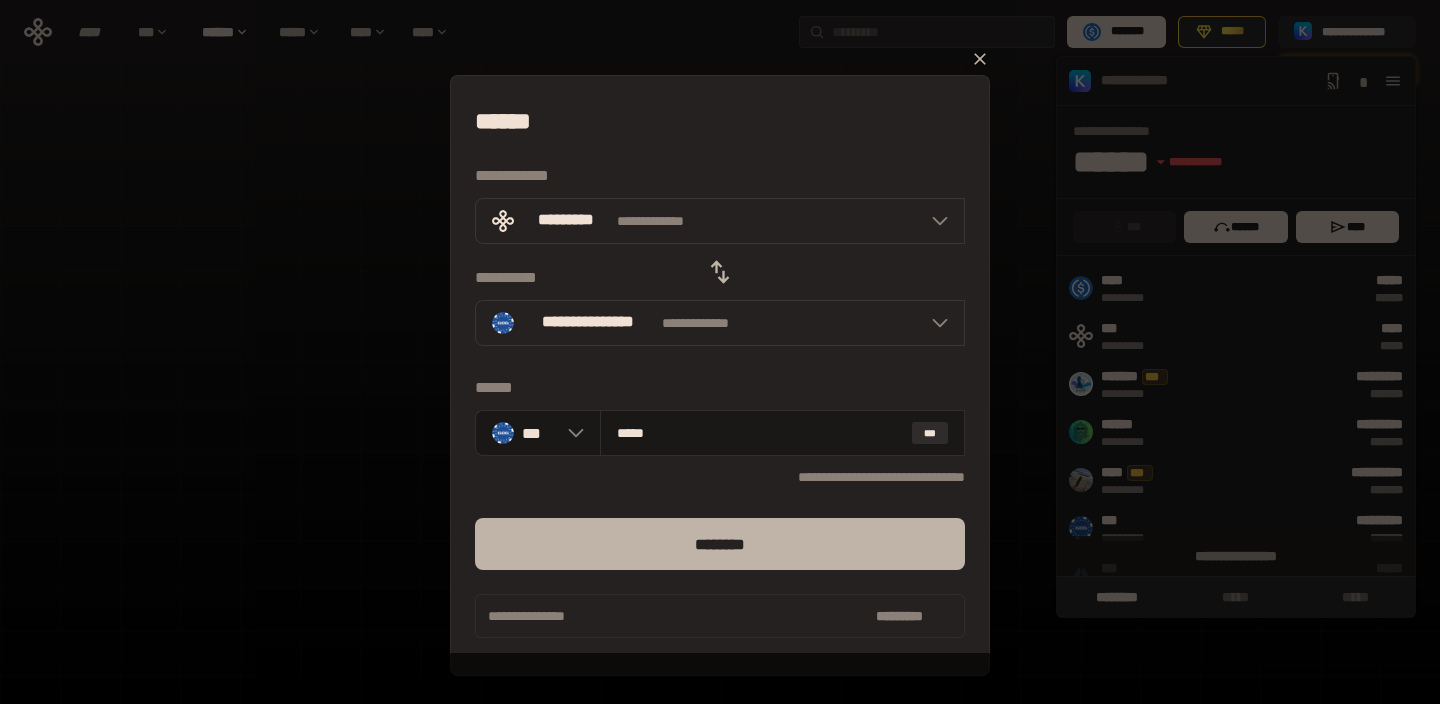 type on "*****" 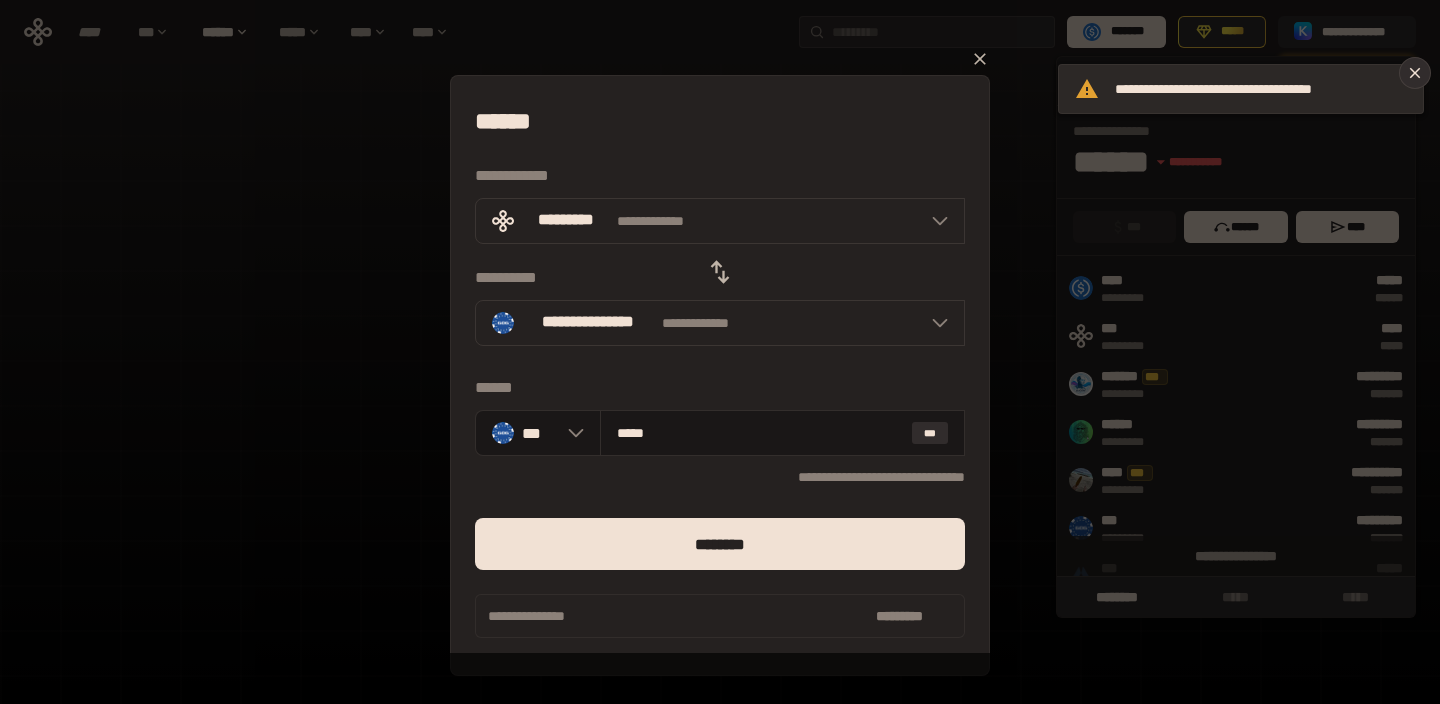 click on "**********" at bounding box center [1261, 89] 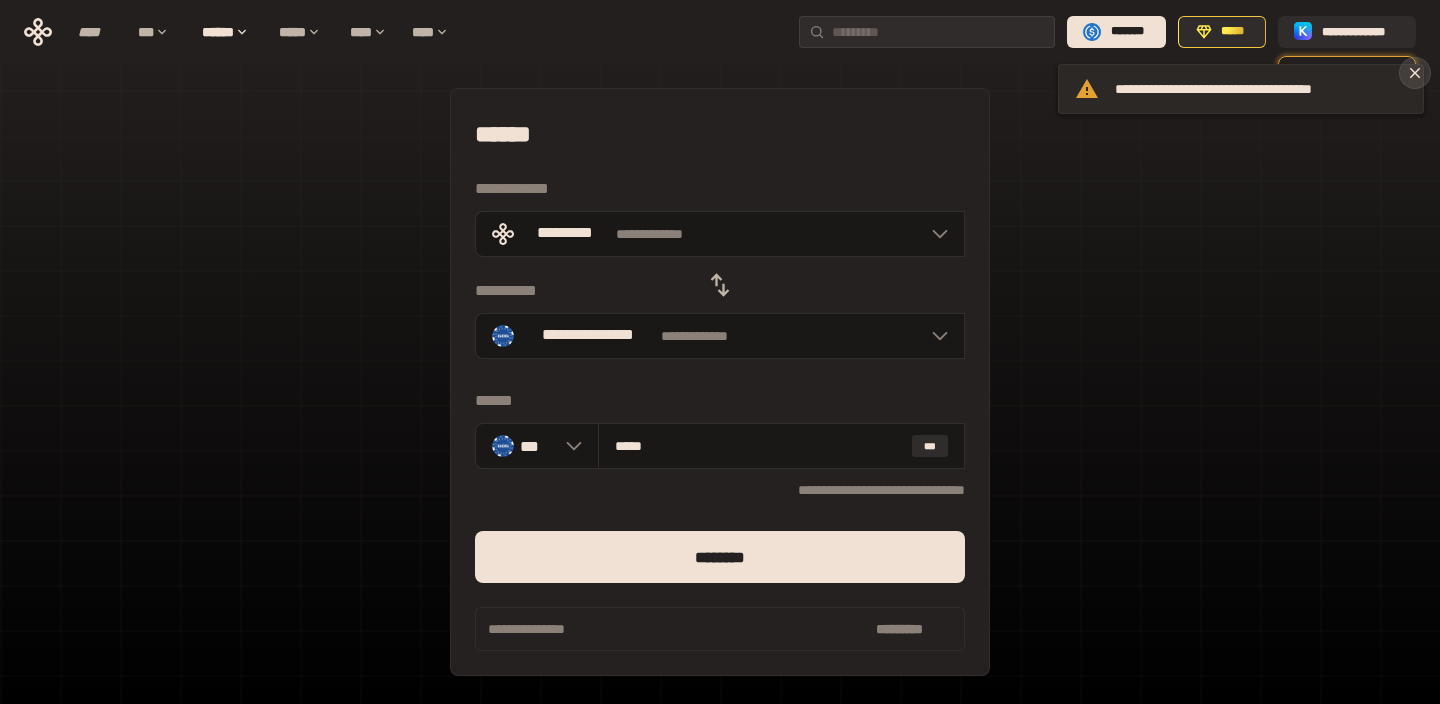 click 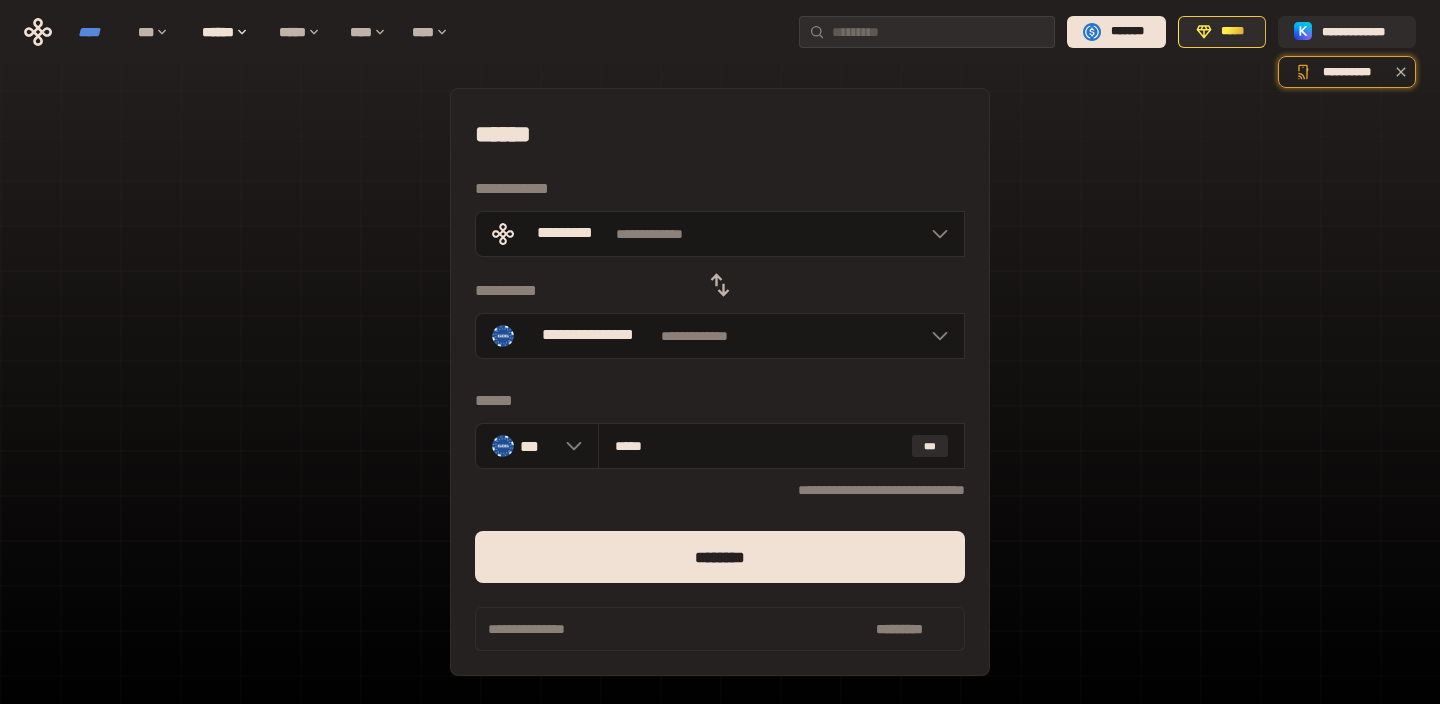 click on "****" at bounding box center [98, 32] 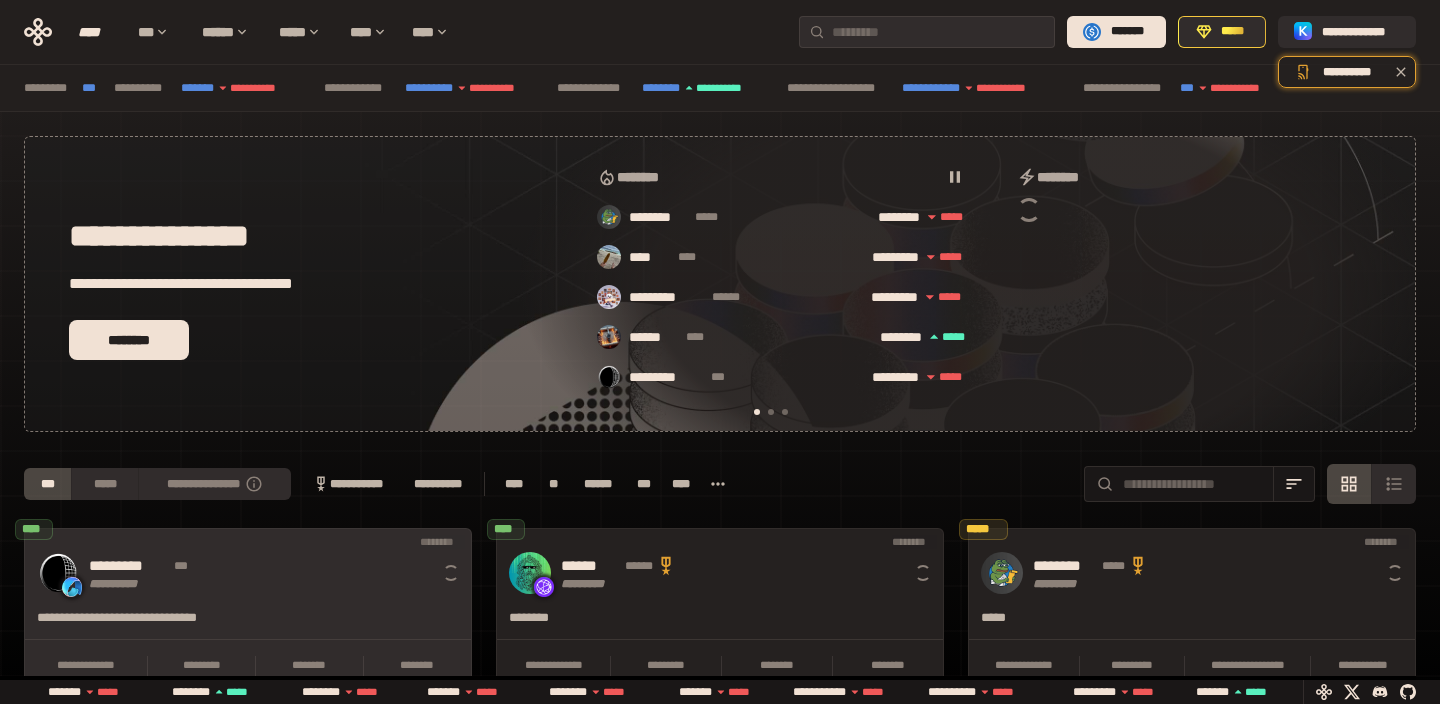 scroll, scrollTop: 0, scrollLeft: 16, axis: horizontal 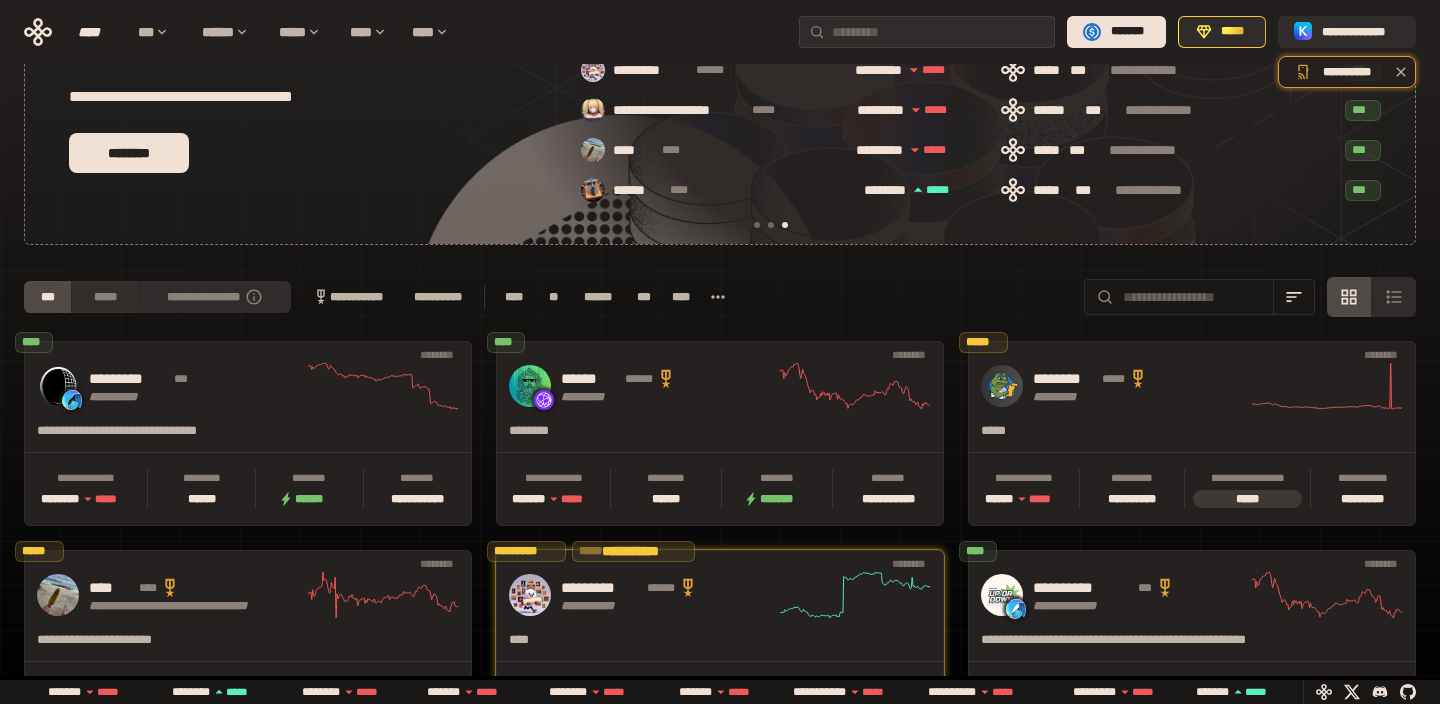 click on "*****" at bounding box center [104, 297] 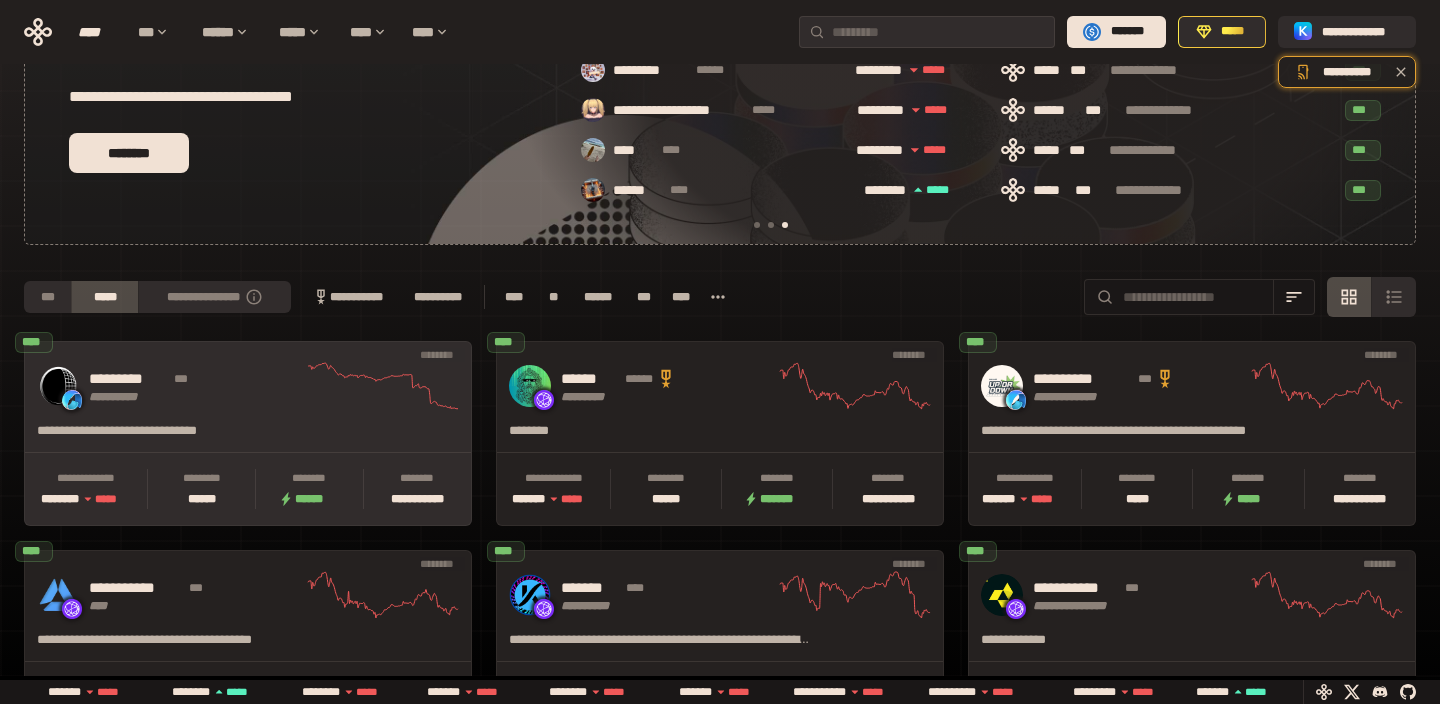 scroll, scrollTop: 0, scrollLeft: 856, axis: horizontal 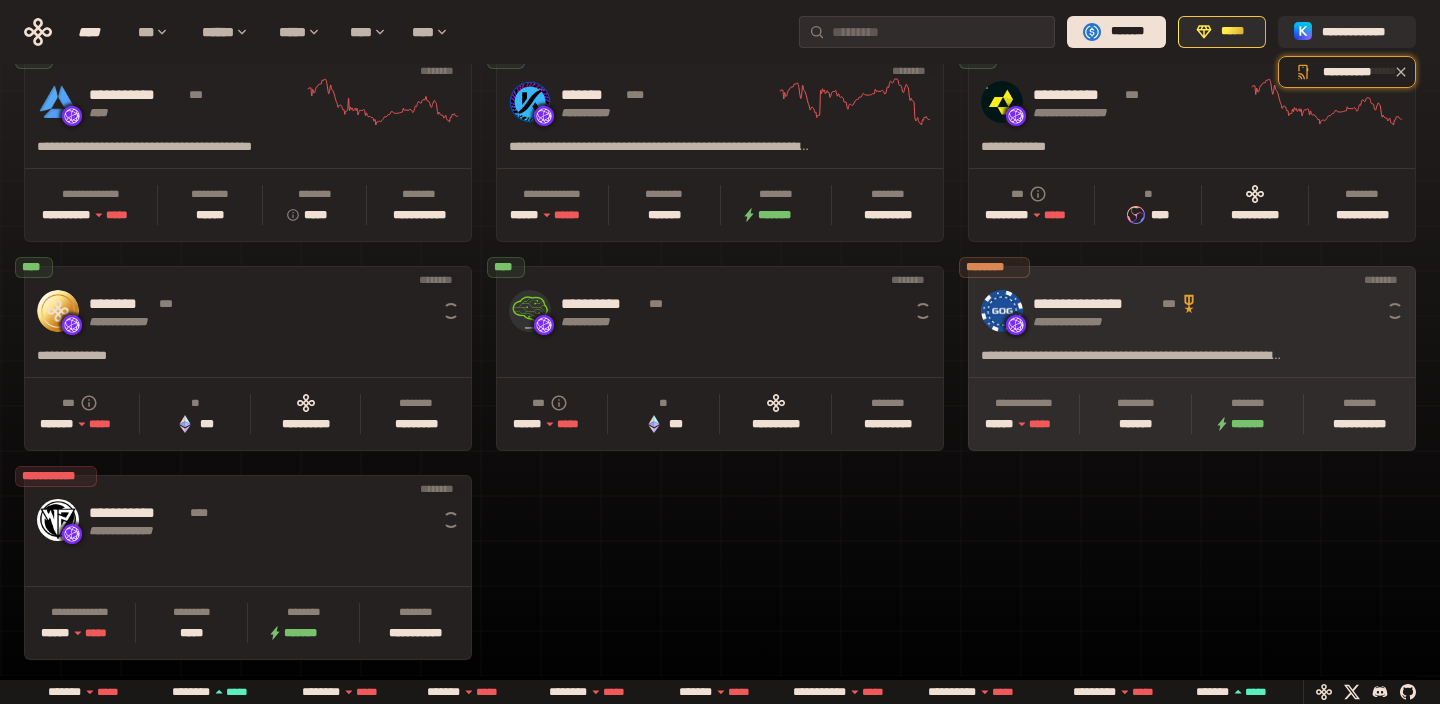 click on "**********" at bounding box center [1192, 311] 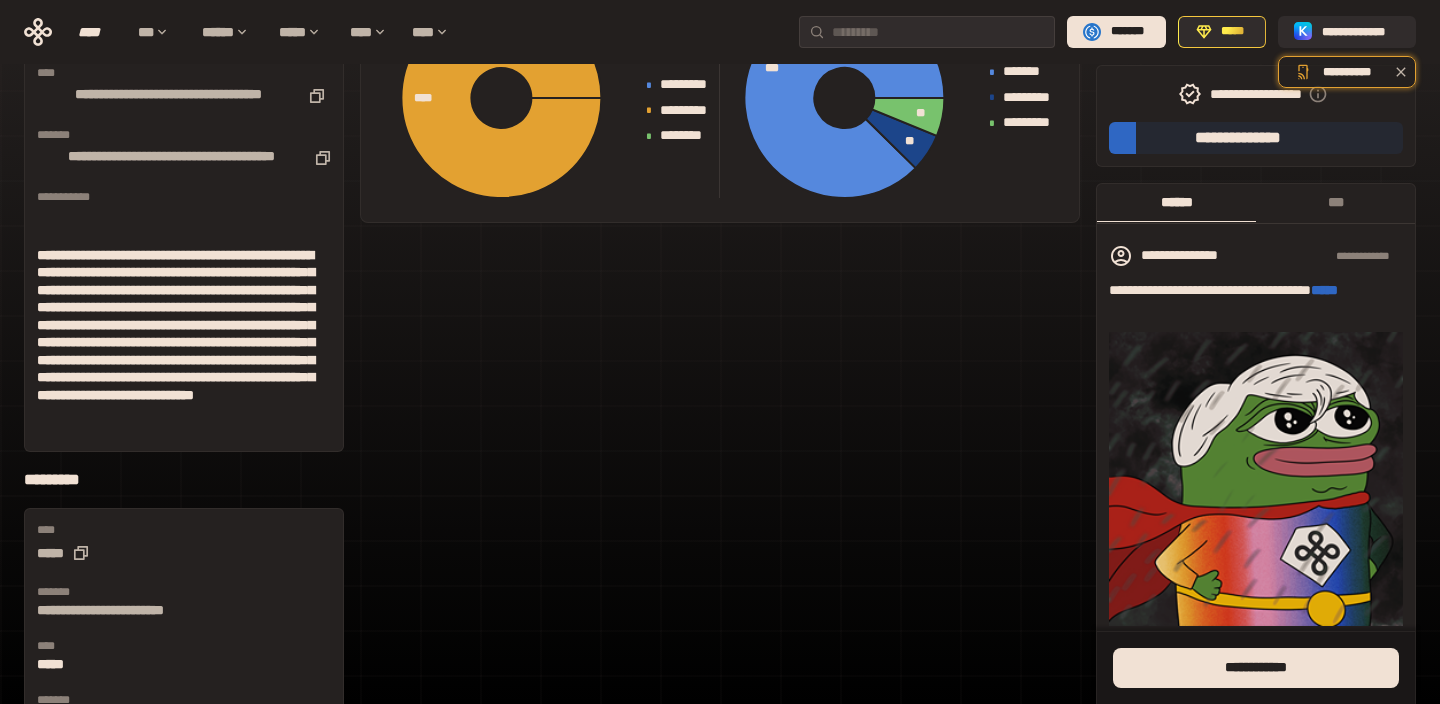 scroll, scrollTop: 0, scrollLeft: 0, axis: both 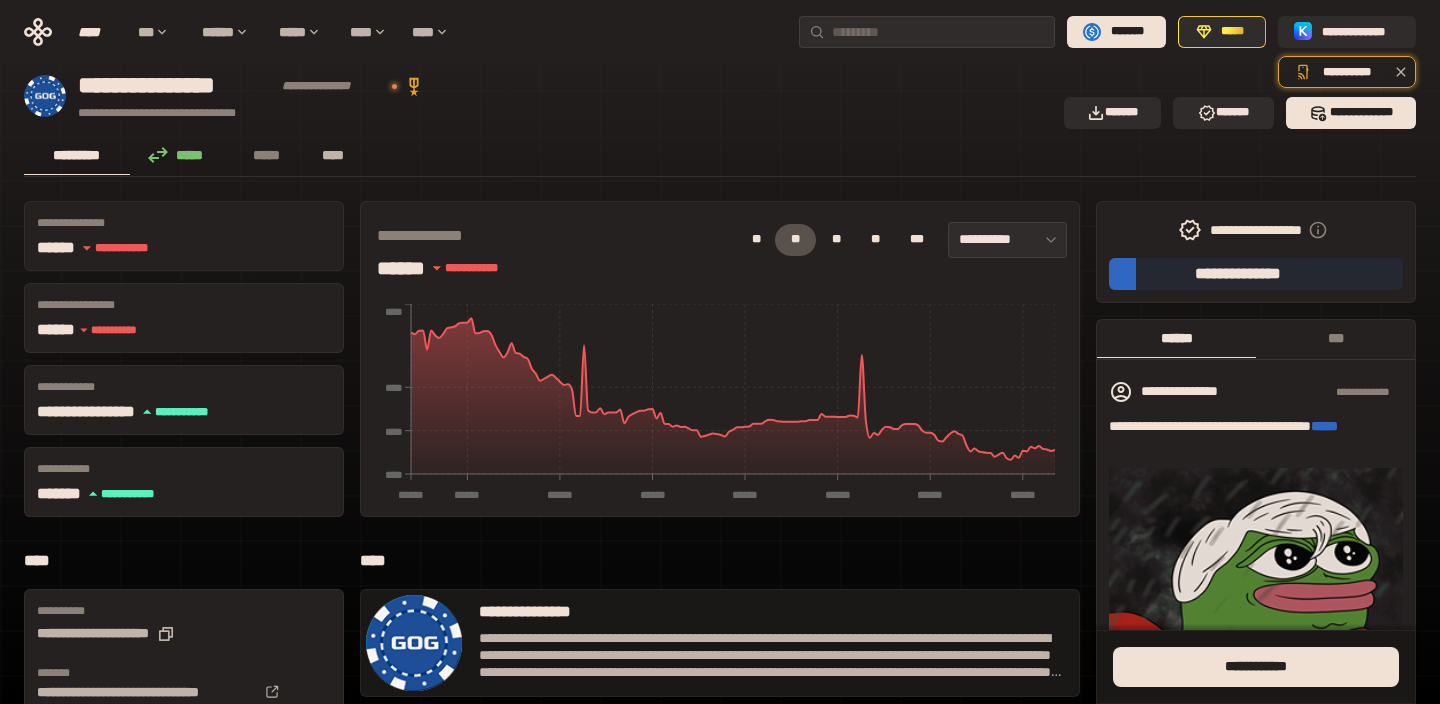 click on "****" at bounding box center [332, 155] 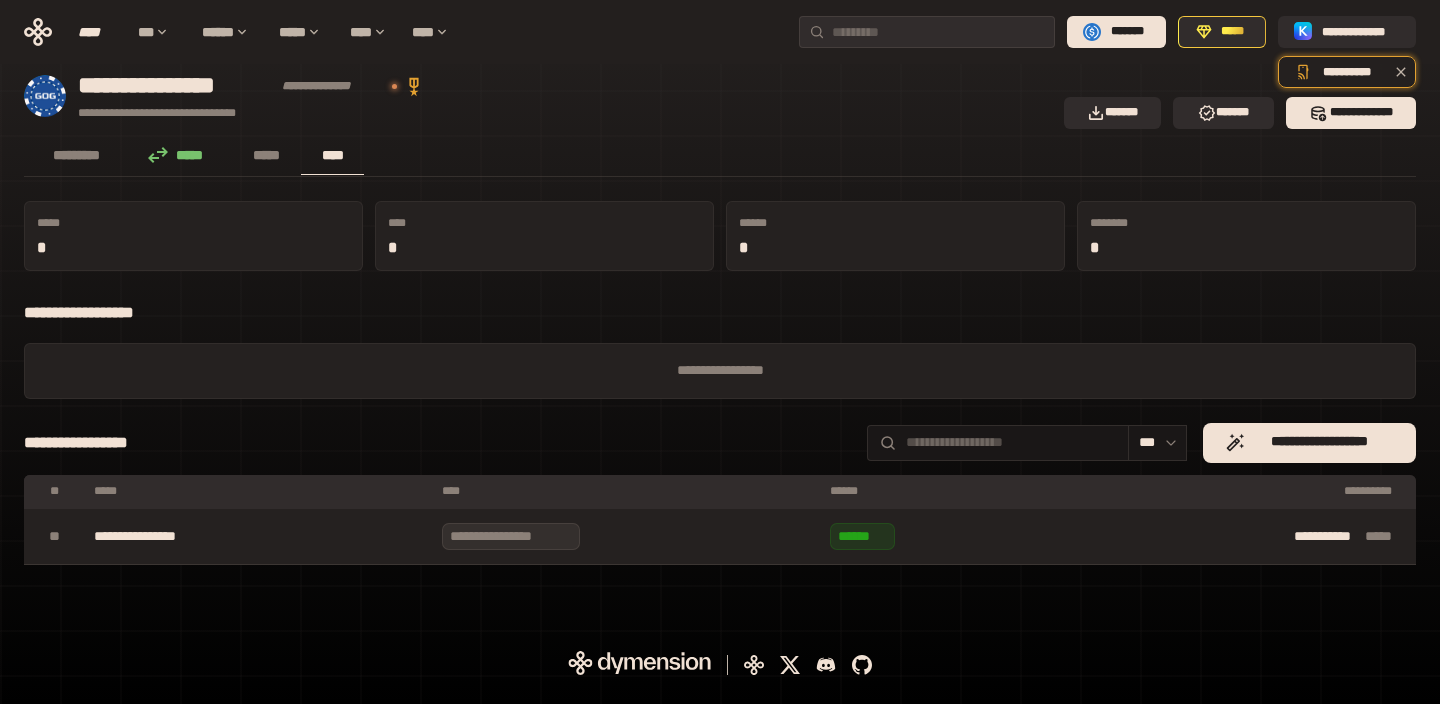 click on "*****" at bounding box center (180, 155) 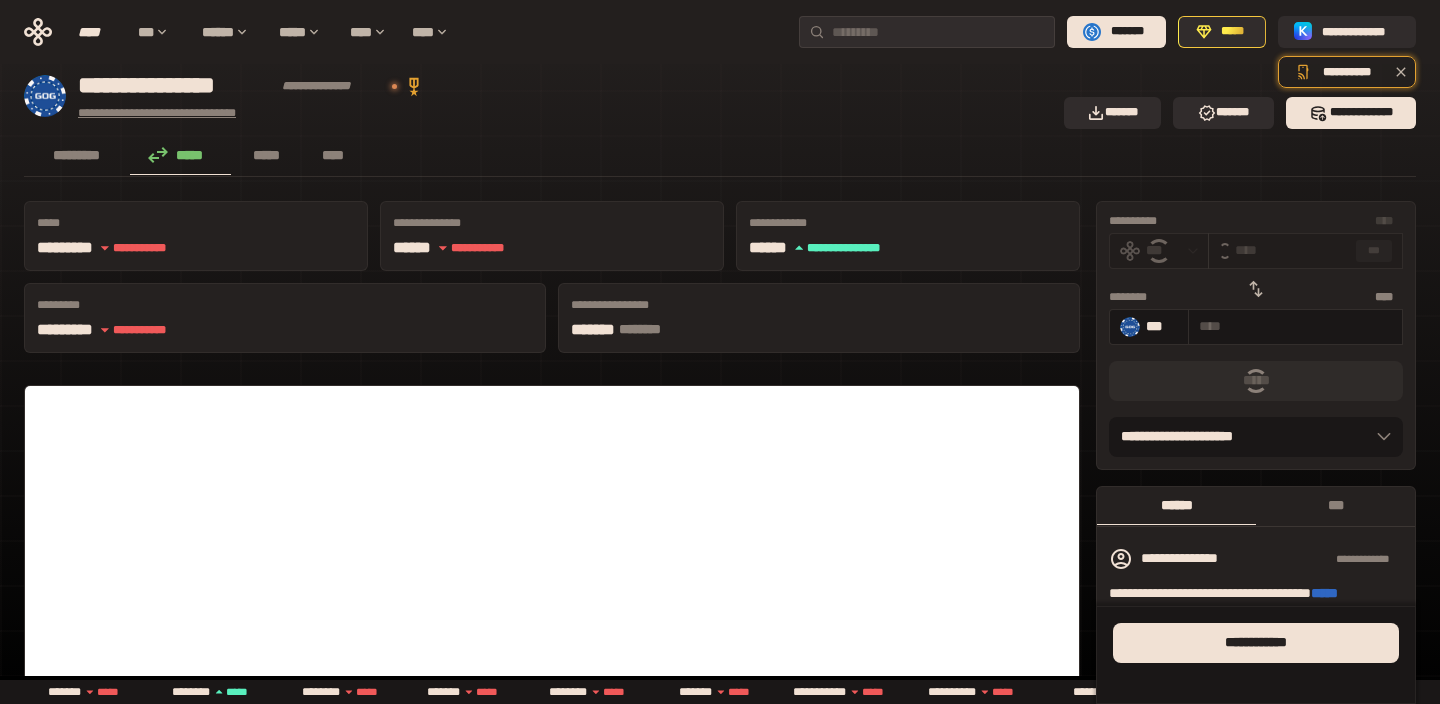 click on "**********" at bounding box center (171, 113) 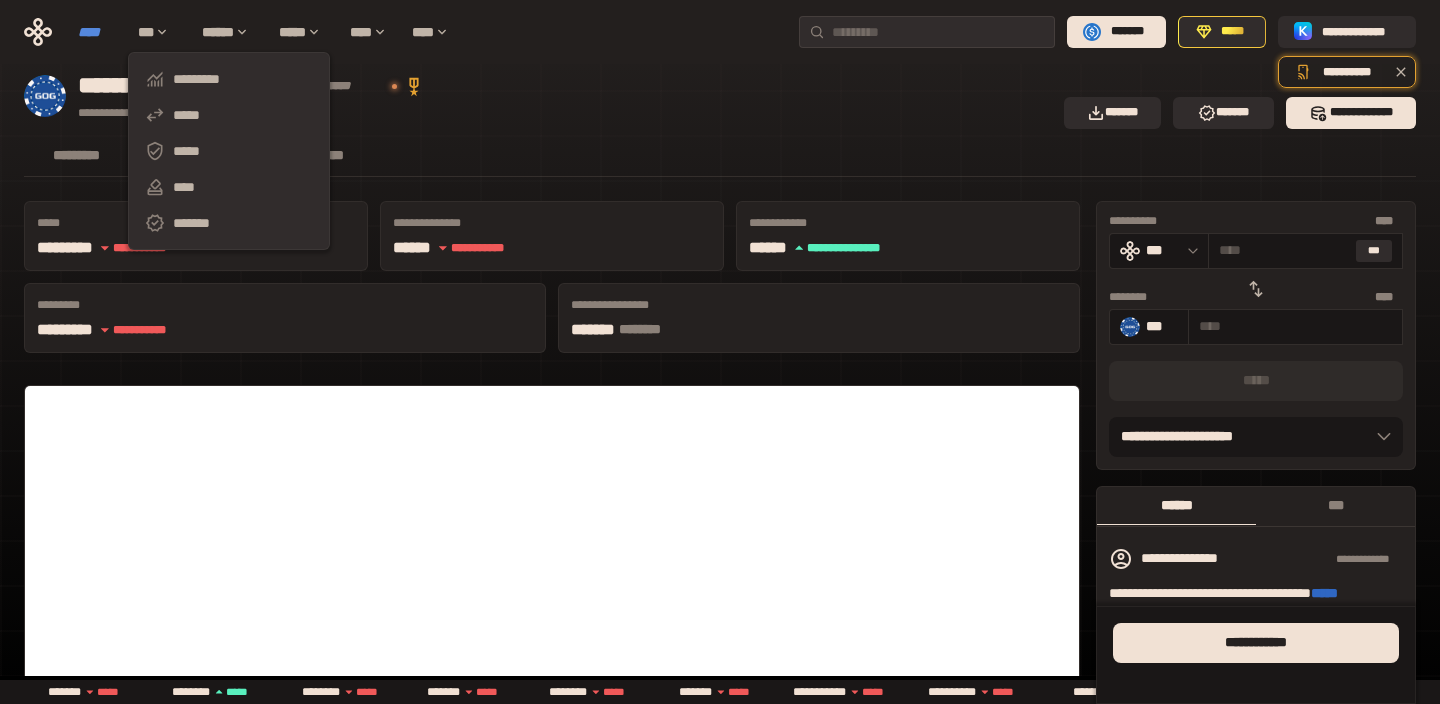 click on "****" at bounding box center [98, 32] 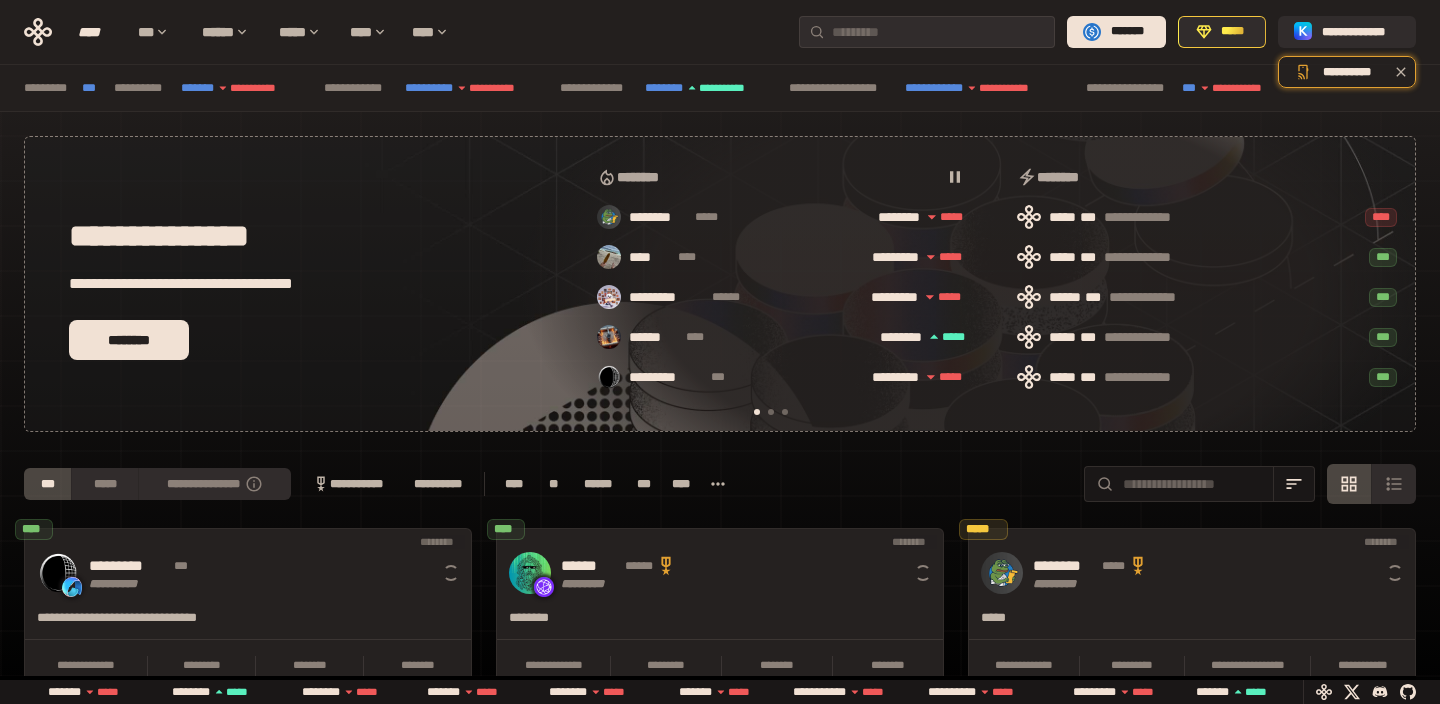 scroll, scrollTop: 0, scrollLeft: 16, axis: horizontal 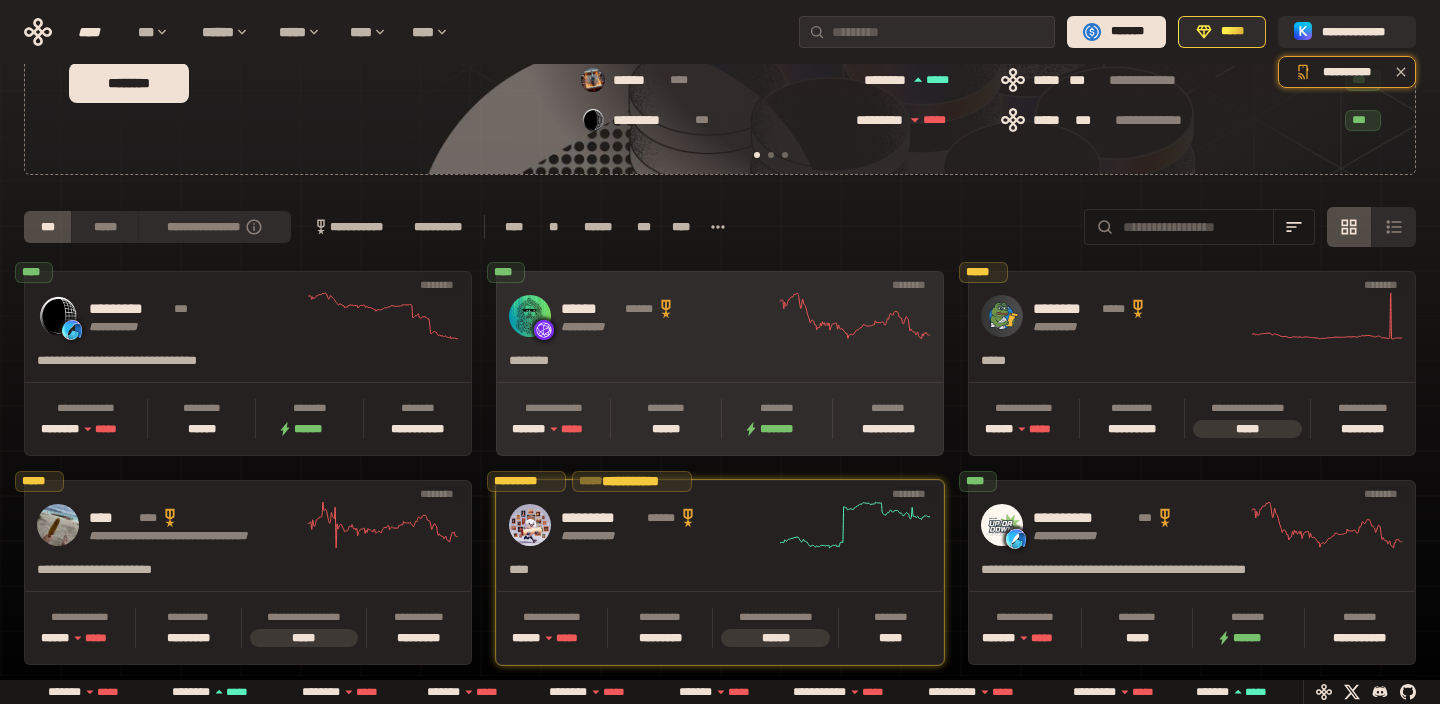 click on "****** ******    *********   **** *** ****" at bounding box center (720, 316) 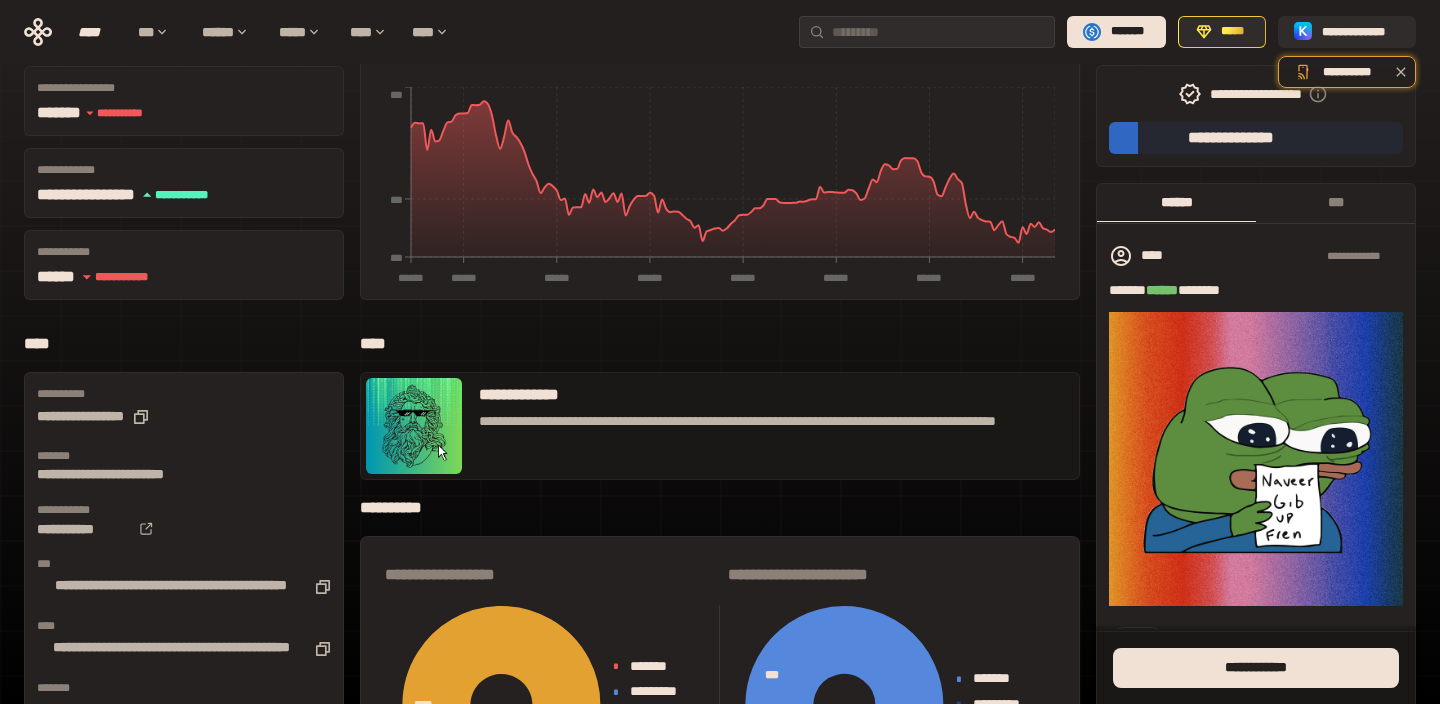 scroll, scrollTop: 218, scrollLeft: 0, axis: vertical 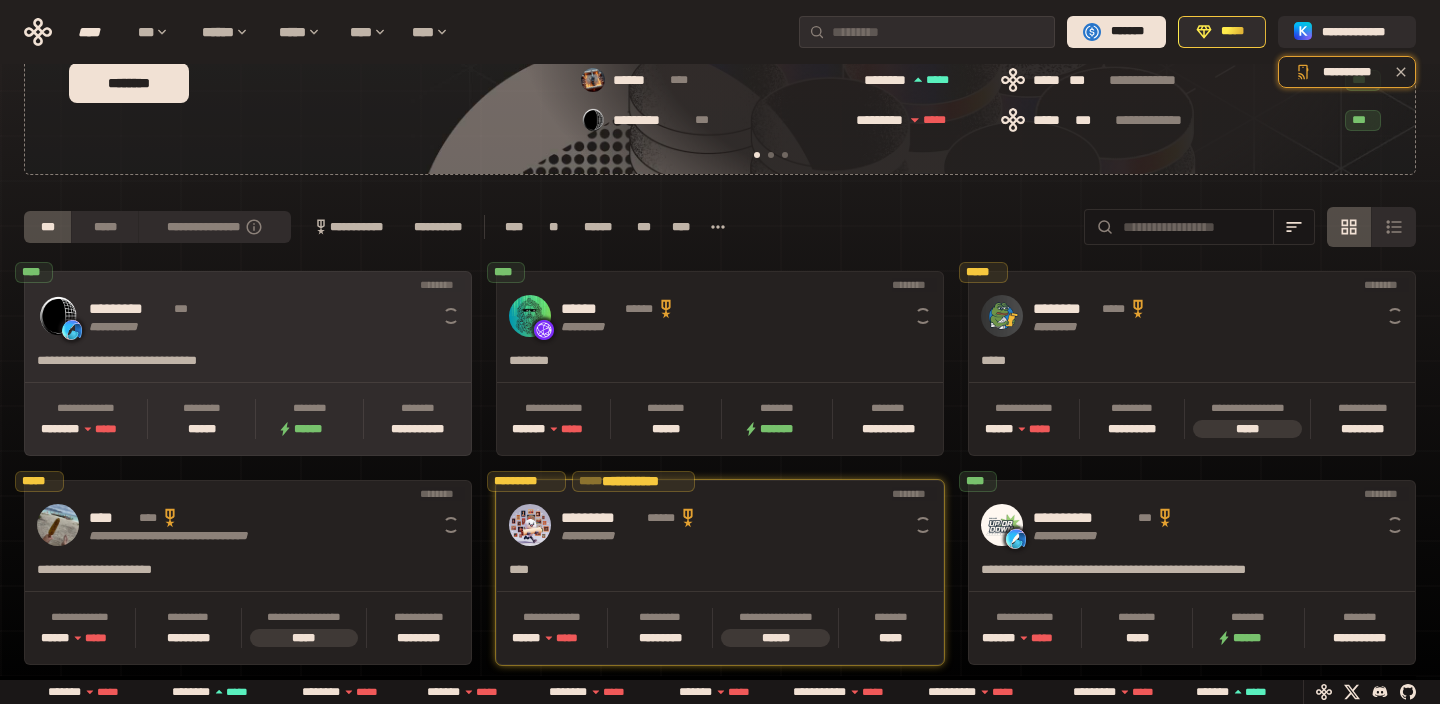 click on "**********" at bounding box center (248, 316) 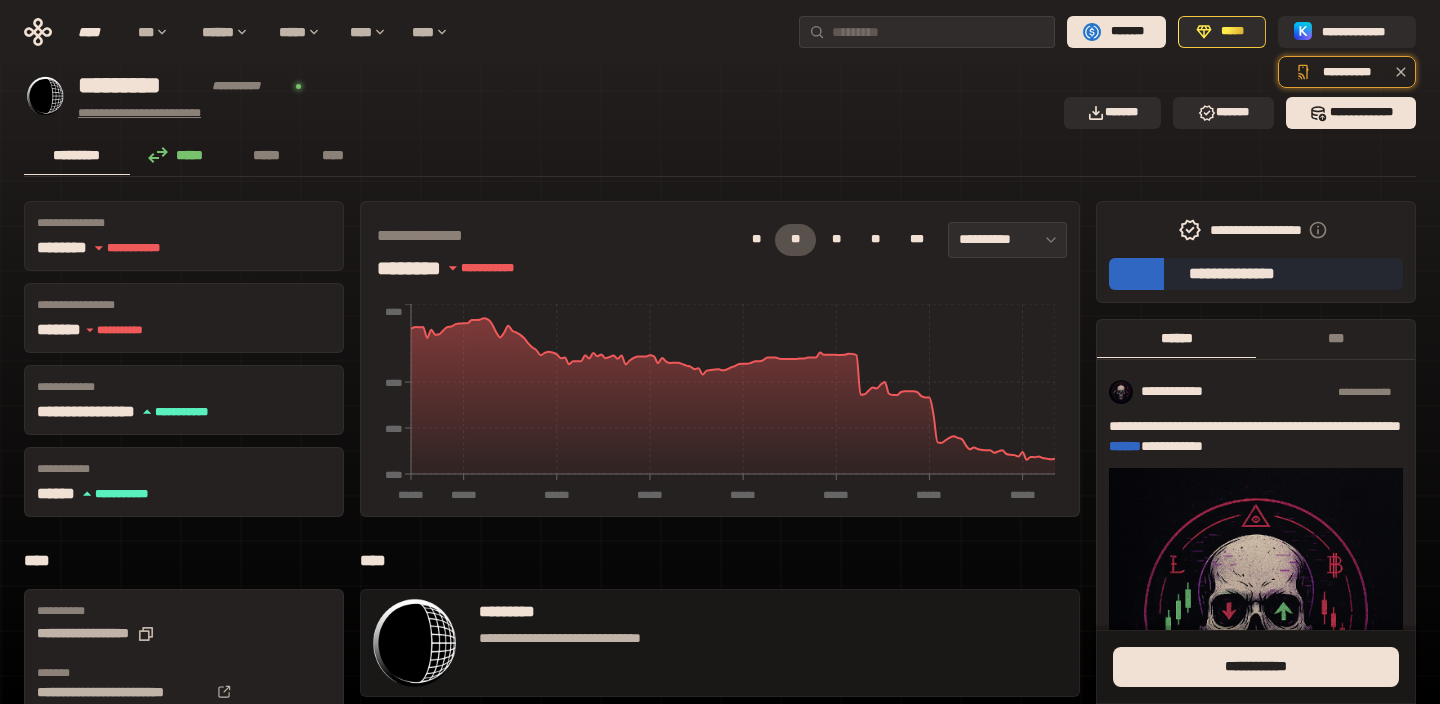 click on "**********" at bounding box center (151, 113) 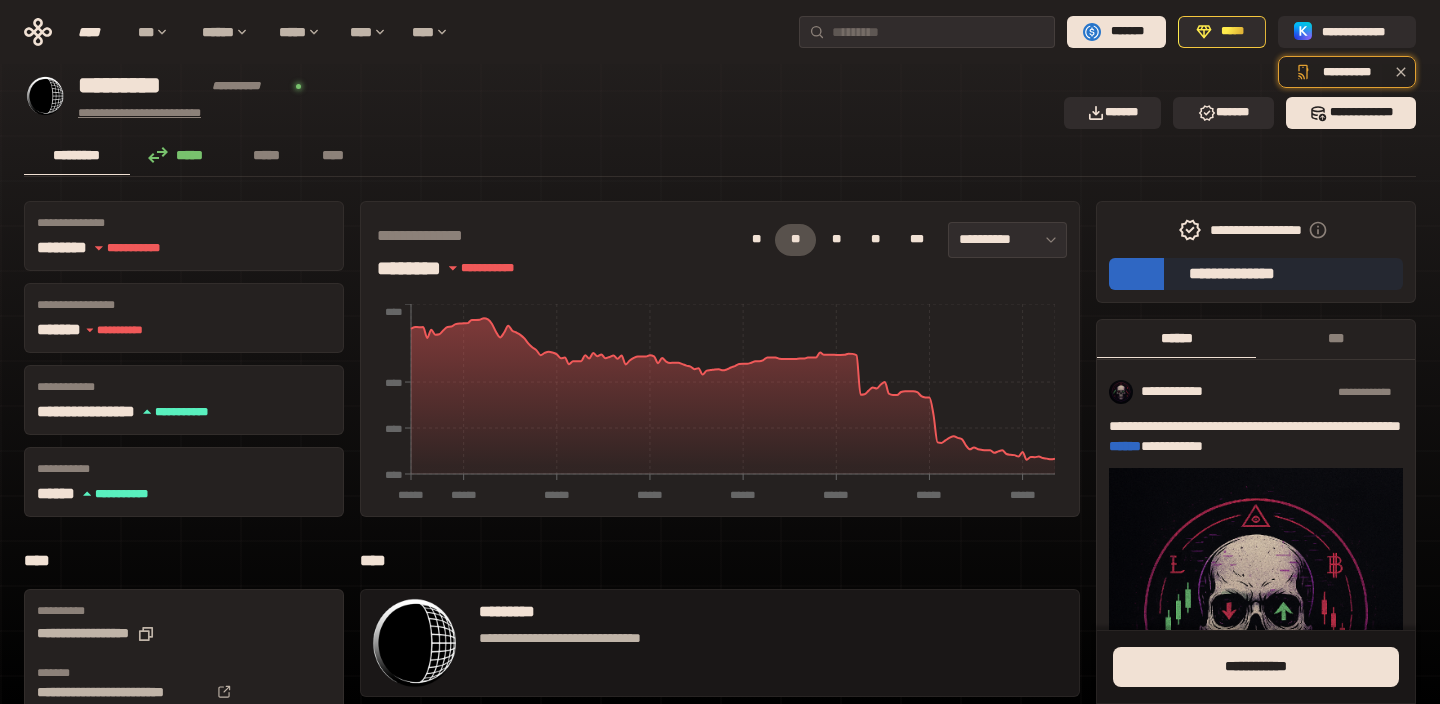 click on "**********" at bounding box center [151, 113] 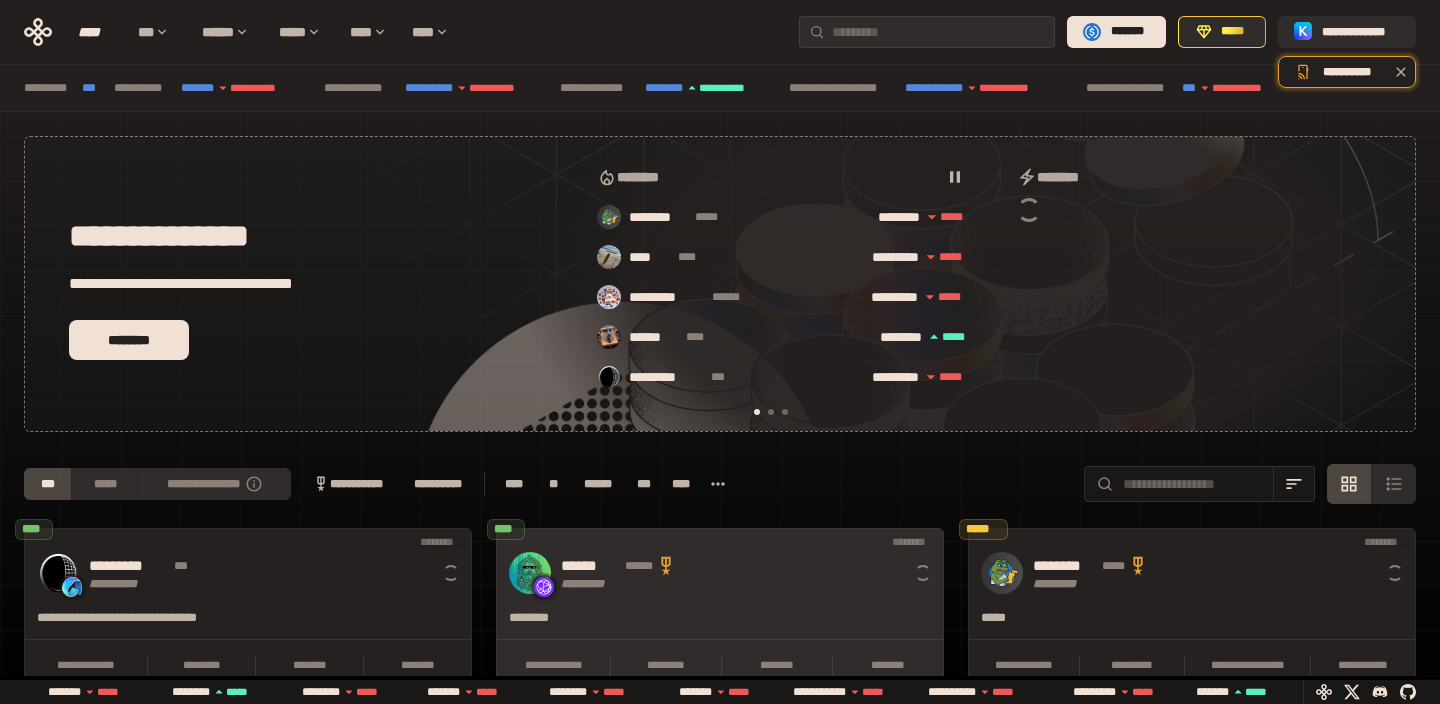 scroll, scrollTop: 257, scrollLeft: 0, axis: vertical 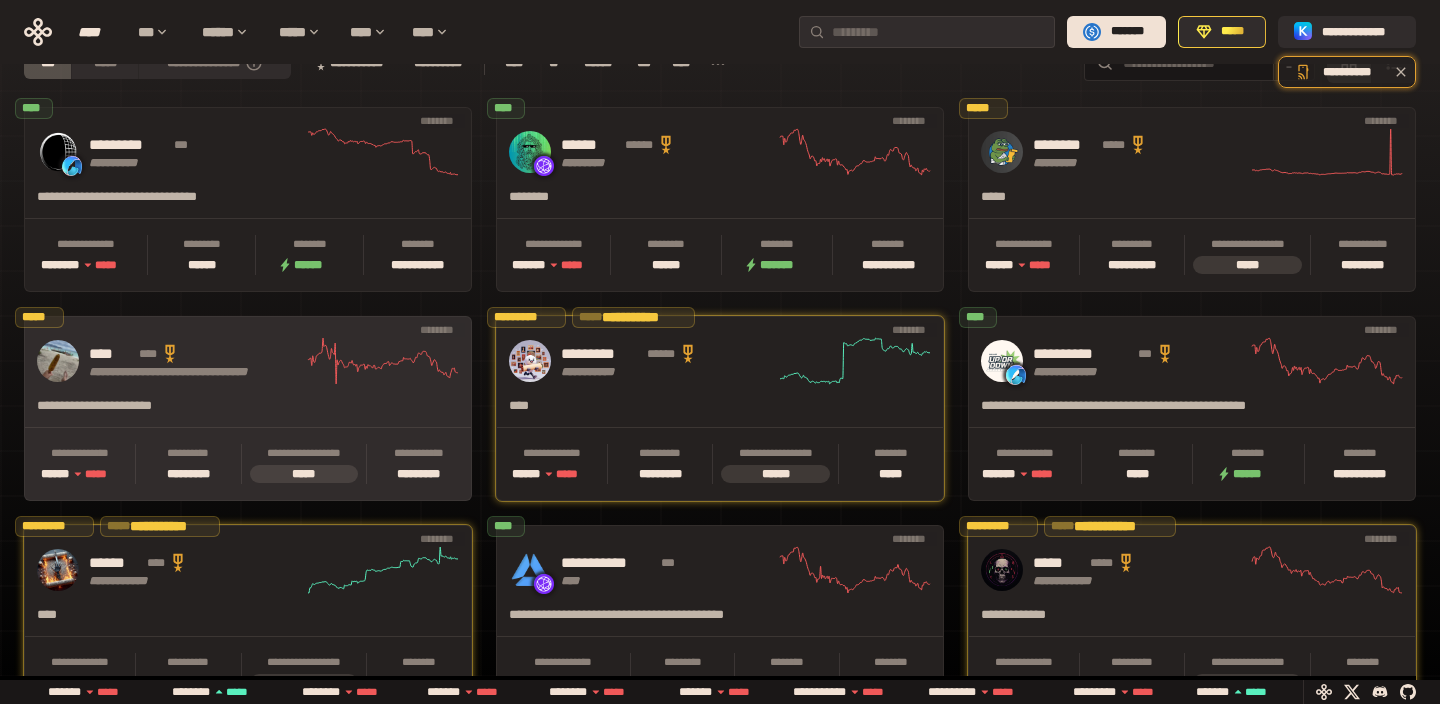 click on "**********" at bounding box center (248, 361) 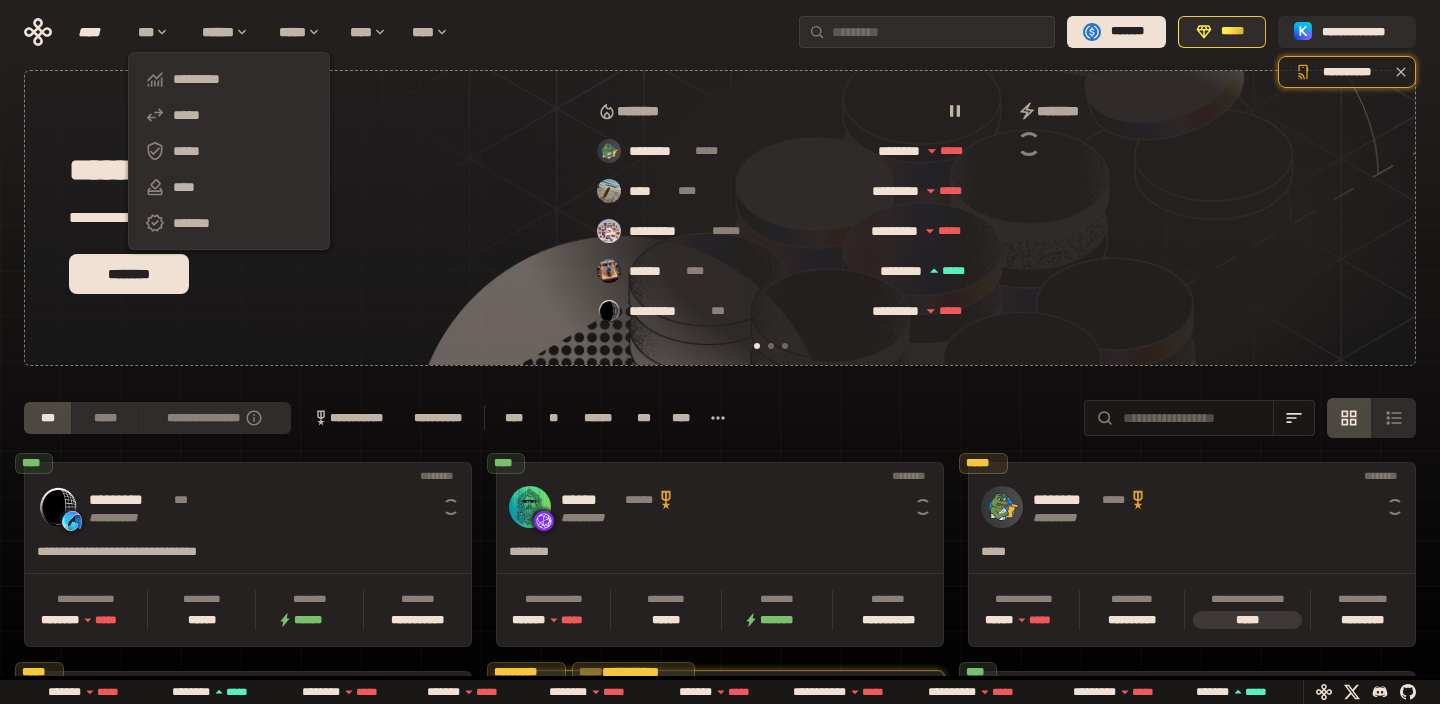 scroll, scrollTop: 247, scrollLeft: 0, axis: vertical 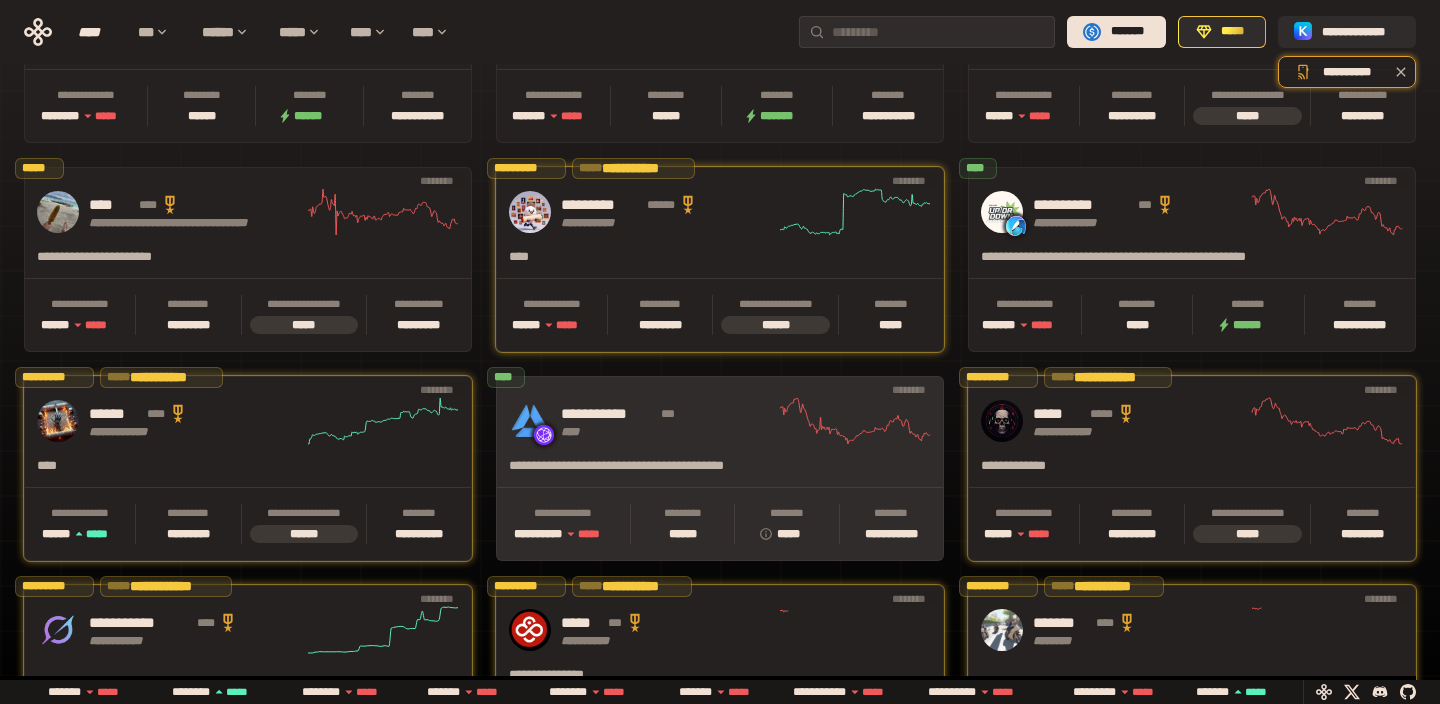 click on "**********" at bounding box center [608, 414] 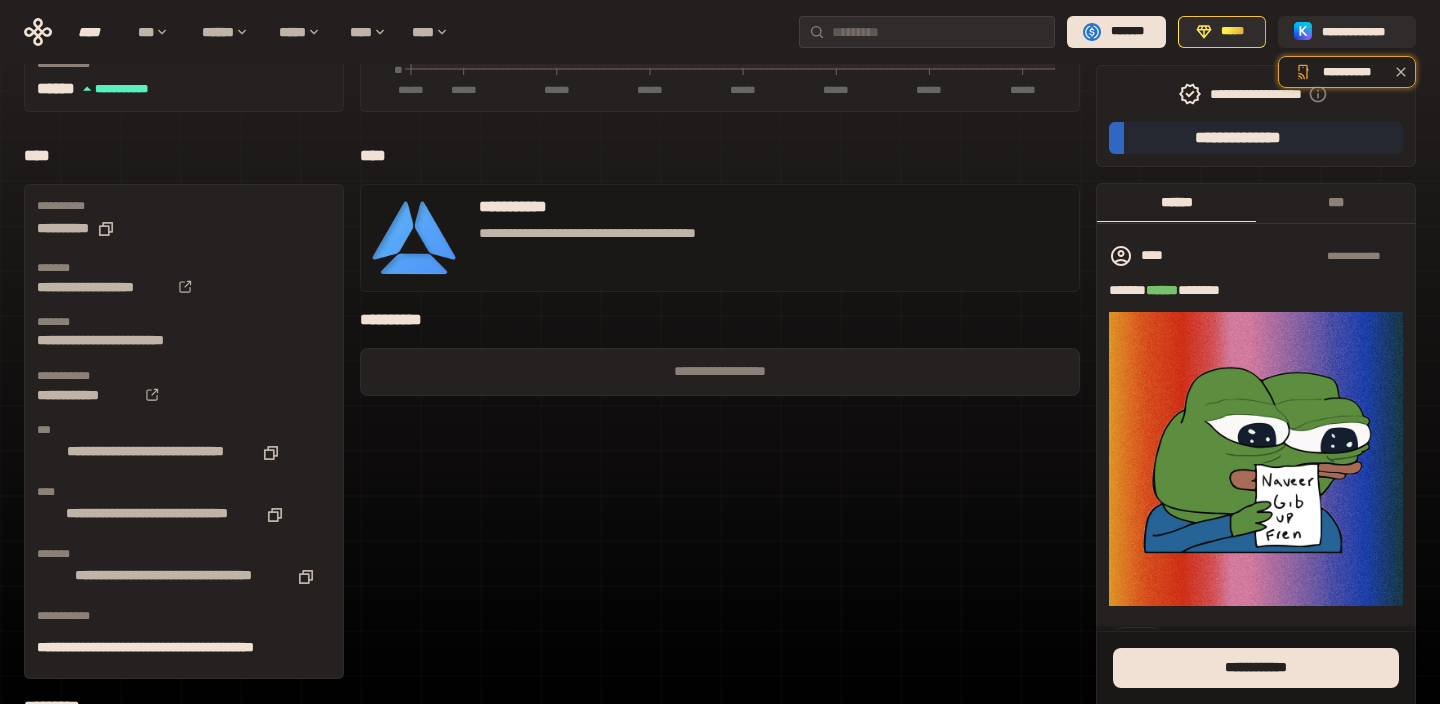 scroll, scrollTop: 453, scrollLeft: 0, axis: vertical 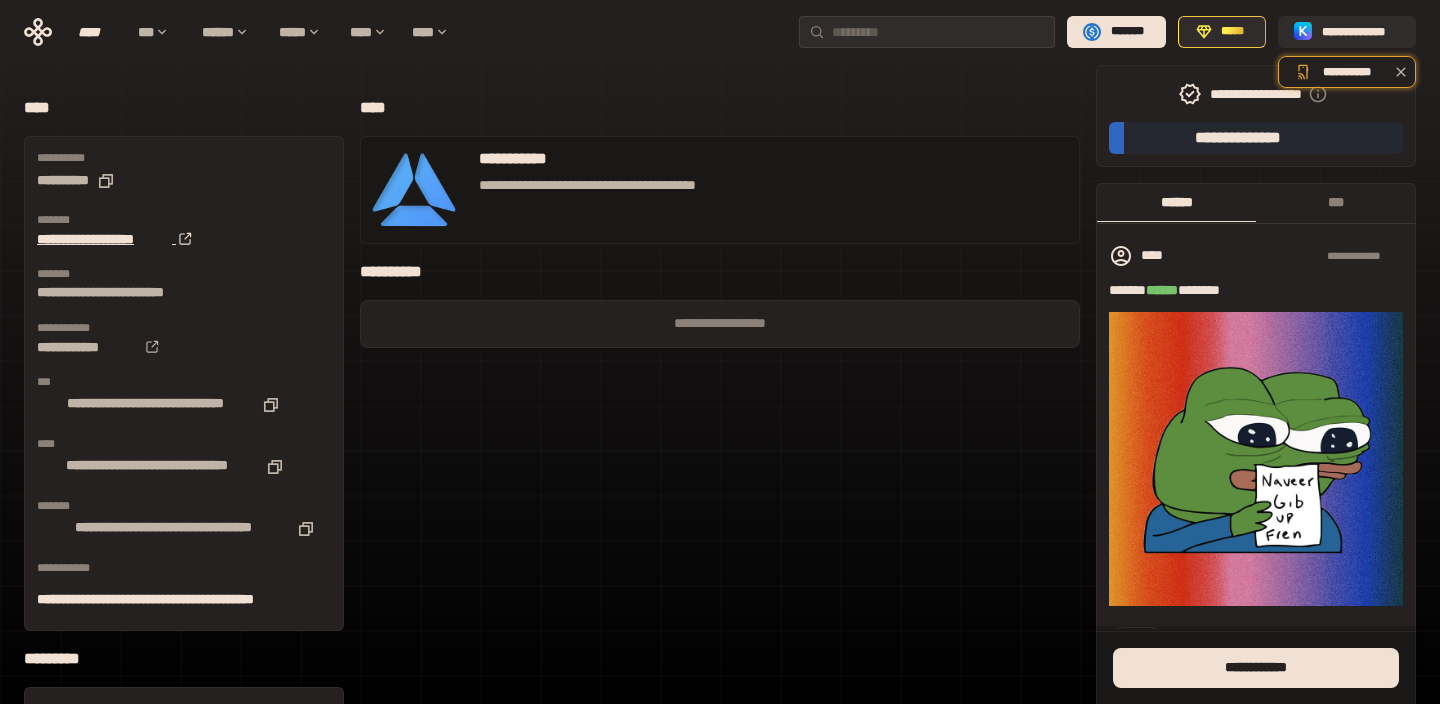 click on "**********" at bounding box center (104, 239) 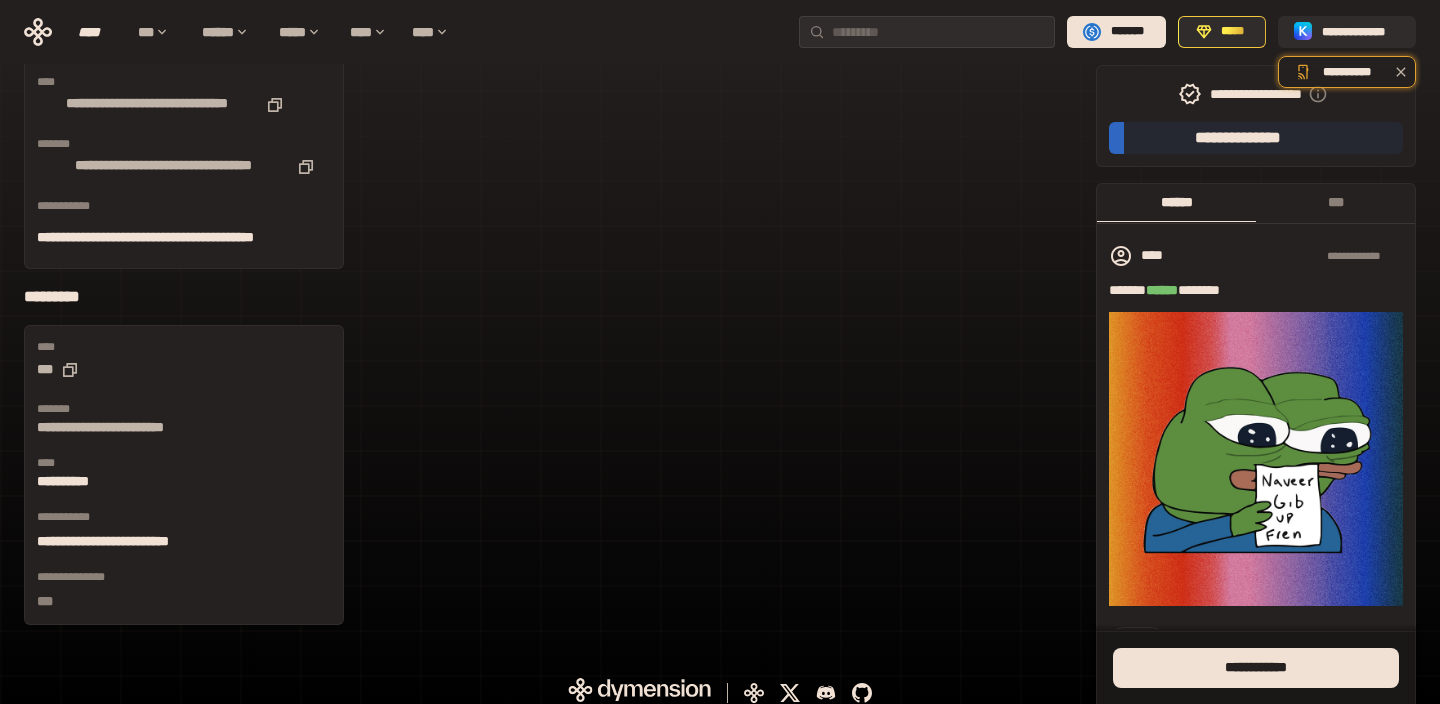 scroll, scrollTop: 823, scrollLeft: 0, axis: vertical 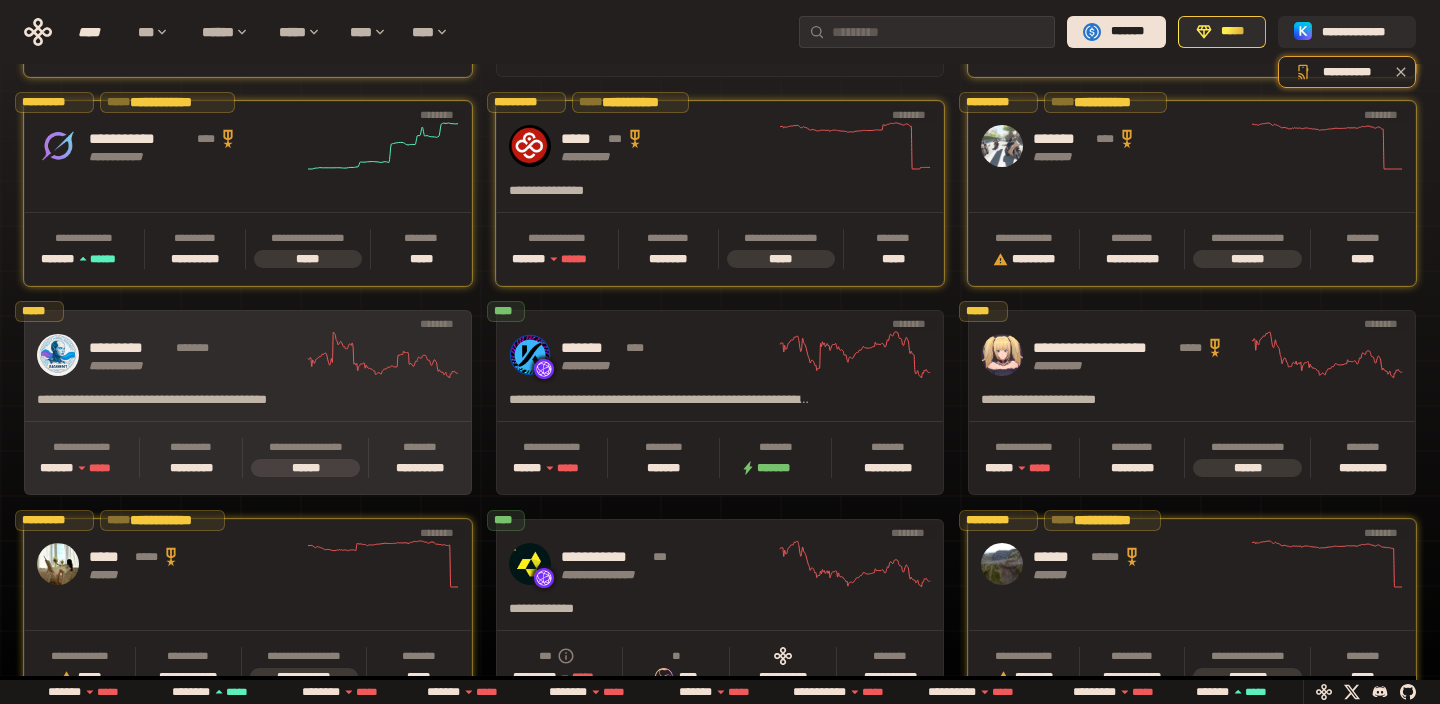 click on "**********" at bounding box center (196, 355) 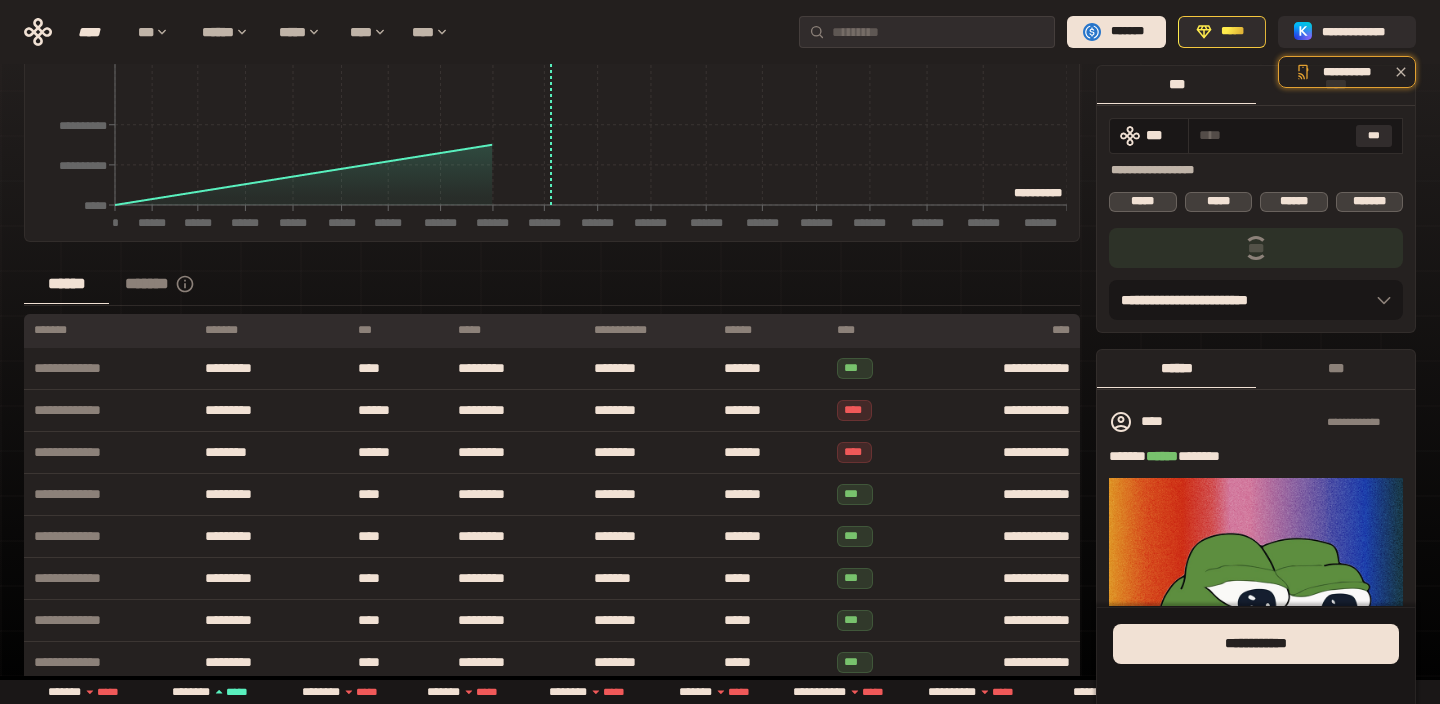 scroll, scrollTop: 1372, scrollLeft: 0, axis: vertical 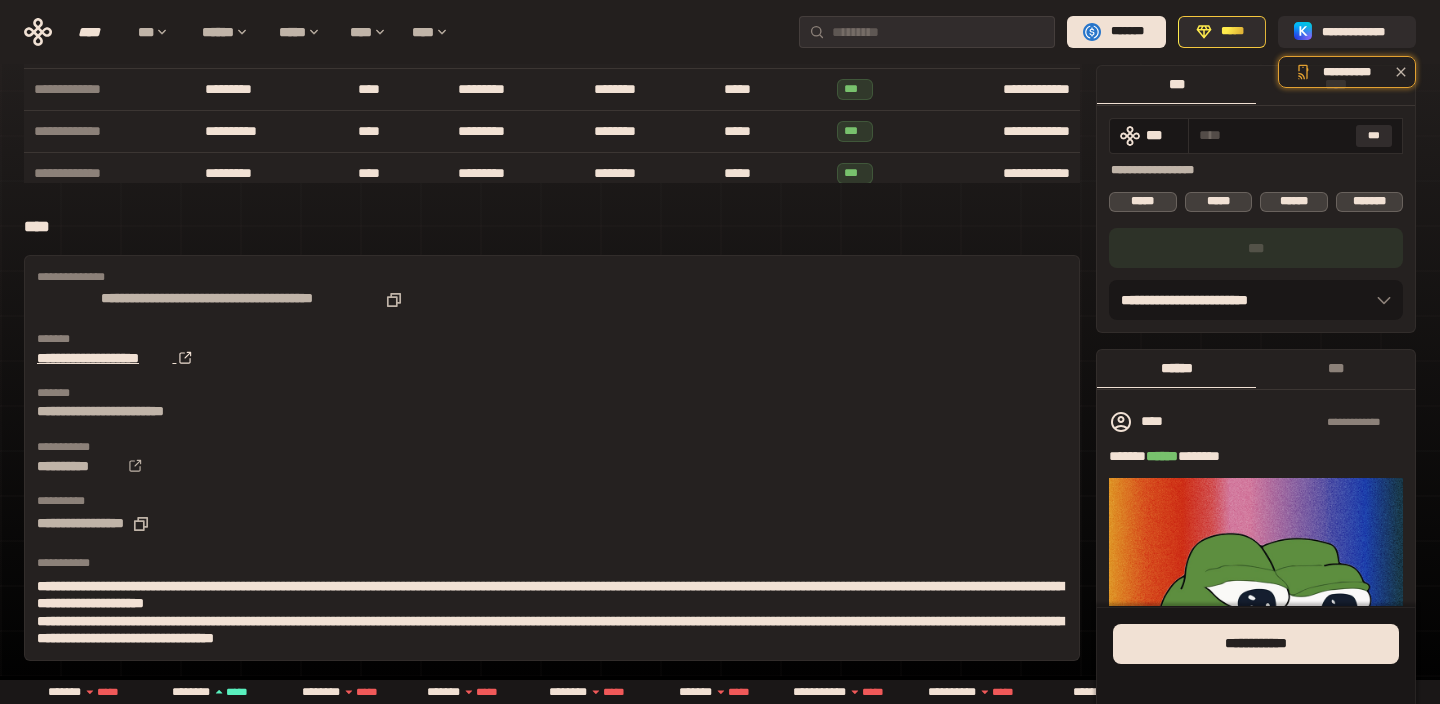 click on "**********" at bounding box center (104, 358) 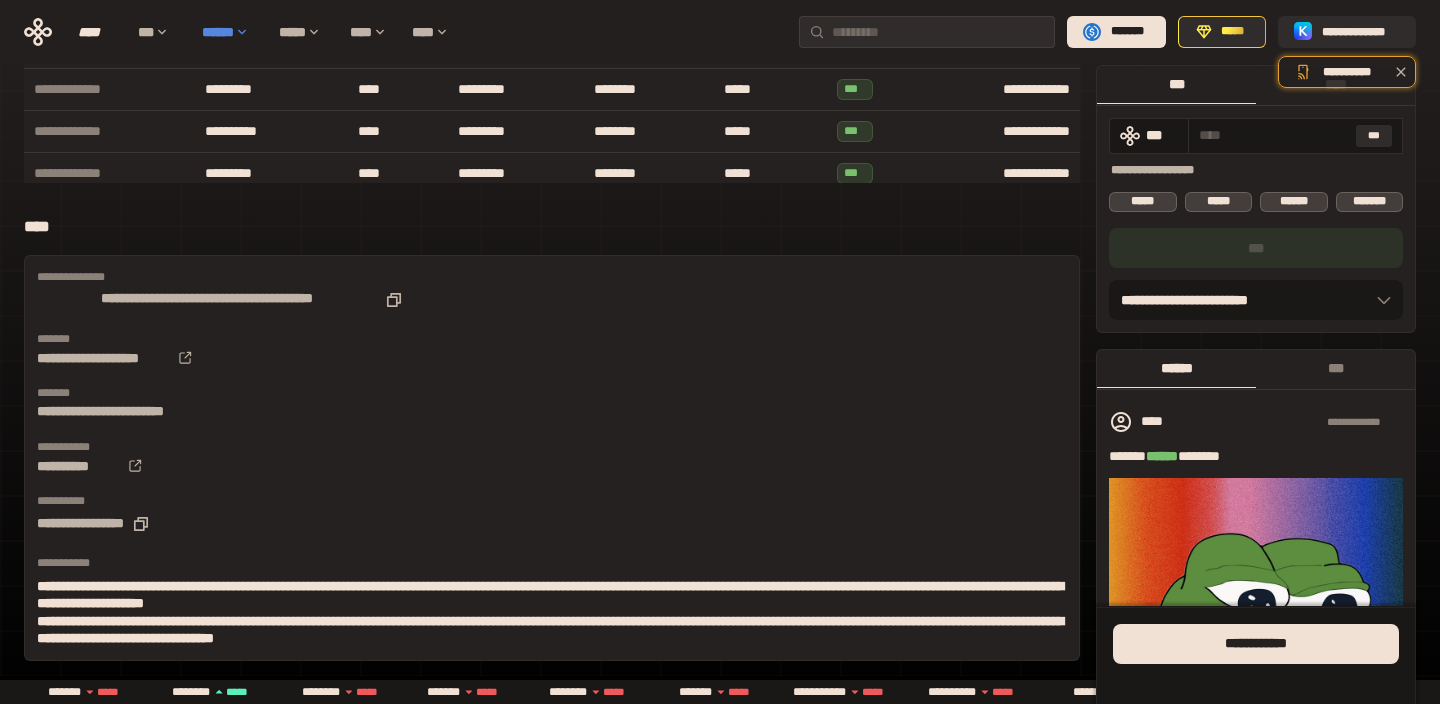 scroll, scrollTop: 0, scrollLeft: 0, axis: both 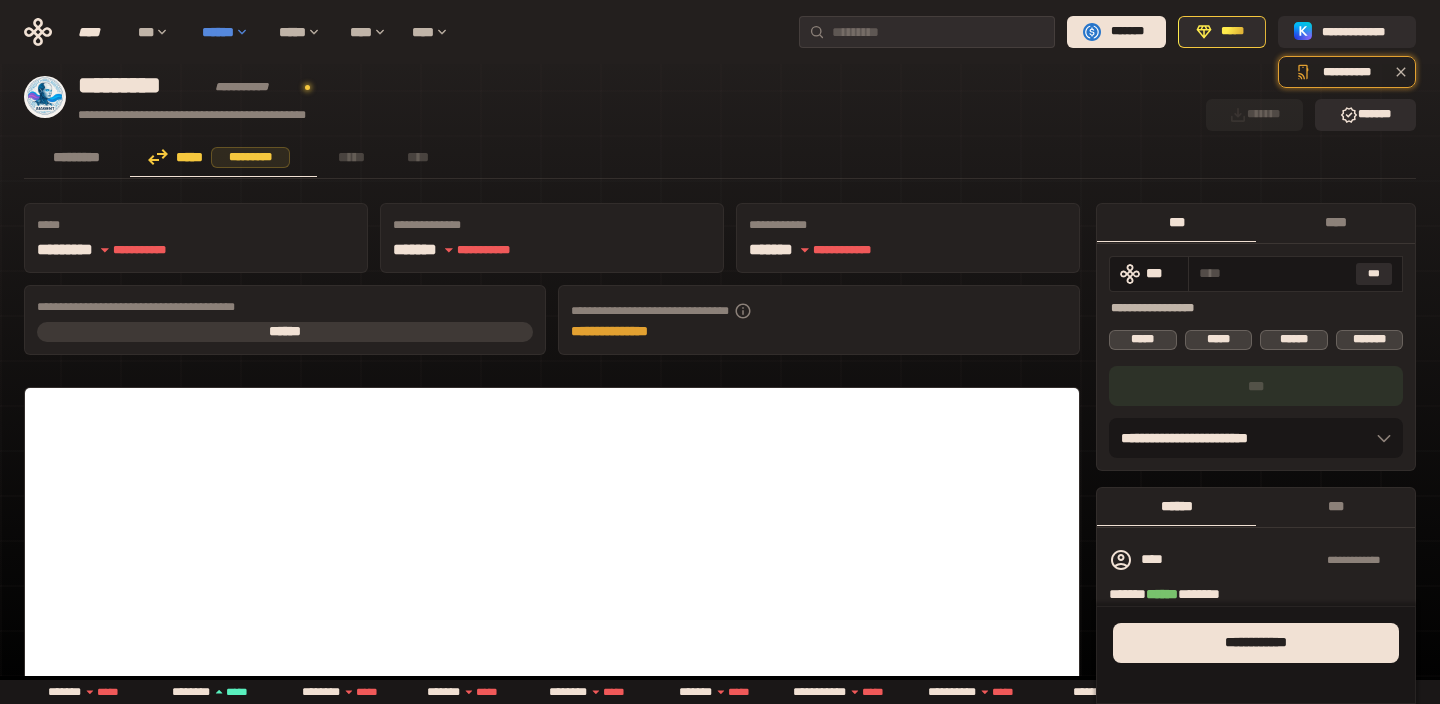 click 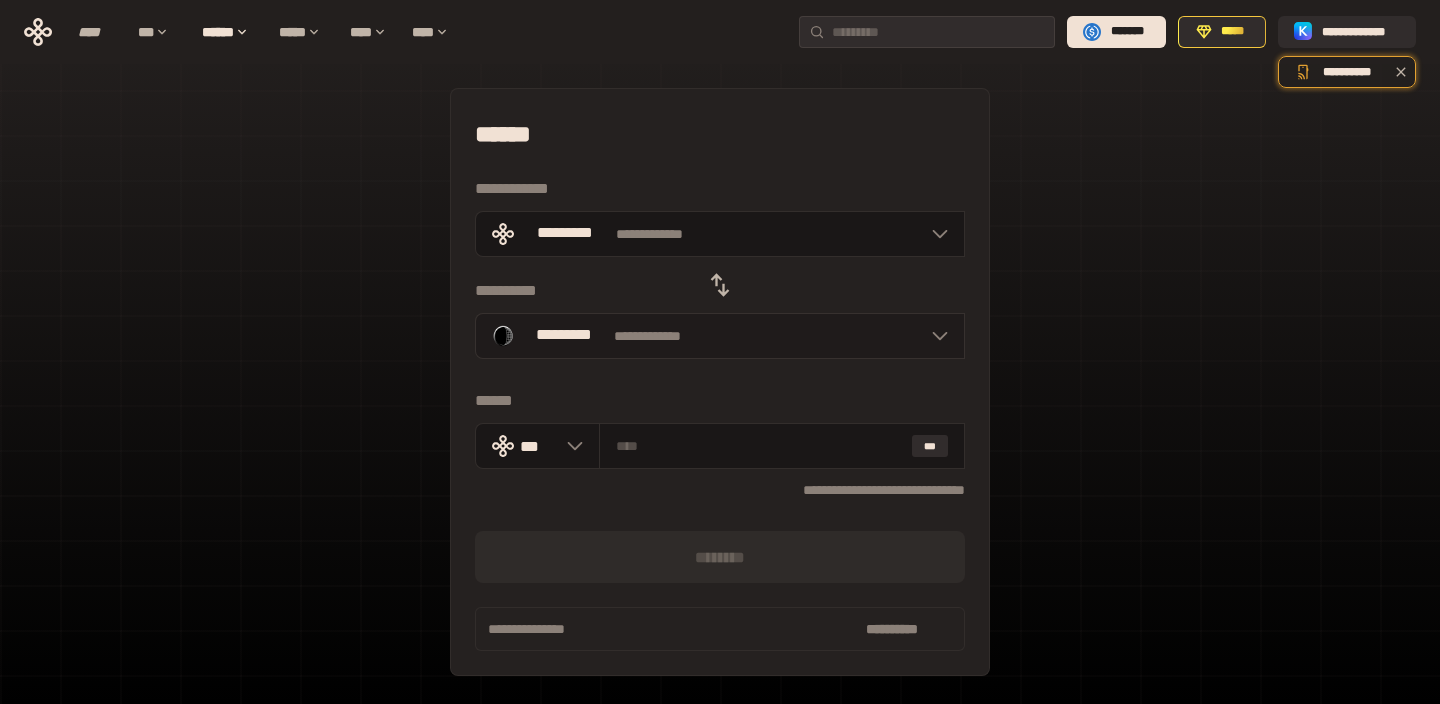 click 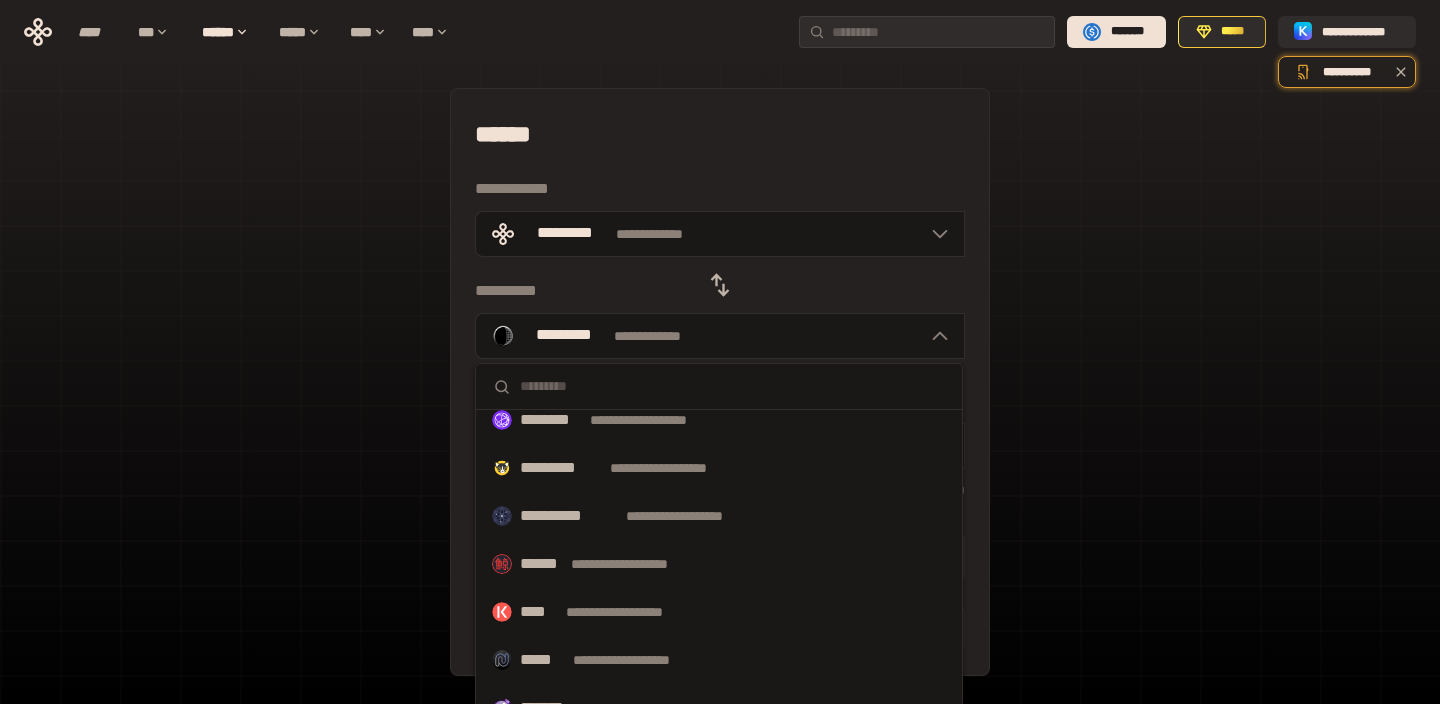 scroll, scrollTop: 600, scrollLeft: 0, axis: vertical 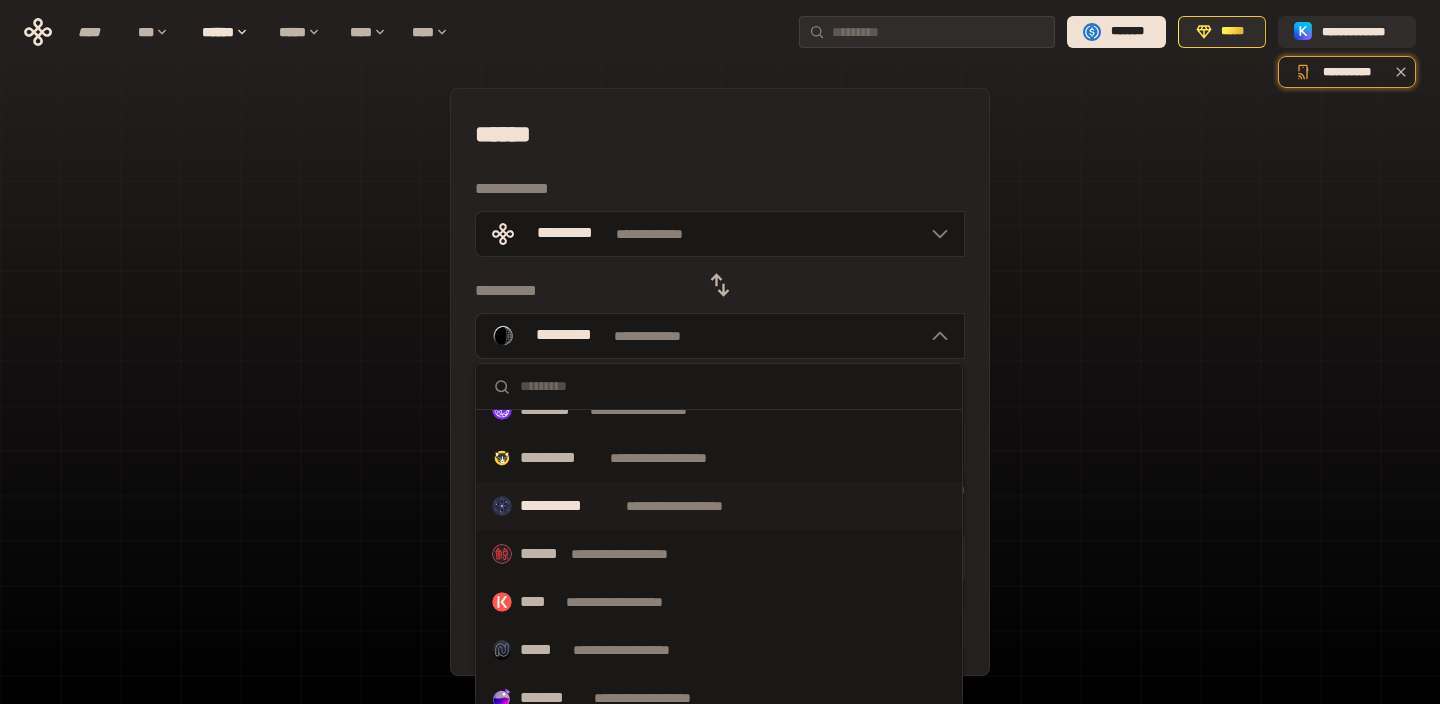 click on "**********" at bounding box center (719, 506) 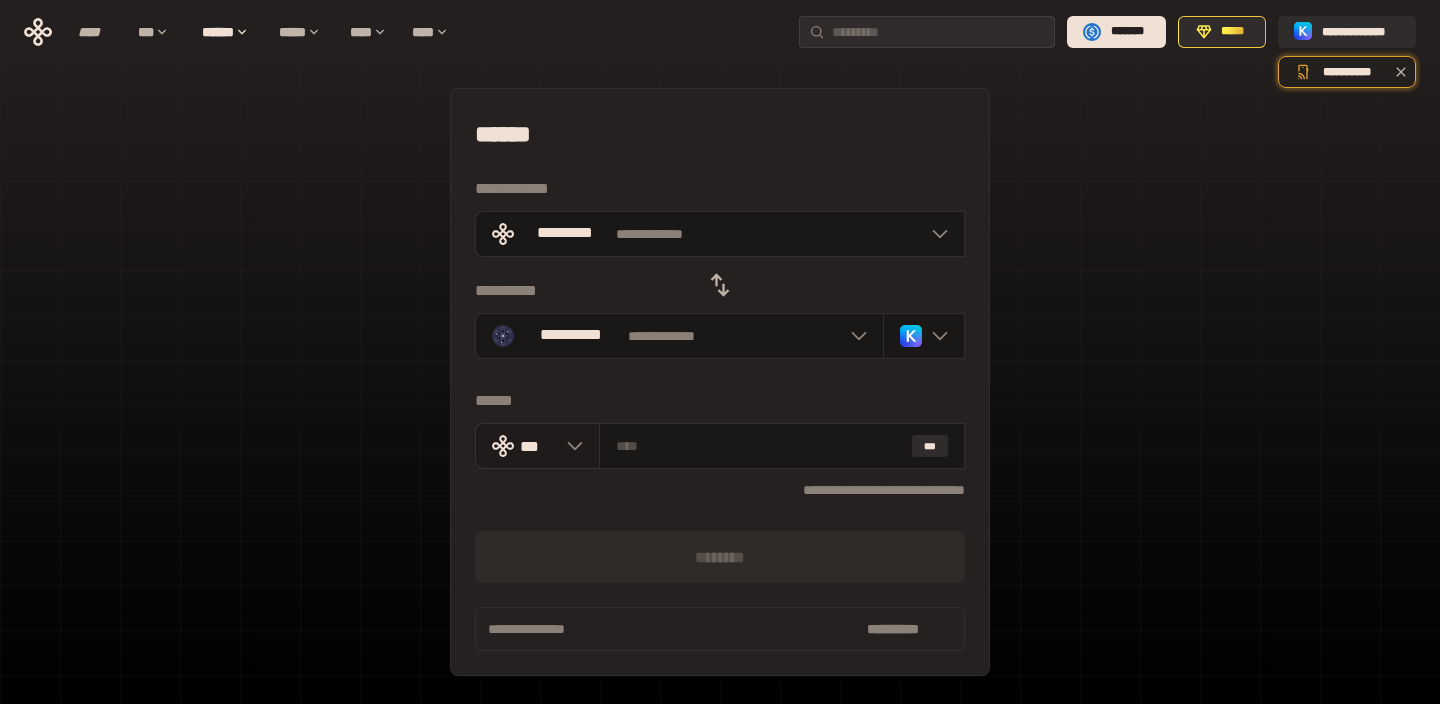 click 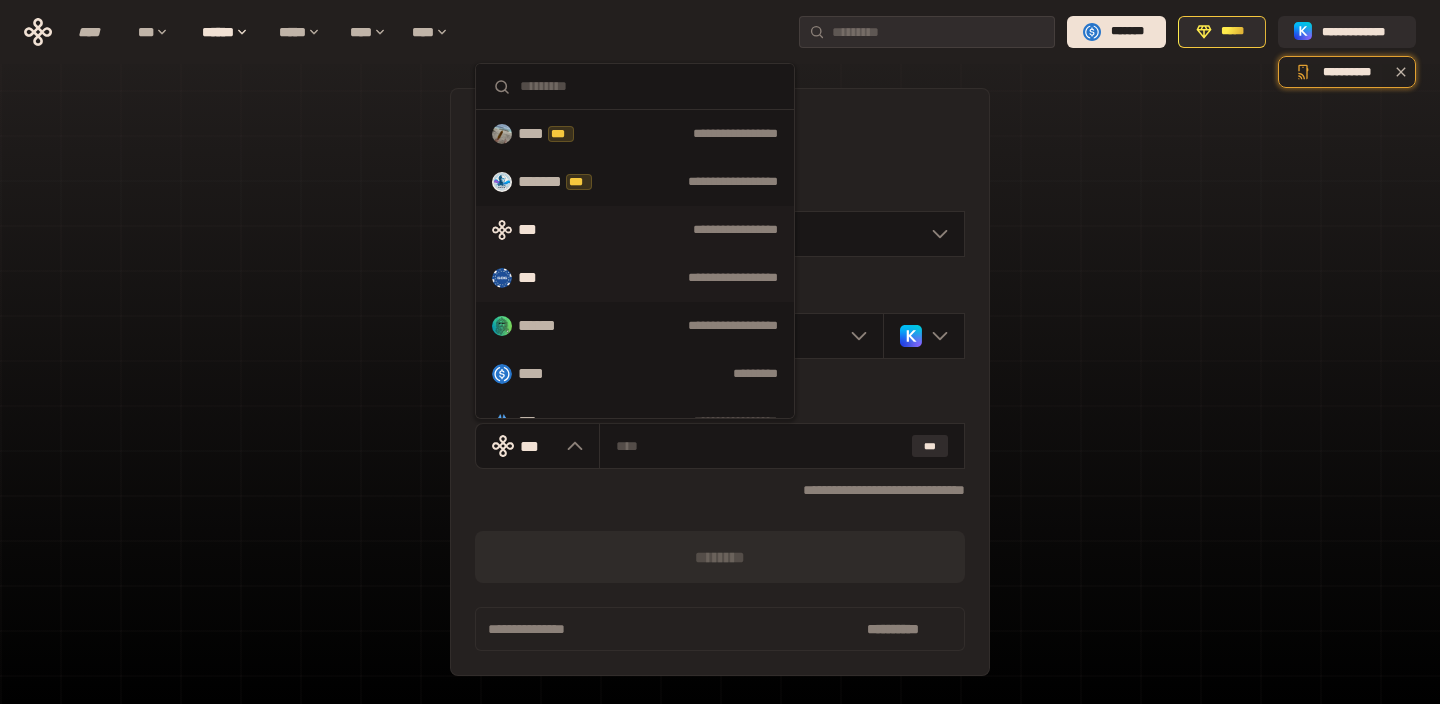 scroll, scrollTop: 28, scrollLeft: 0, axis: vertical 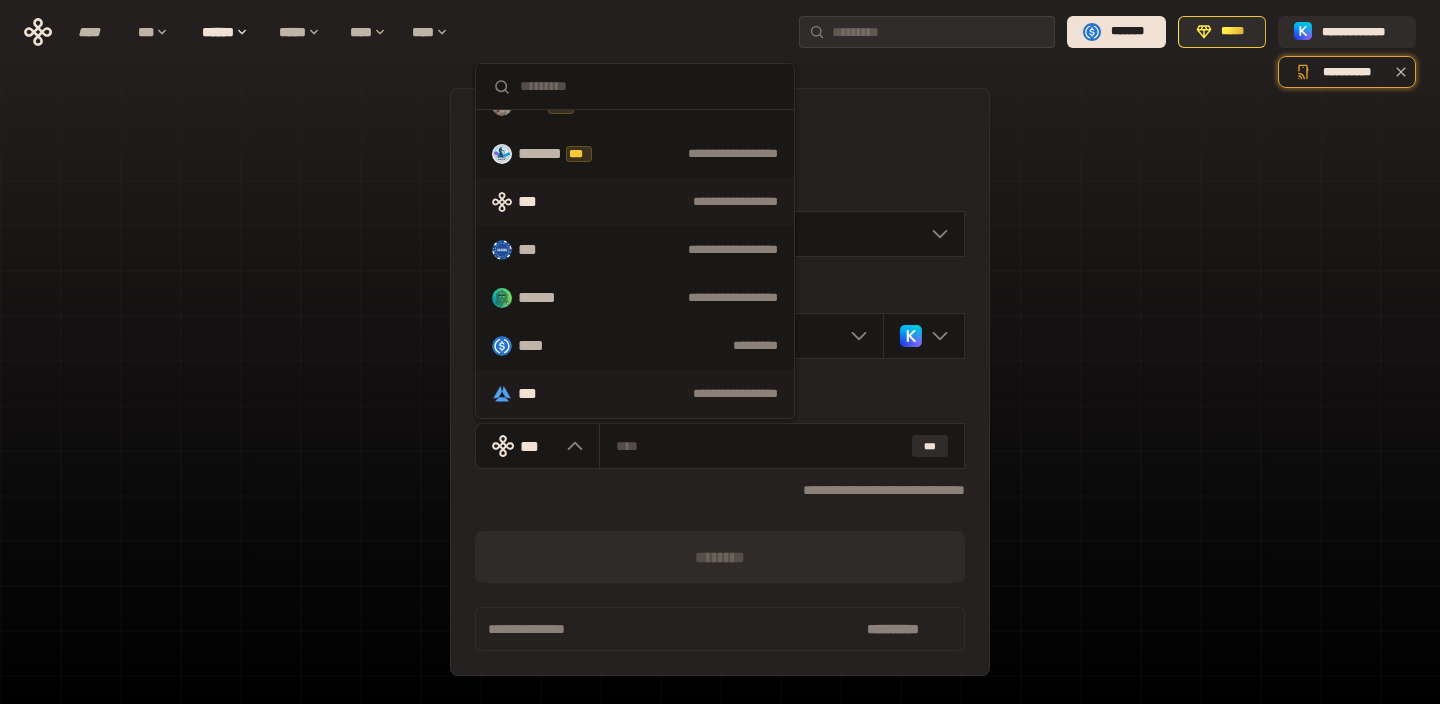 click on "**********" at bounding box center [635, 394] 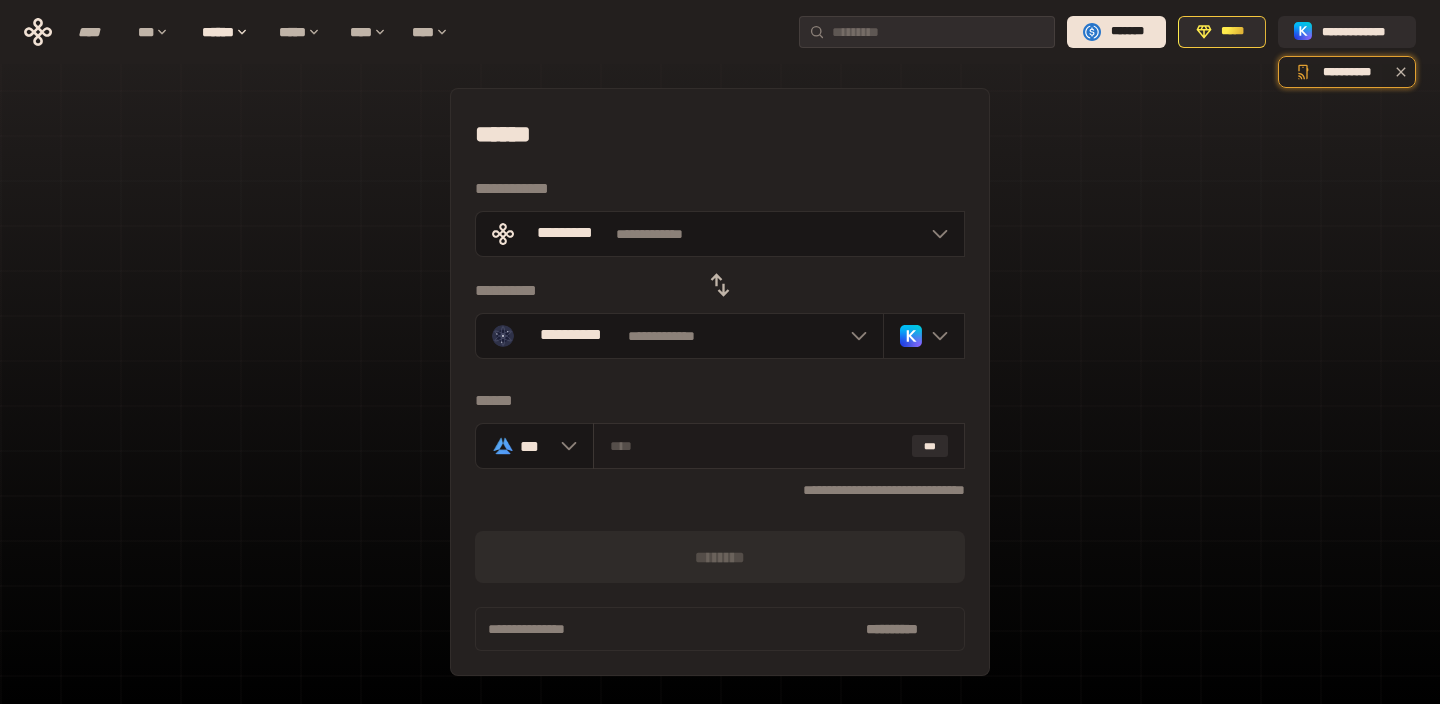 click at bounding box center (757, 446) 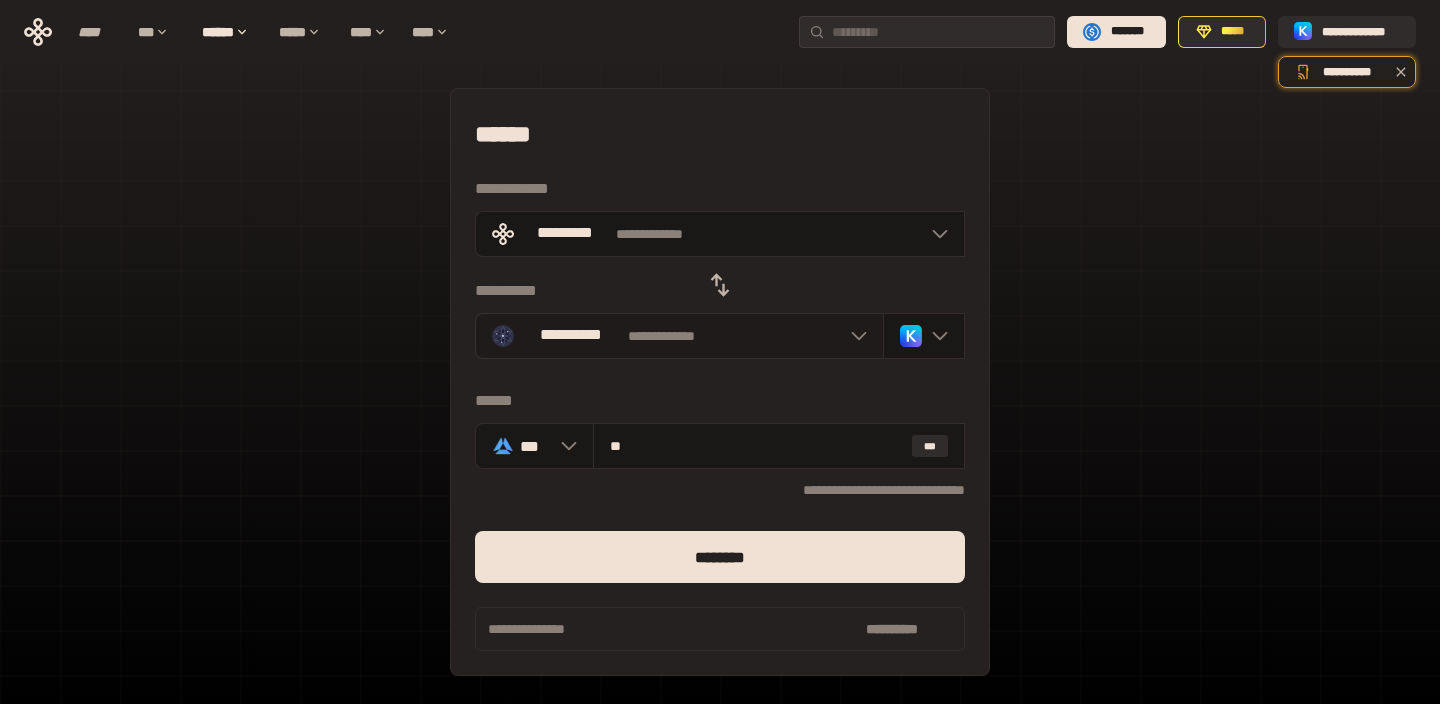 type on "**" 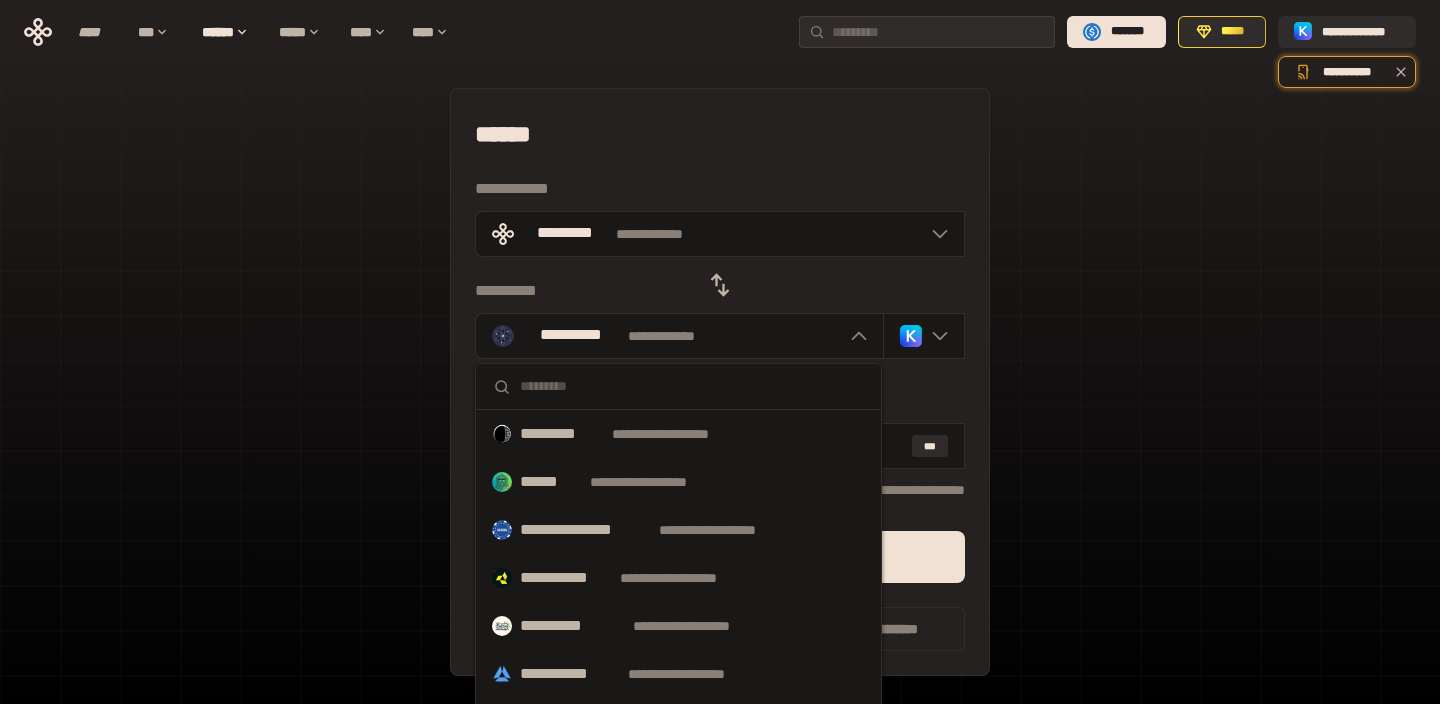 click on "**********" at bounding box center (720, 445) 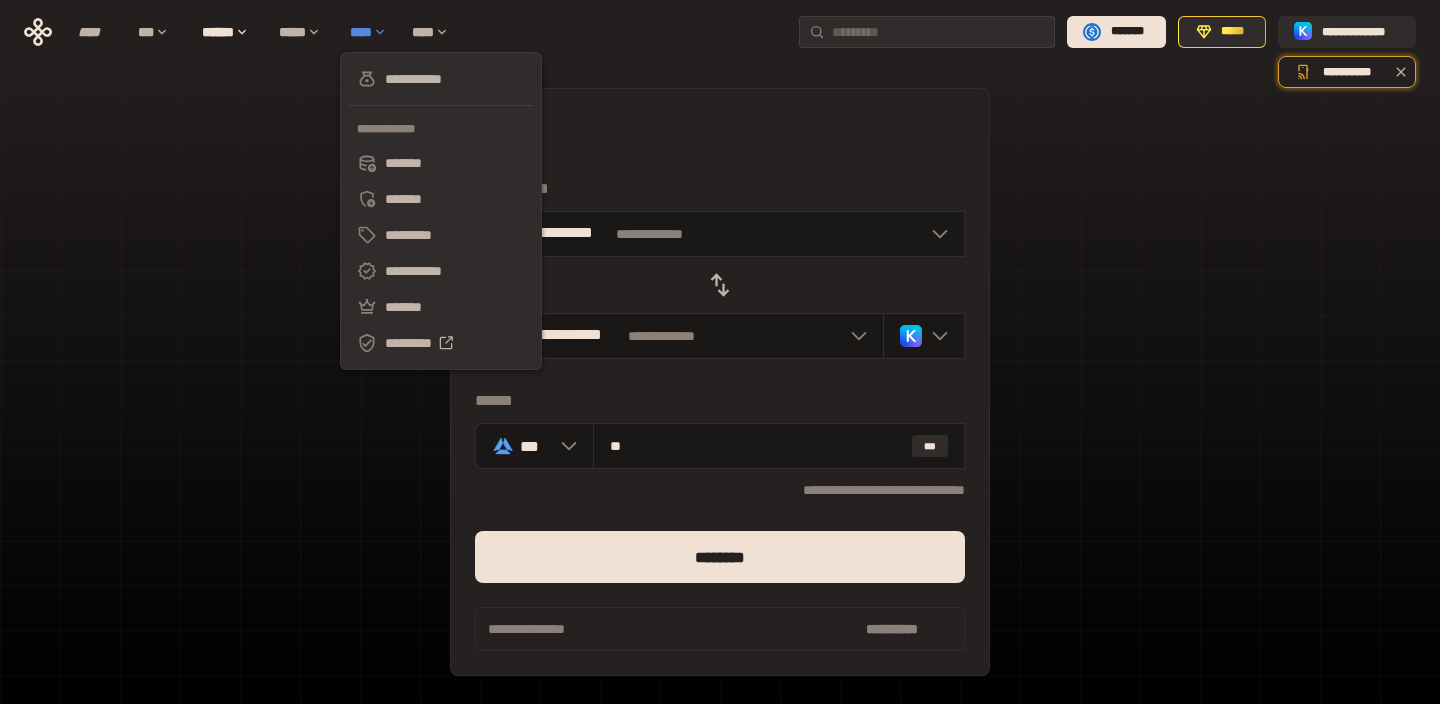 click on "****" at bounding box center (371, 32) 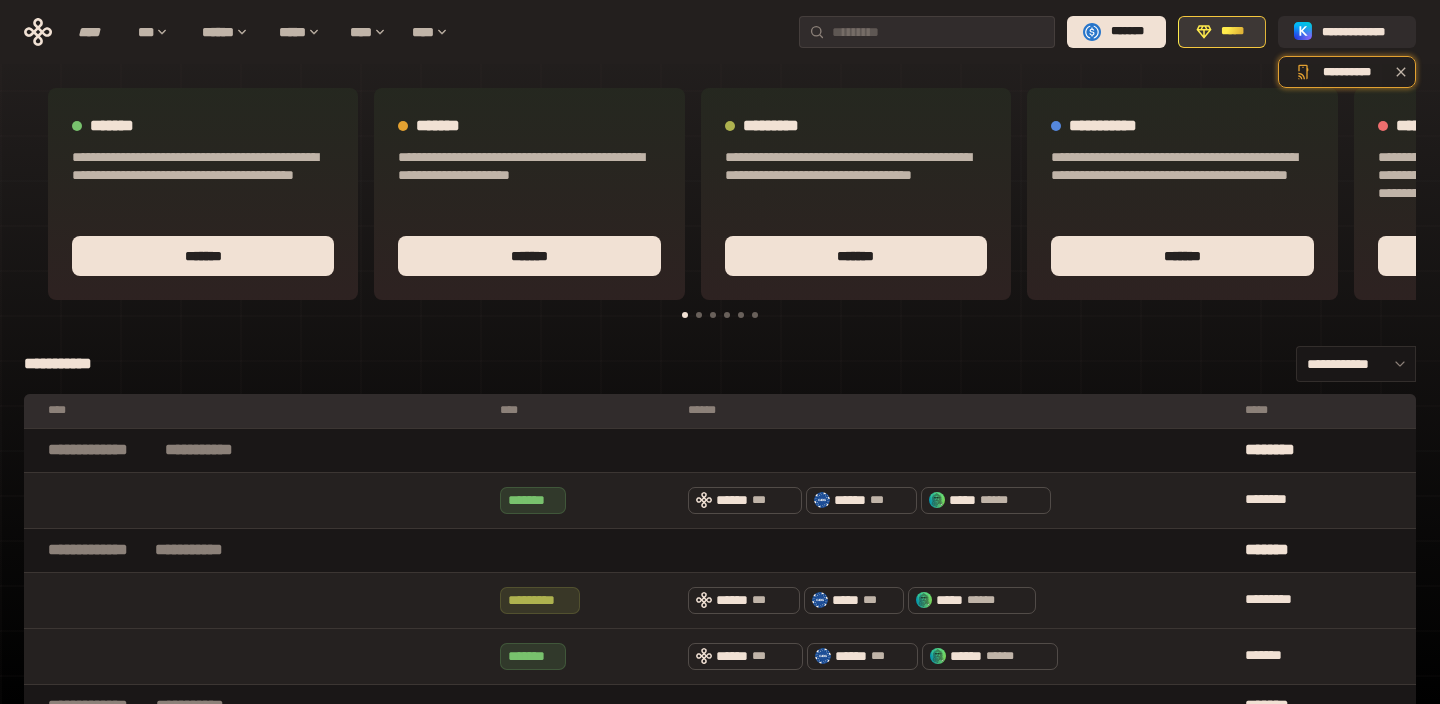 click 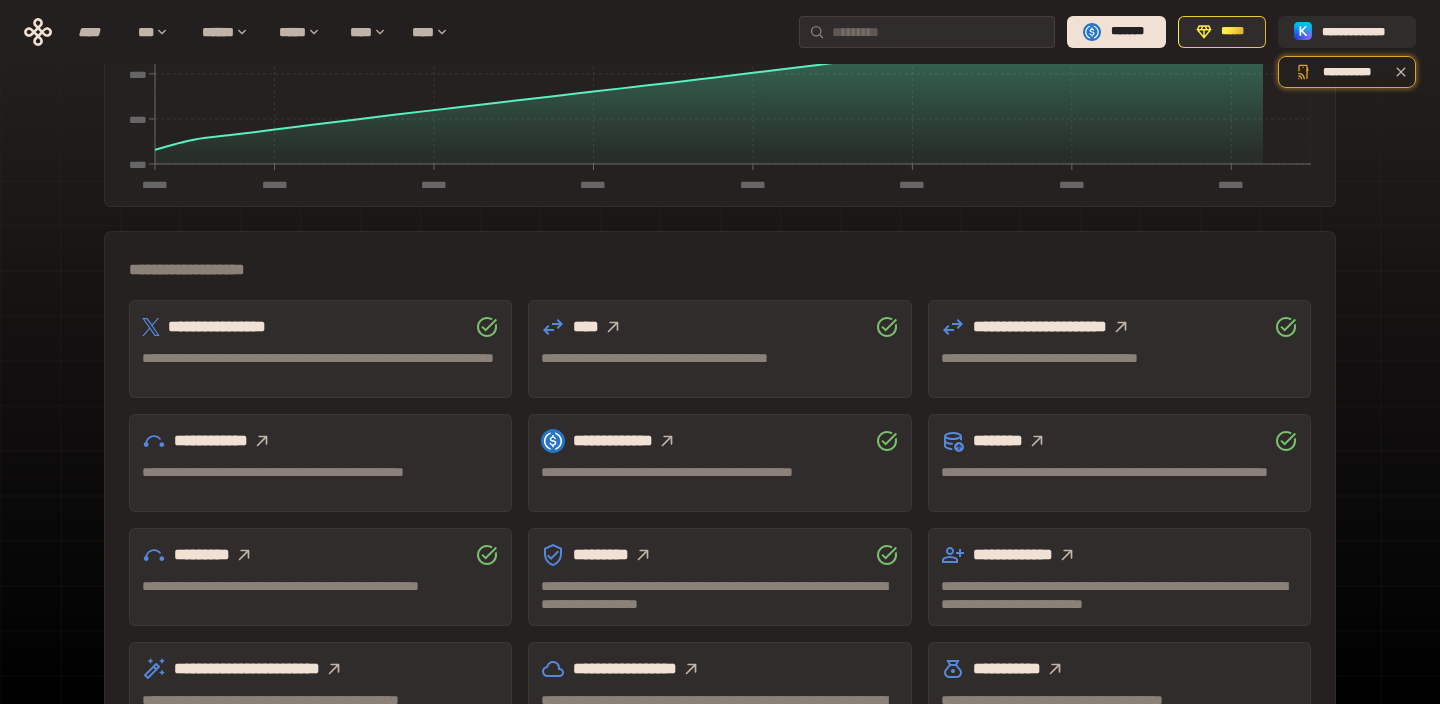 scroll, scrollTop: 442, scrollLeft: 0, axis: vertical 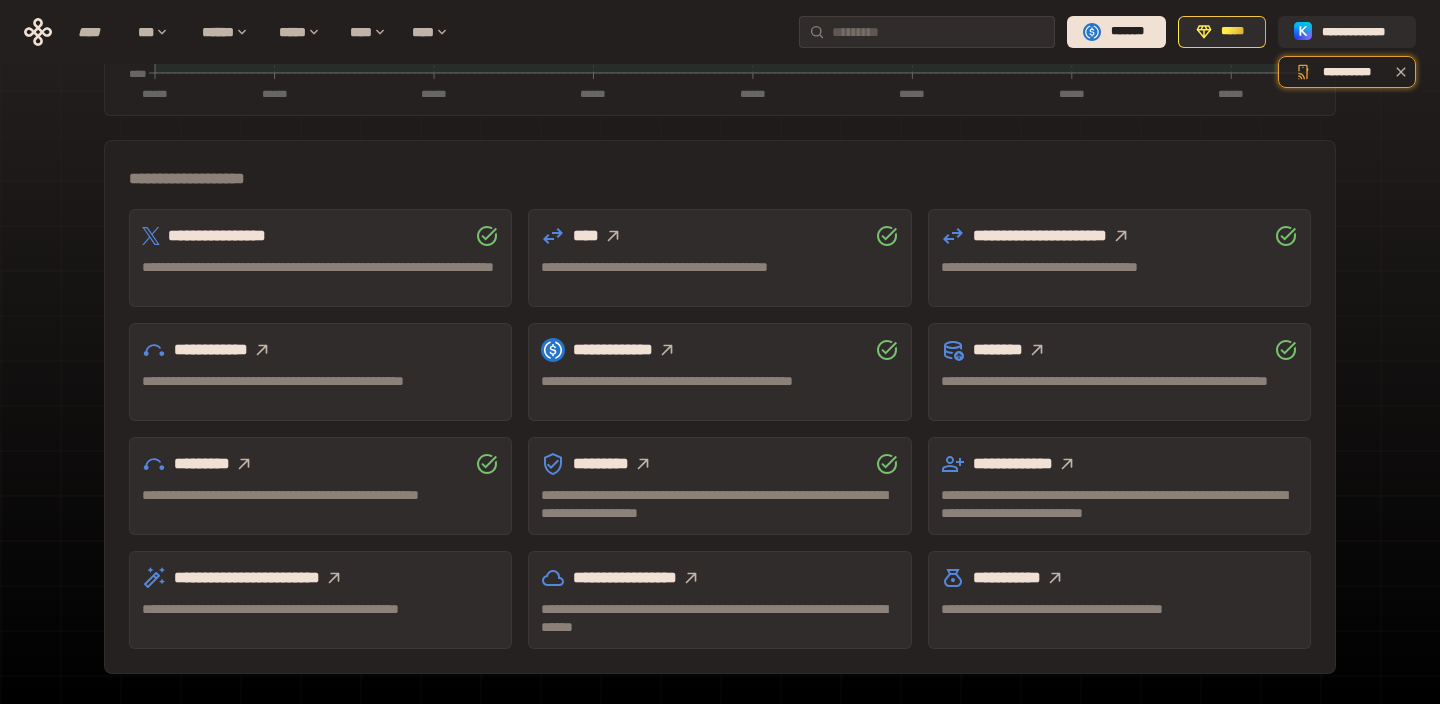 click 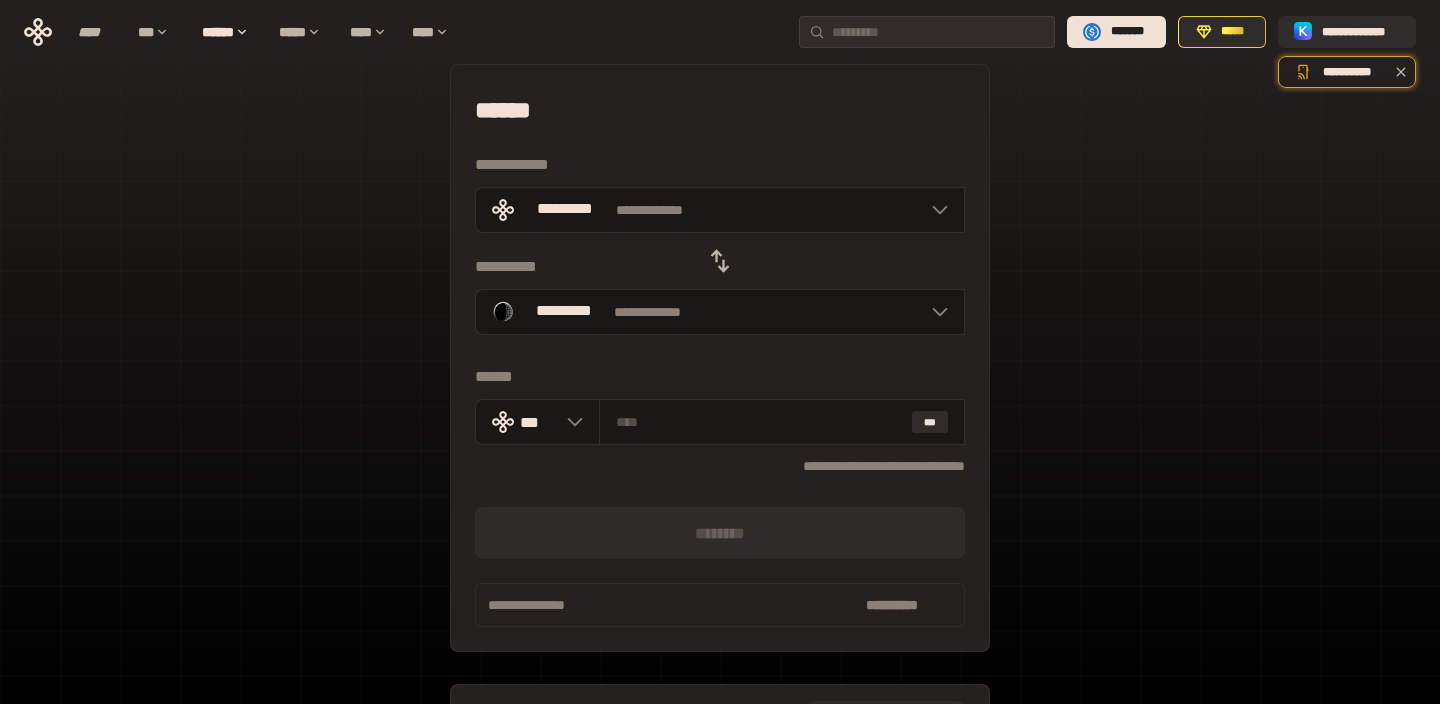 scroll, scrollTop: 23, scrollLeft: 0, axis: vertical 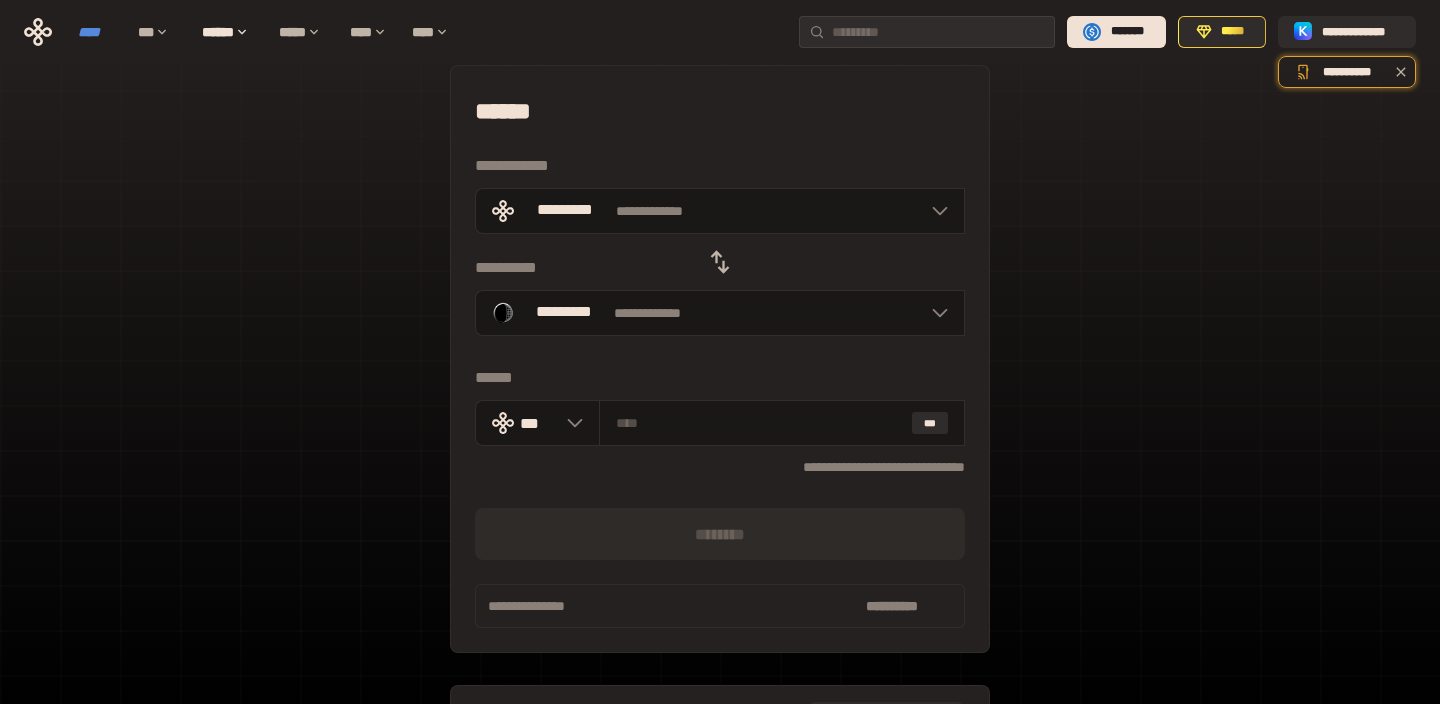 click on "****" at bounding box center (98, 32) 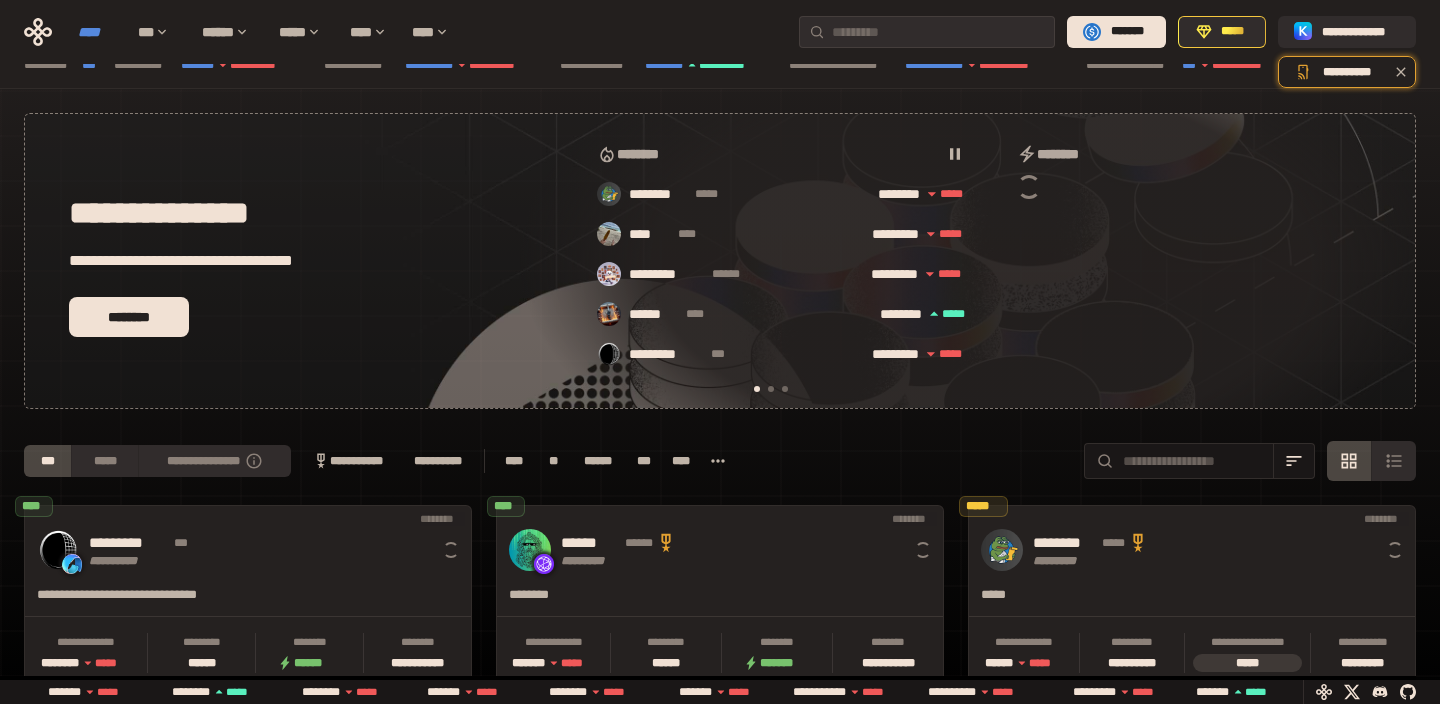 scroll, scrollTop: 0, scrollLeft: 16, axis: horizontal 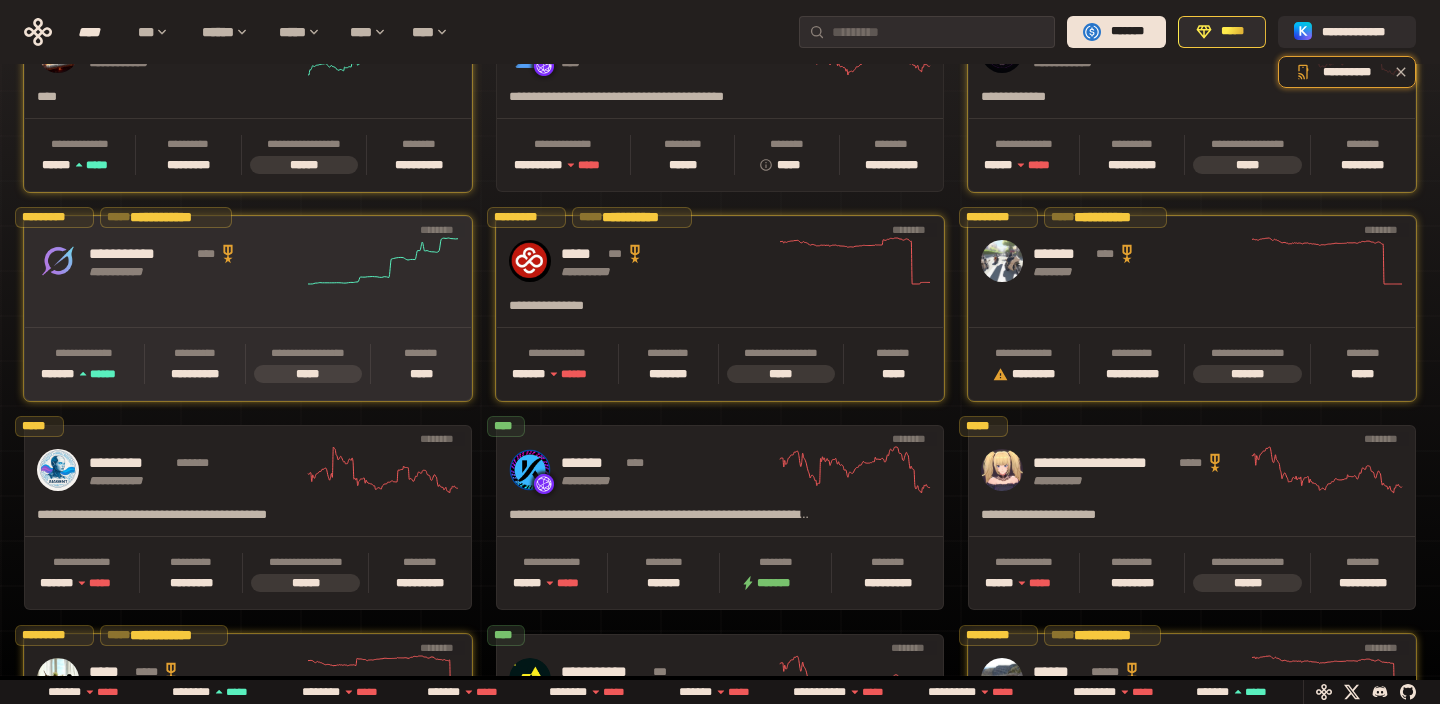 click on "**********" at bounding box center [170, 261] 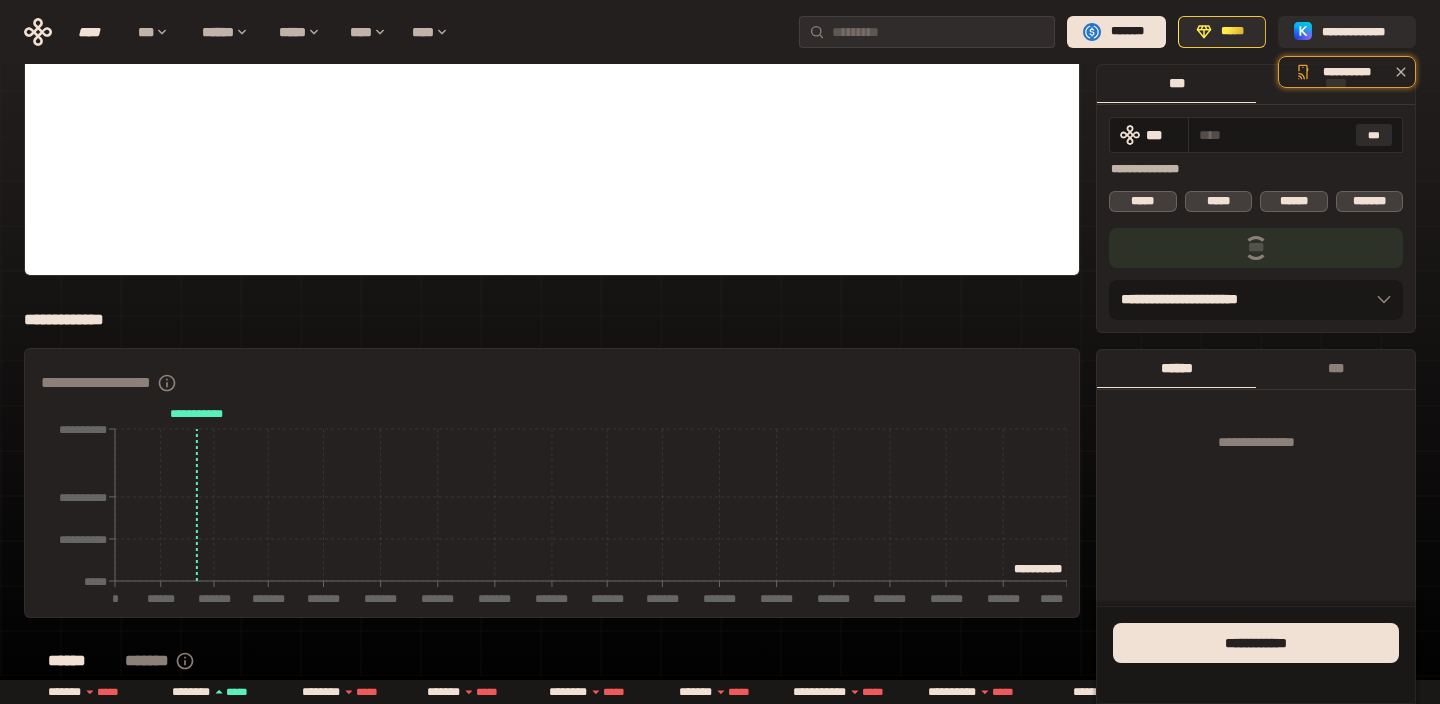 scroll, scrollTop: 0, scrollLeft: 0, axis: both 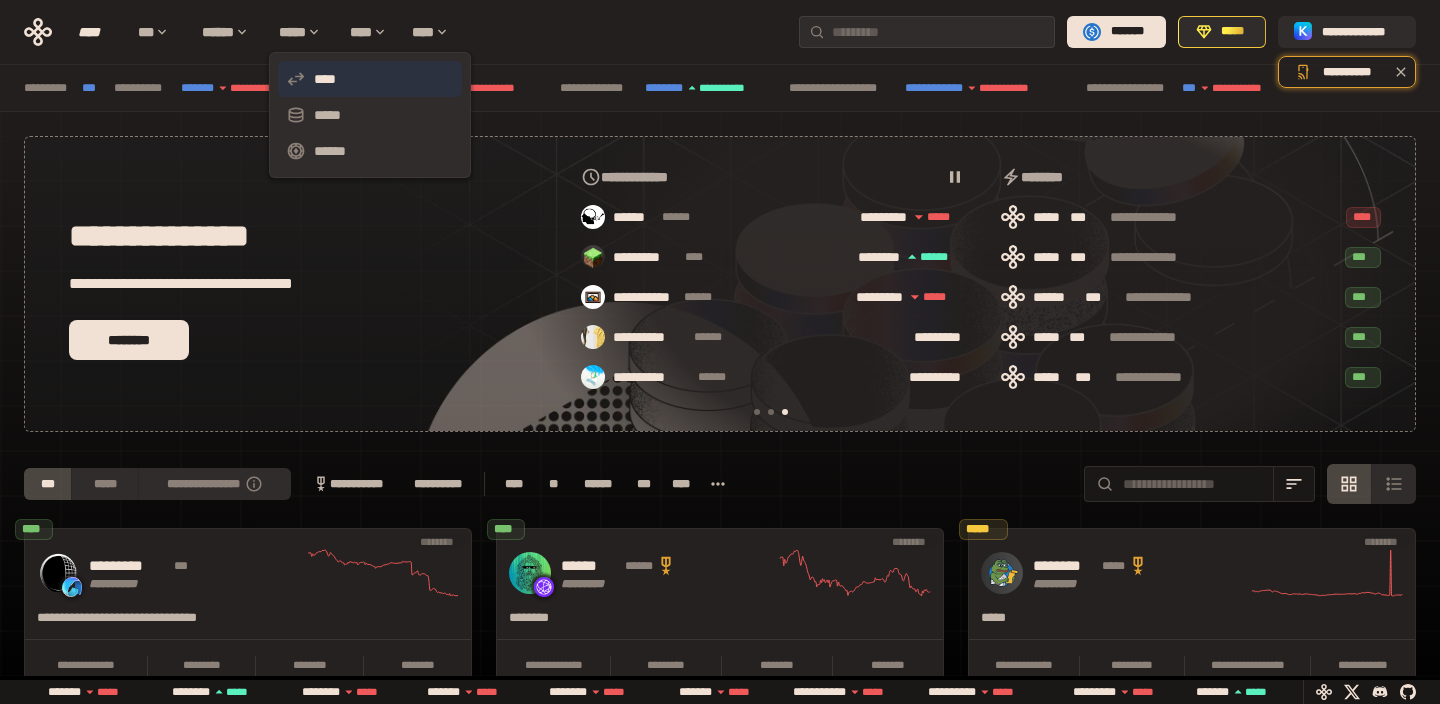 click on "****" at bounding box center (370, 79) 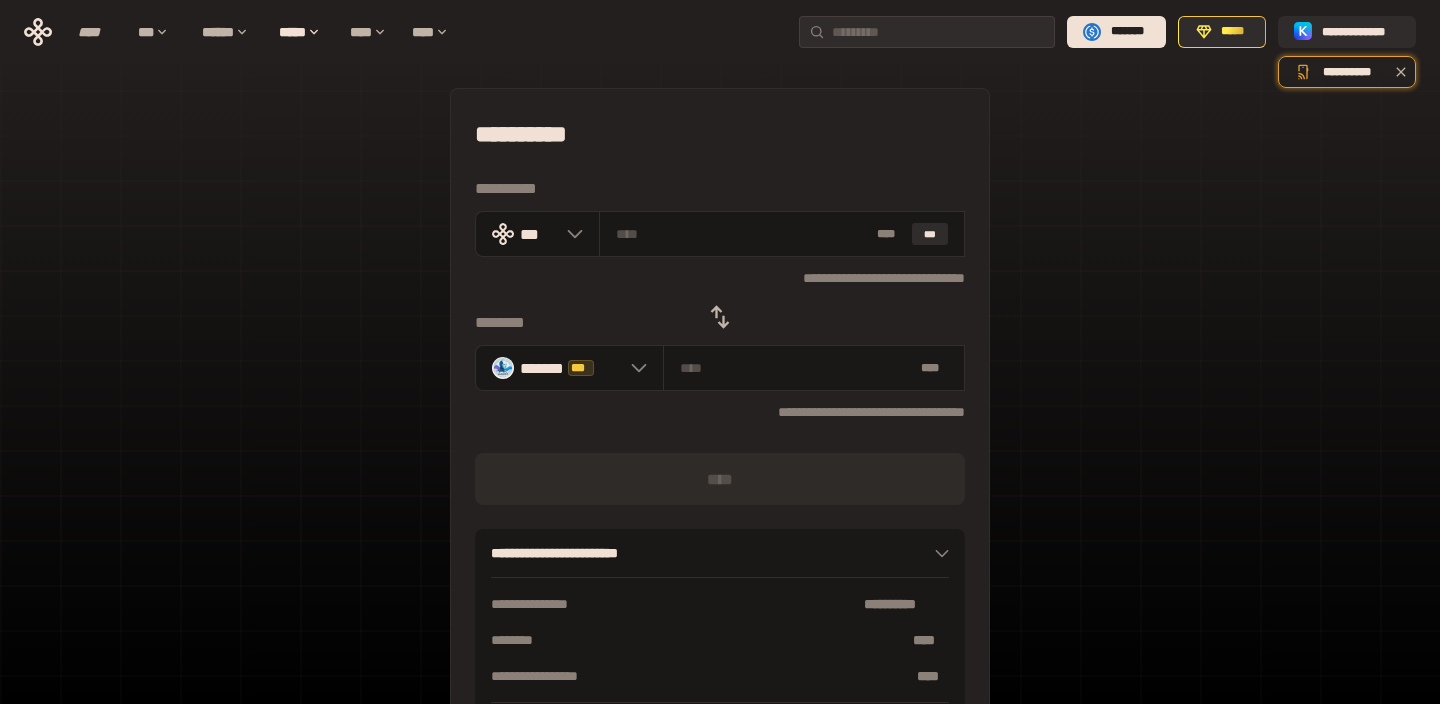 click 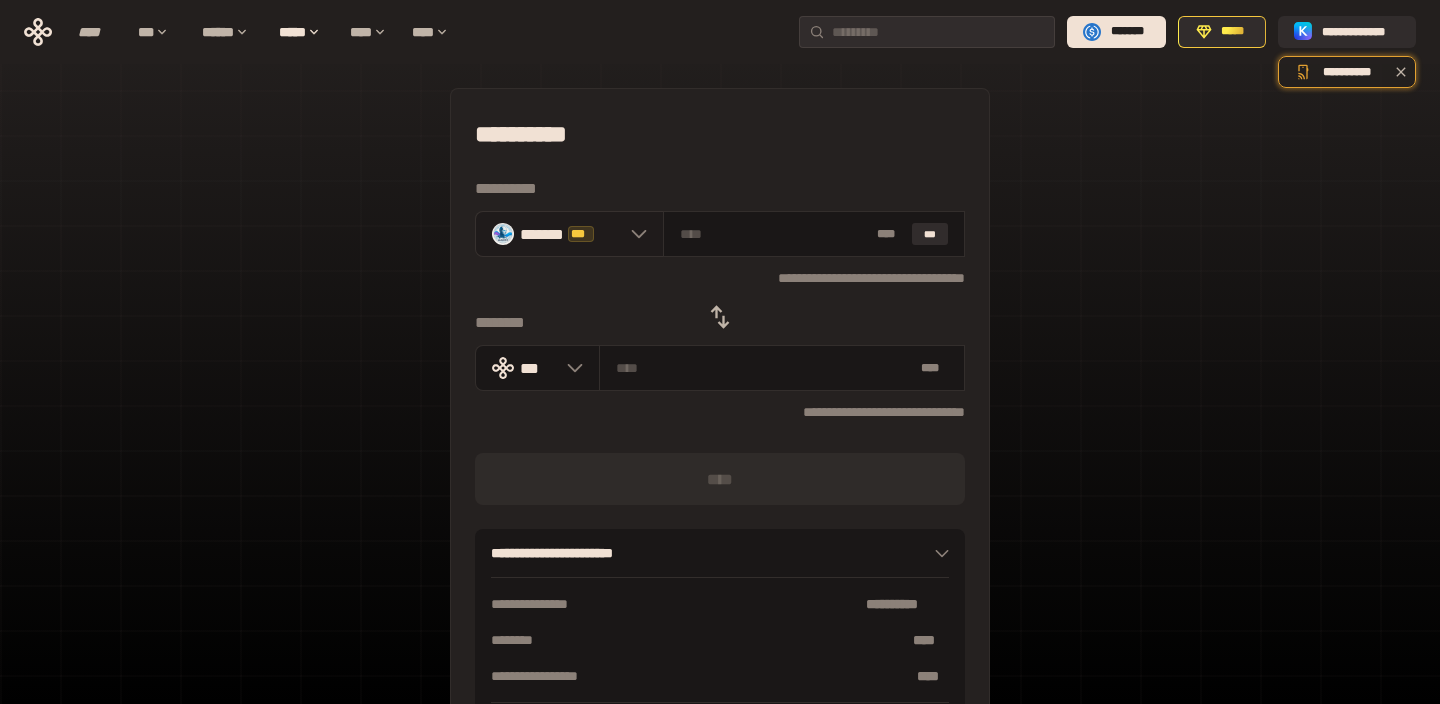 click on "*******   ***" at bounding box center (569, 234) 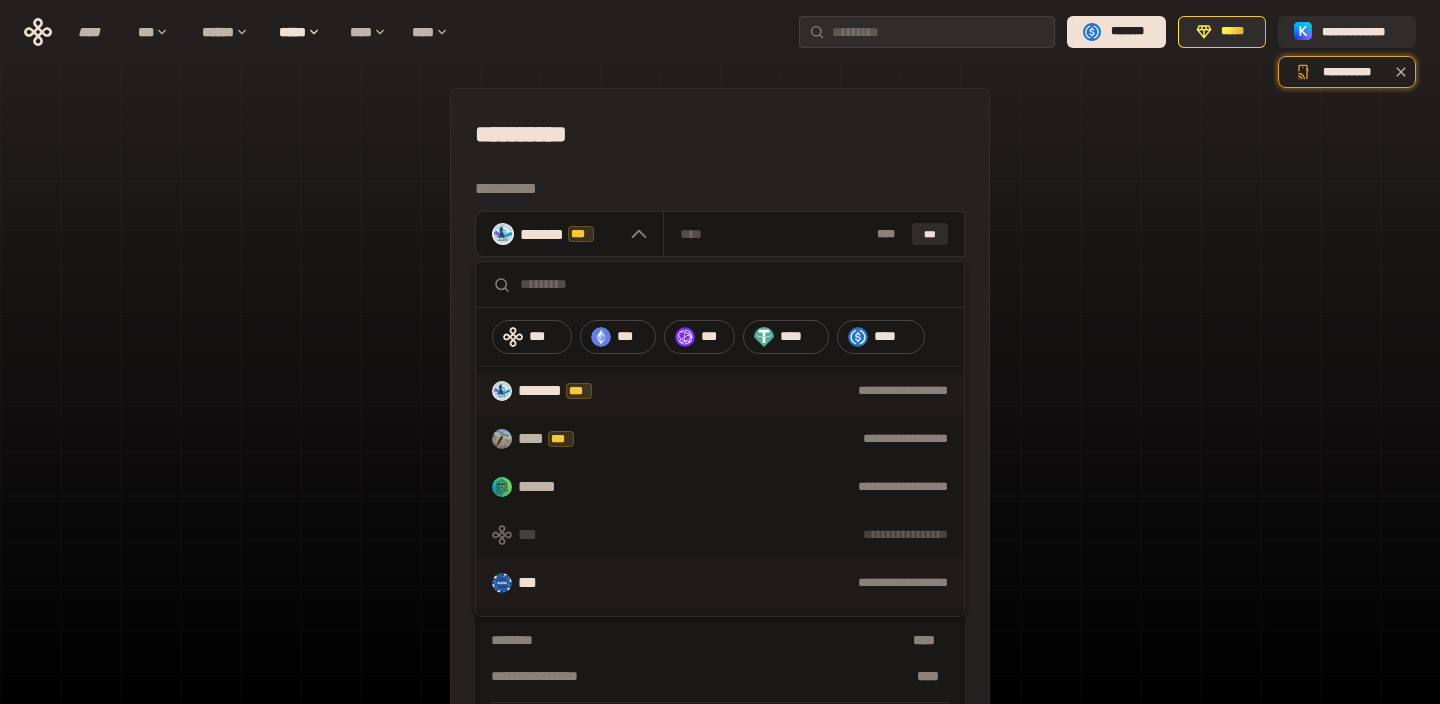 click on "**********" at bounding box center [763, 583] 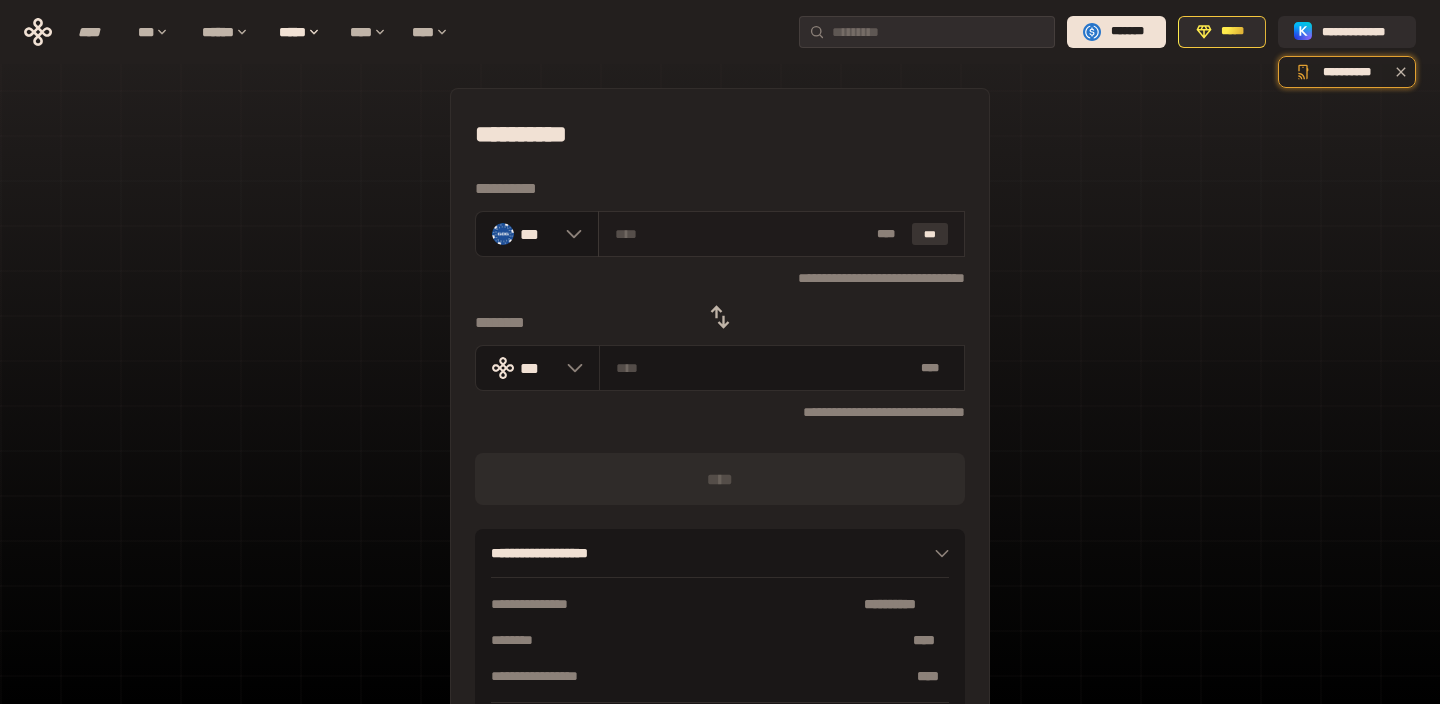 click on "***" at bounding box center [930, 234] 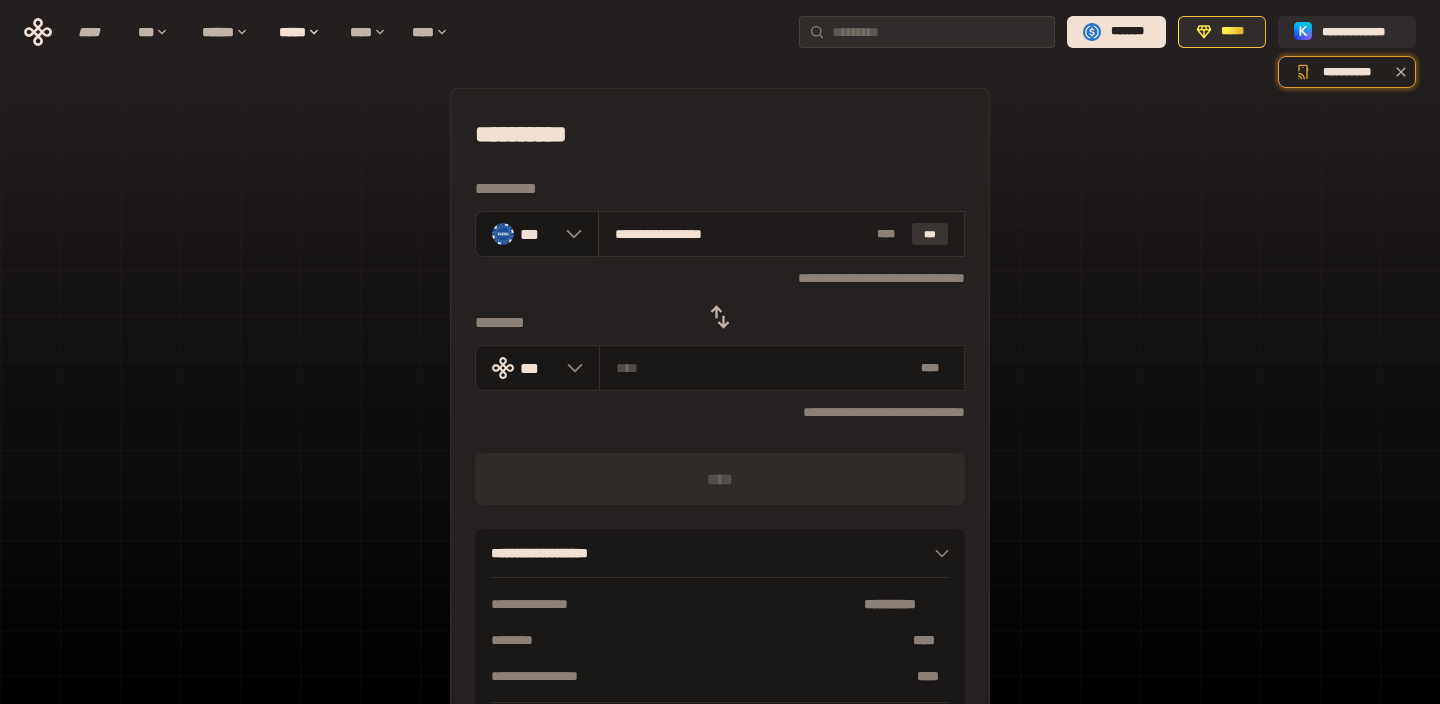 type on "**********" 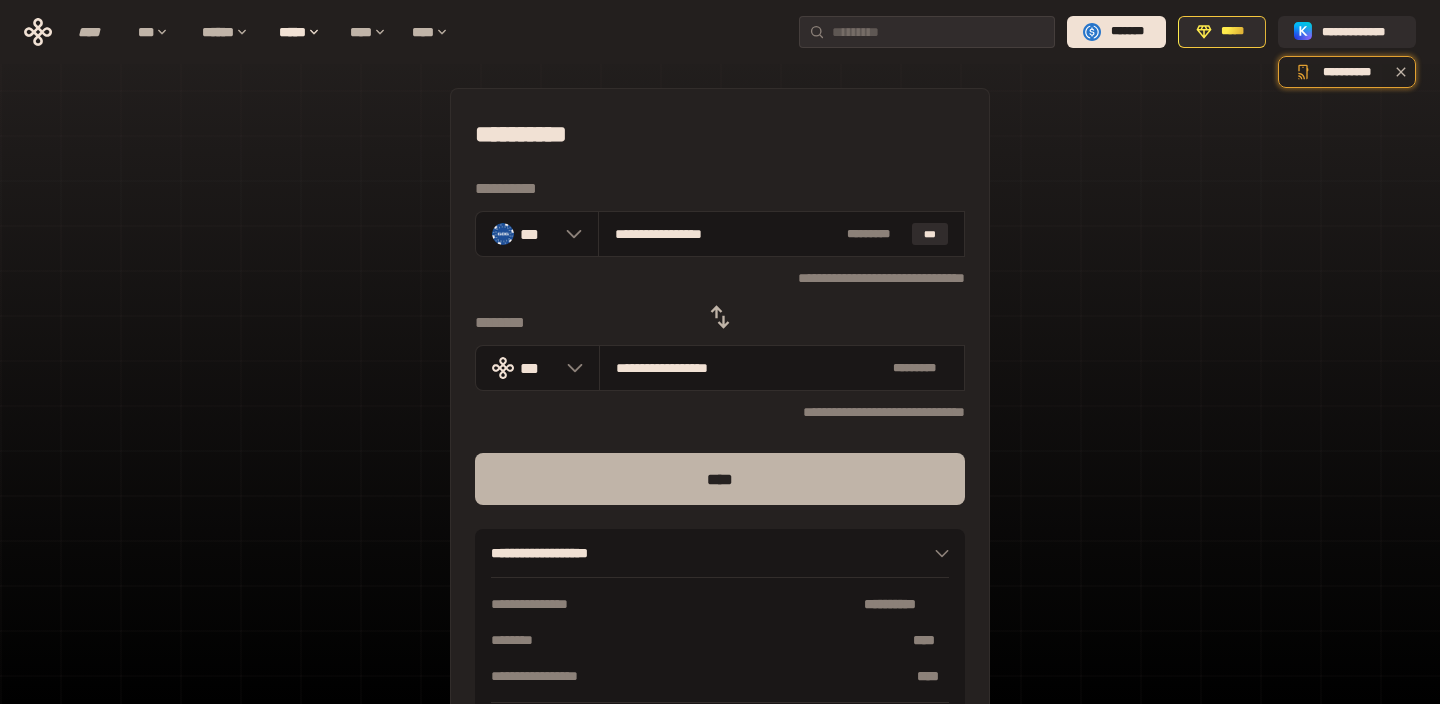click on "****" at bounding box center (720, 479) 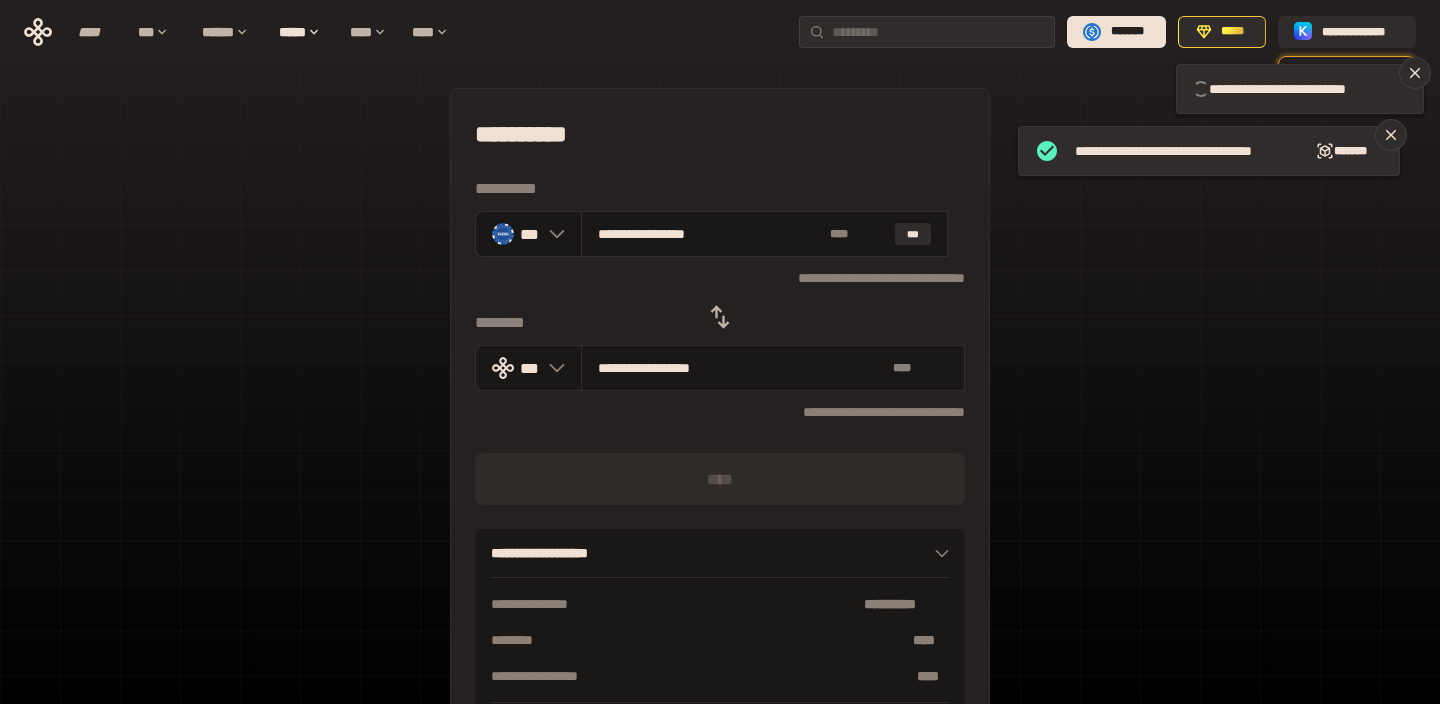 type 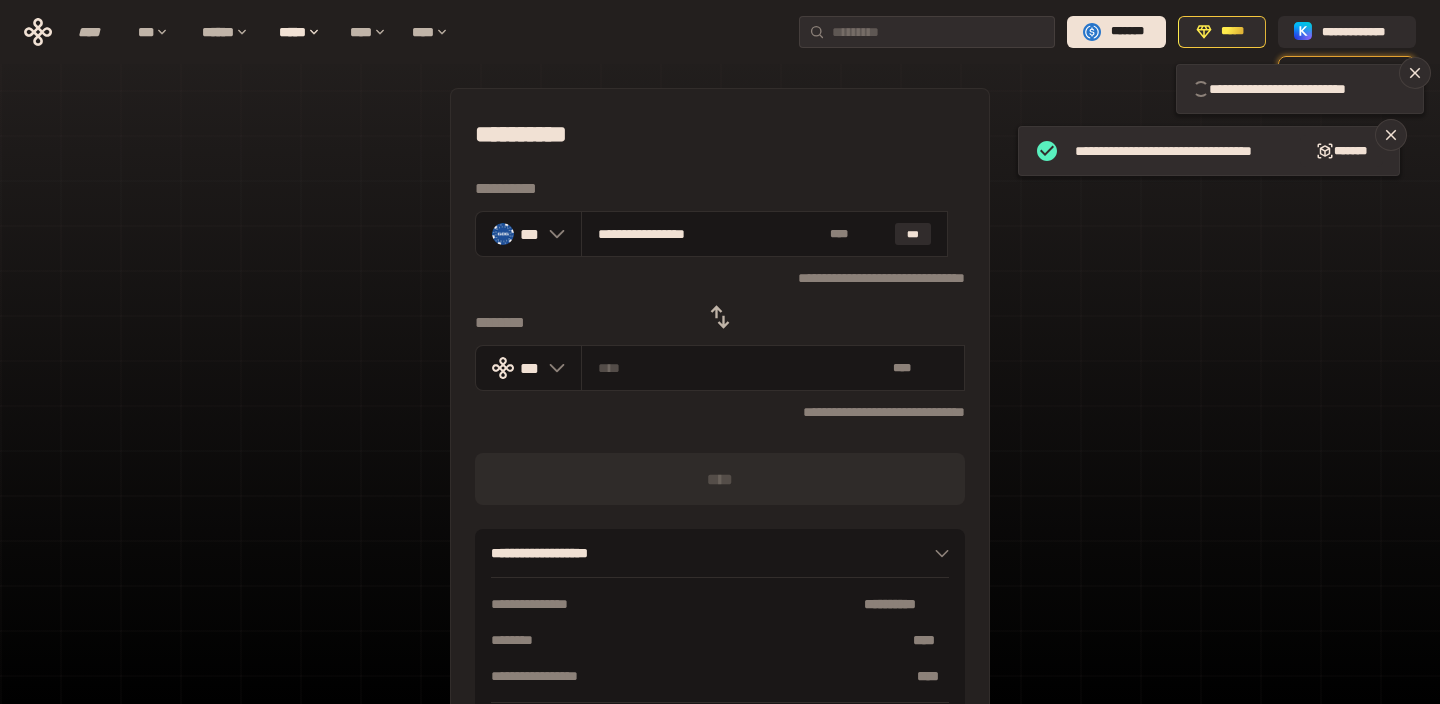 type 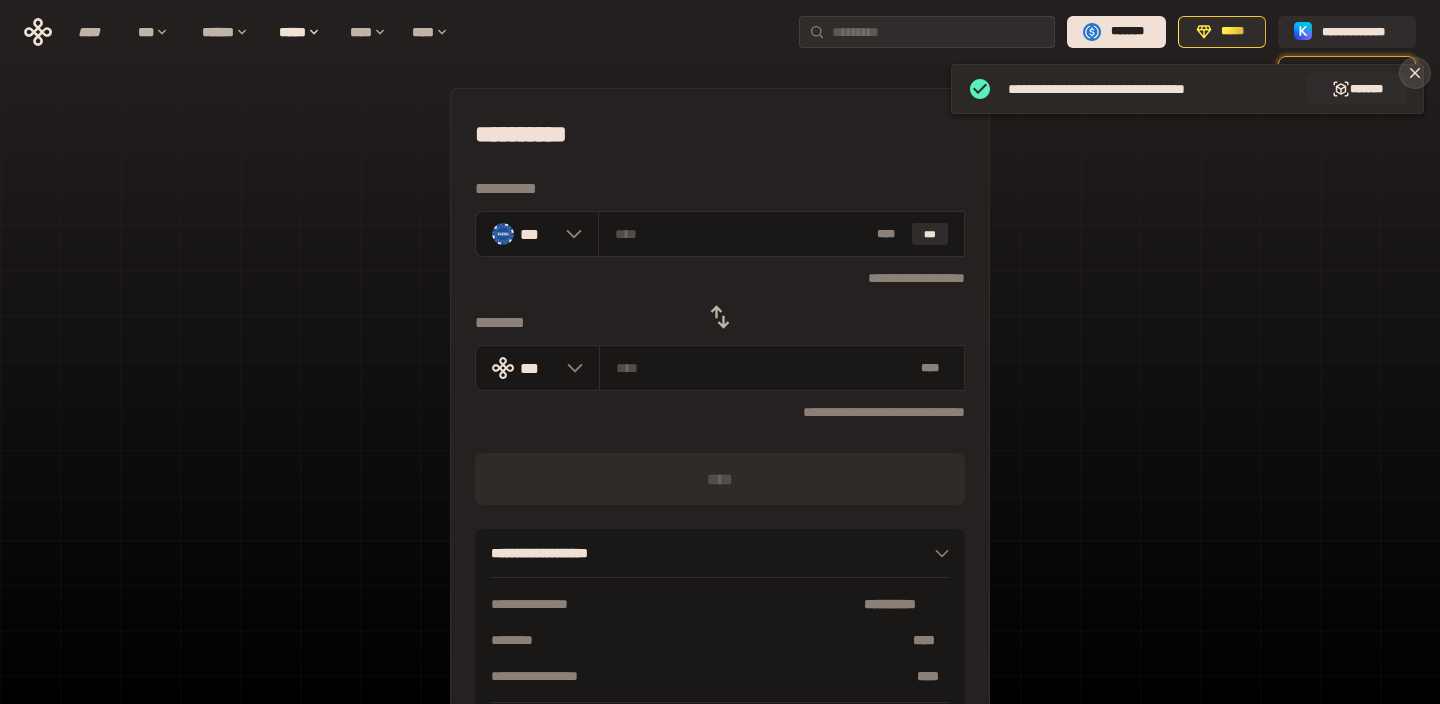 click 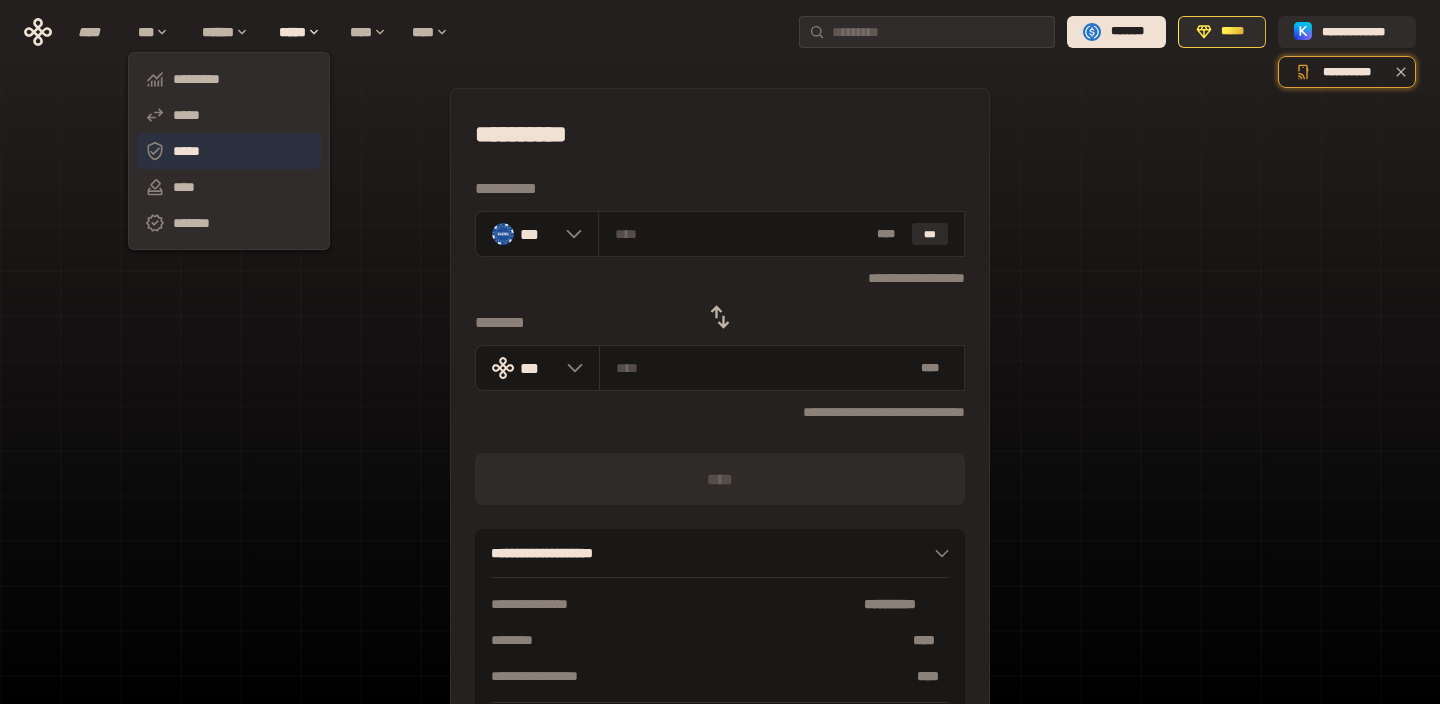 click on "*****" at bounding box center [229, 151] 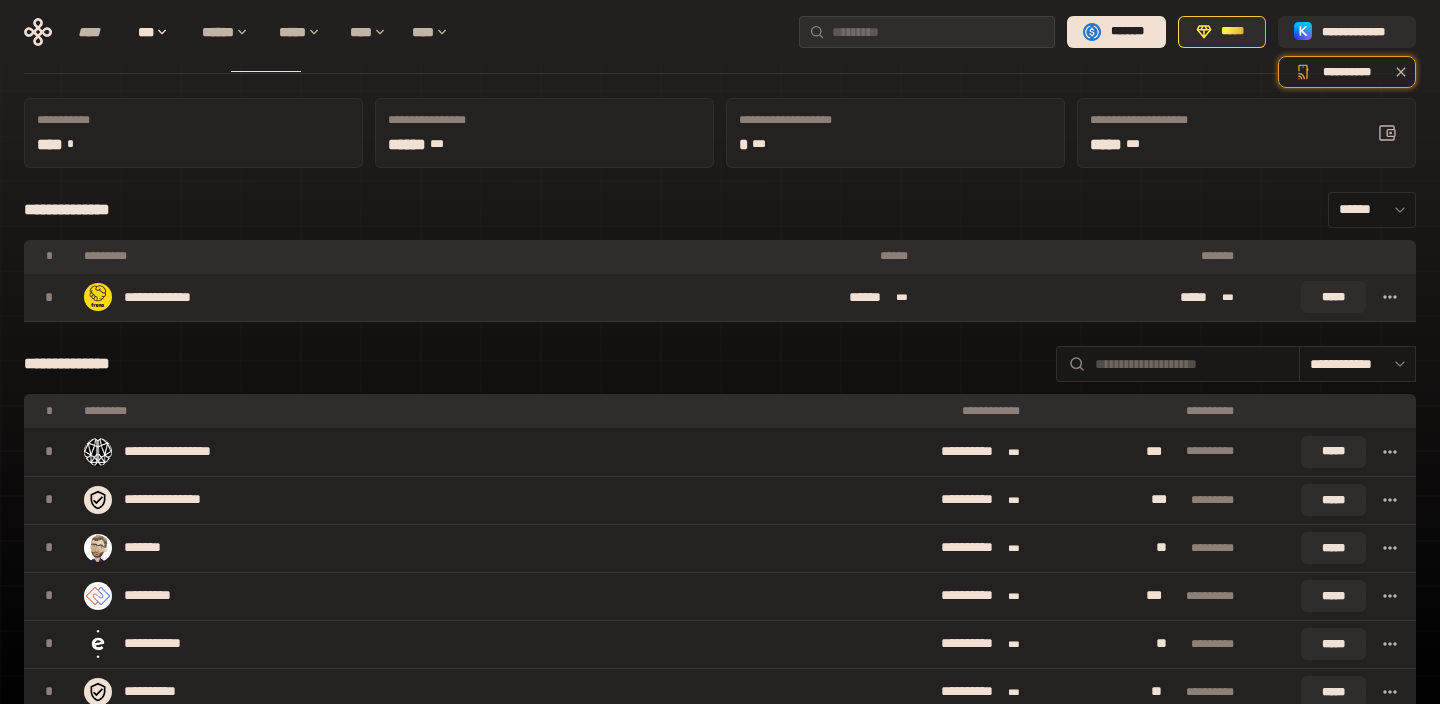 scroll, scrollTop: 0, scrollLeft: 0, axis: both 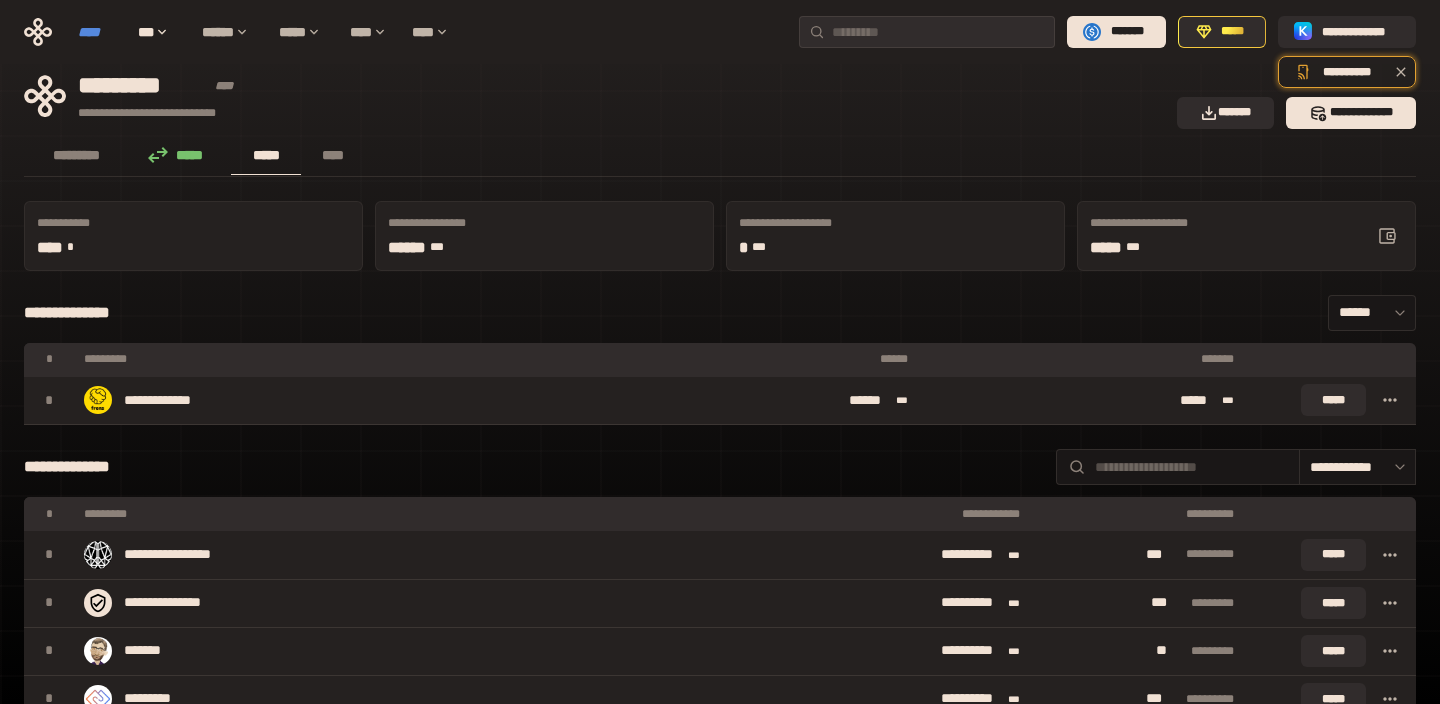 click on "****" at bounding box center [98, 32] 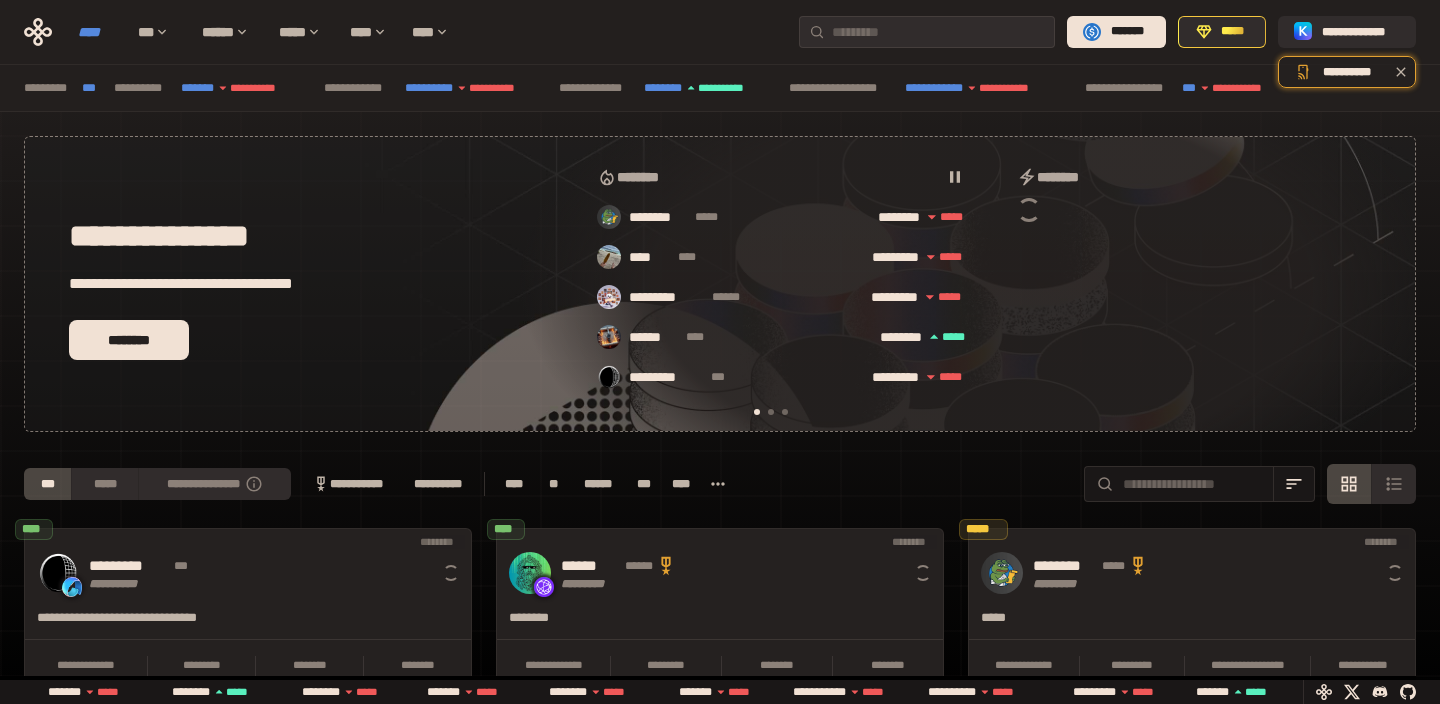scroll, scrollTop: 0, scrollLeft: 16, axis: horizontal 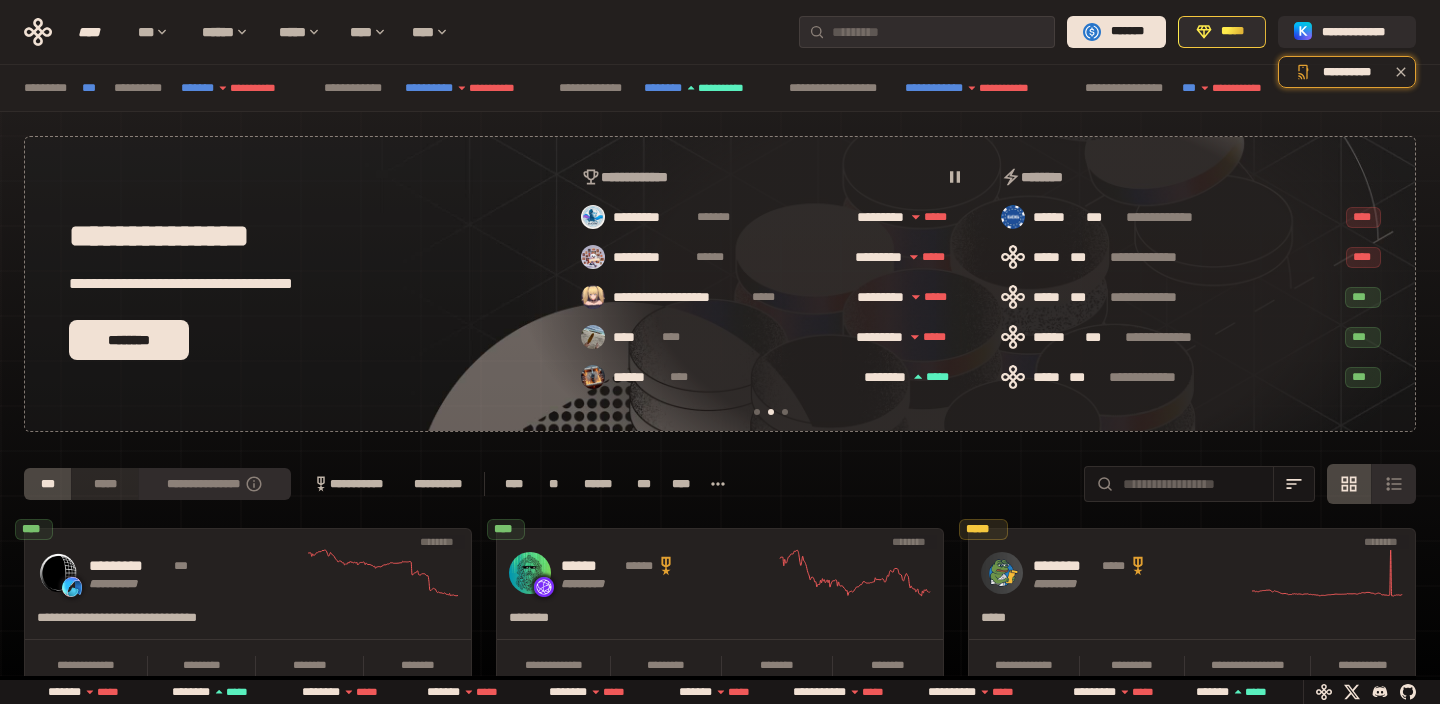 click on "*****" at bounding box center (104, 484) 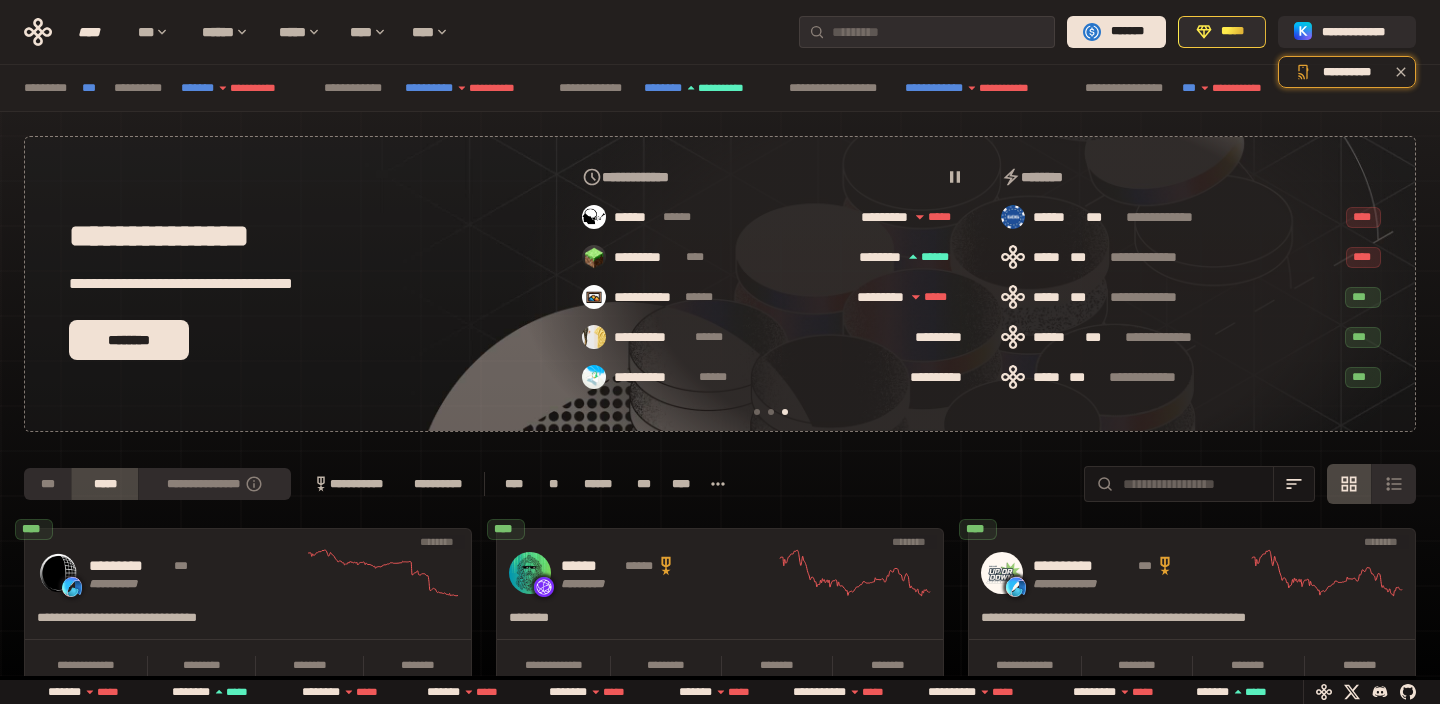 scroll, scrollTop: 0, scrollLeft: 856, axis: horizontal 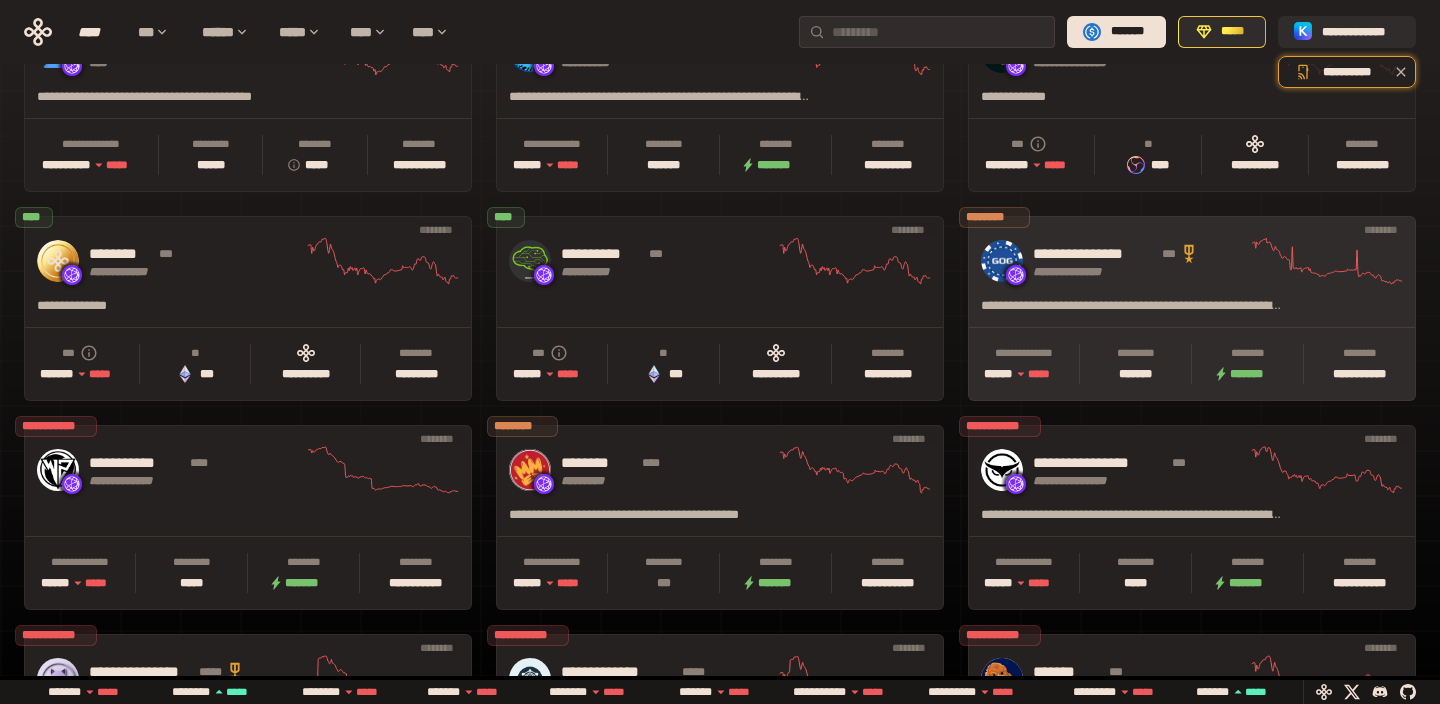click on "**********" at bounding box center (1192, 261) 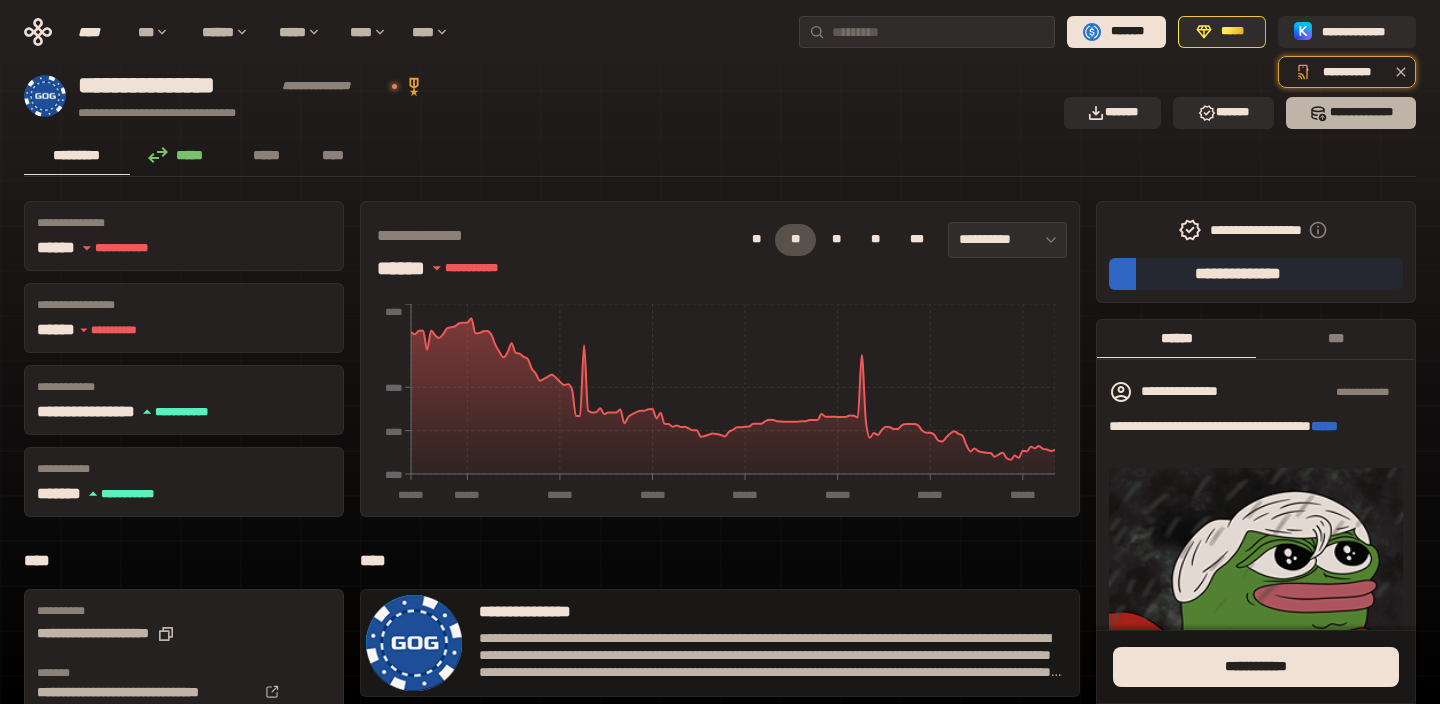click on "*** *********" at bounding box center (1351, 113) 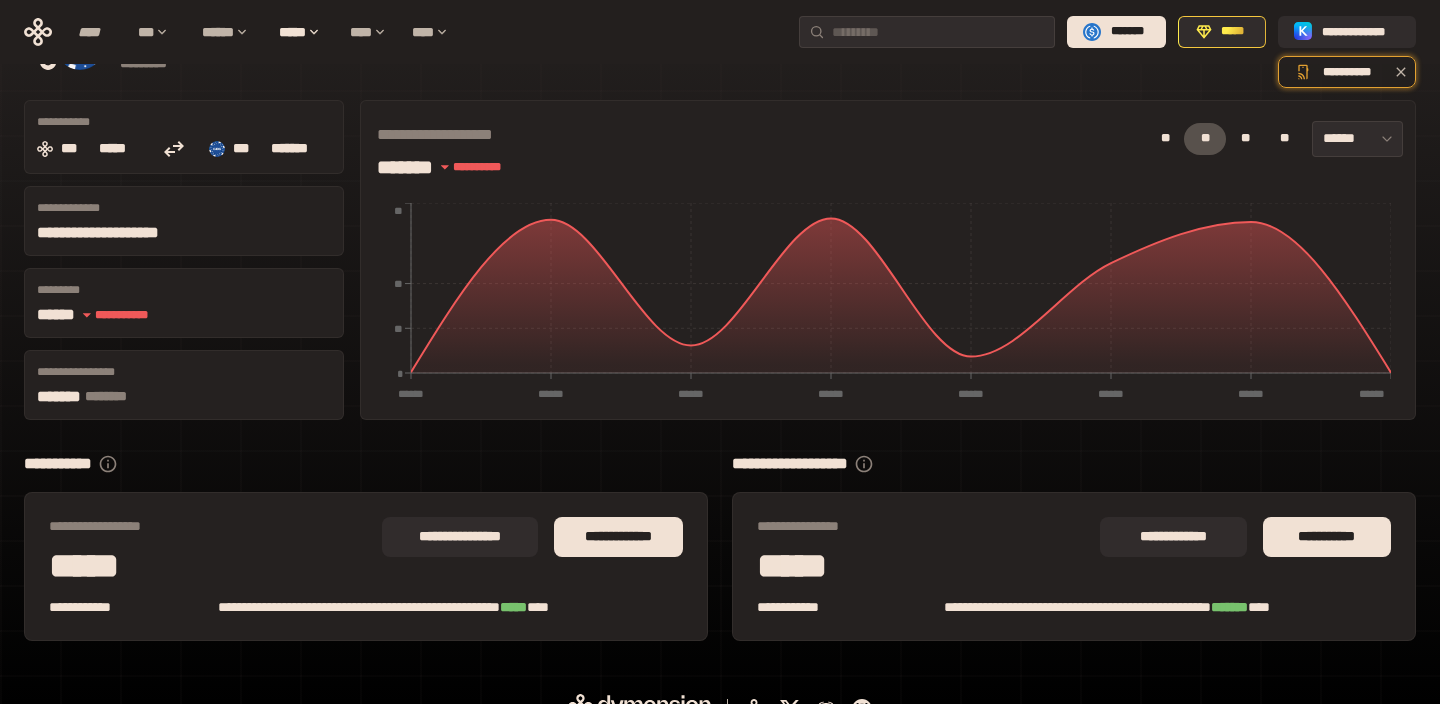 scroll, scrollTop: 116, scrollLeft: 0, axis: vertical 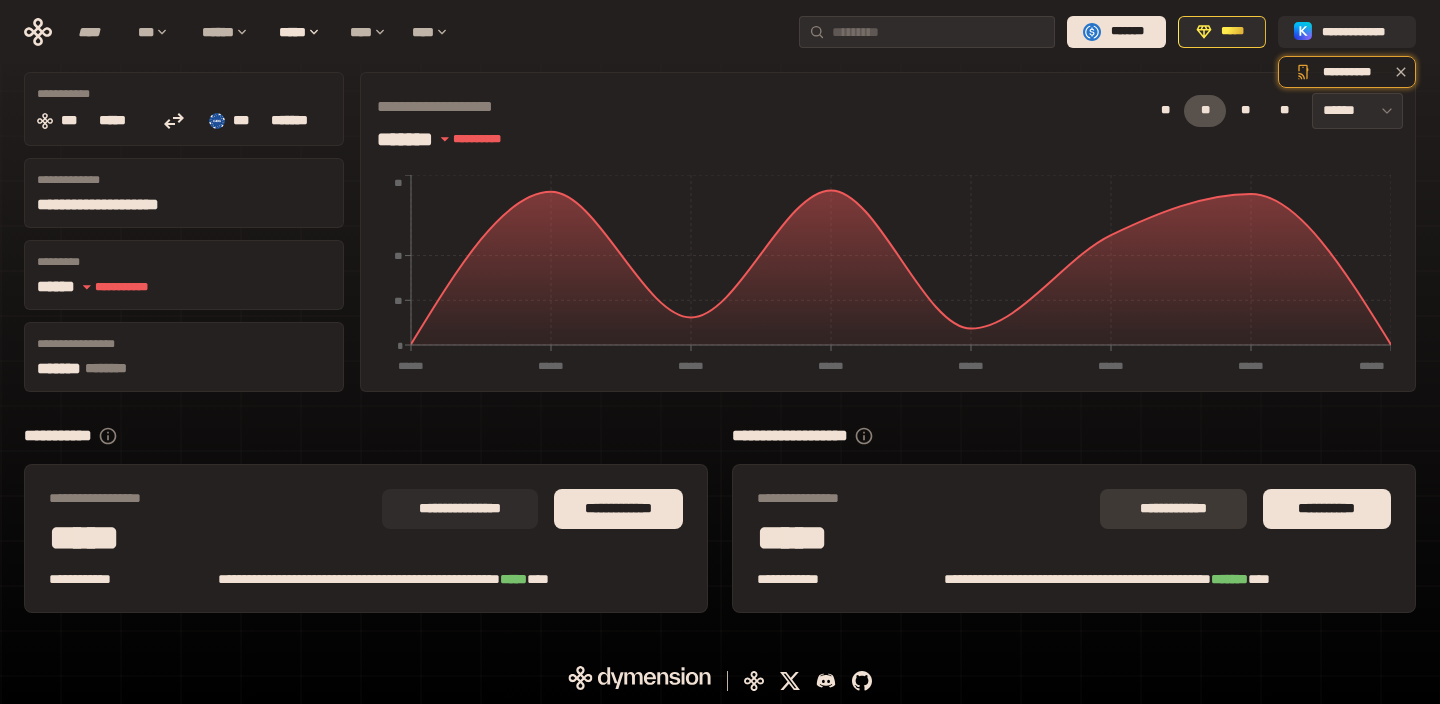 click on "**********" at bounding box center [1173, 509] 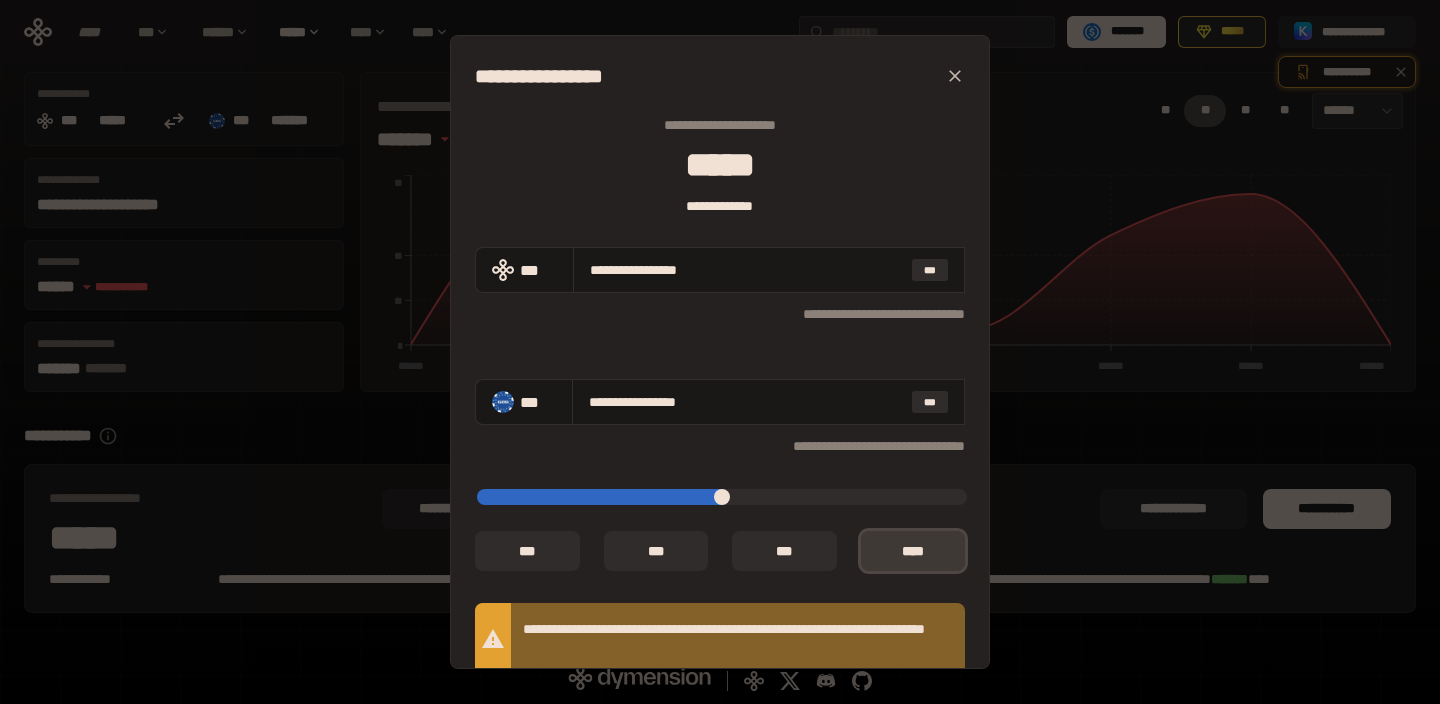 click on "*** *" at bounding box center (913, 551) 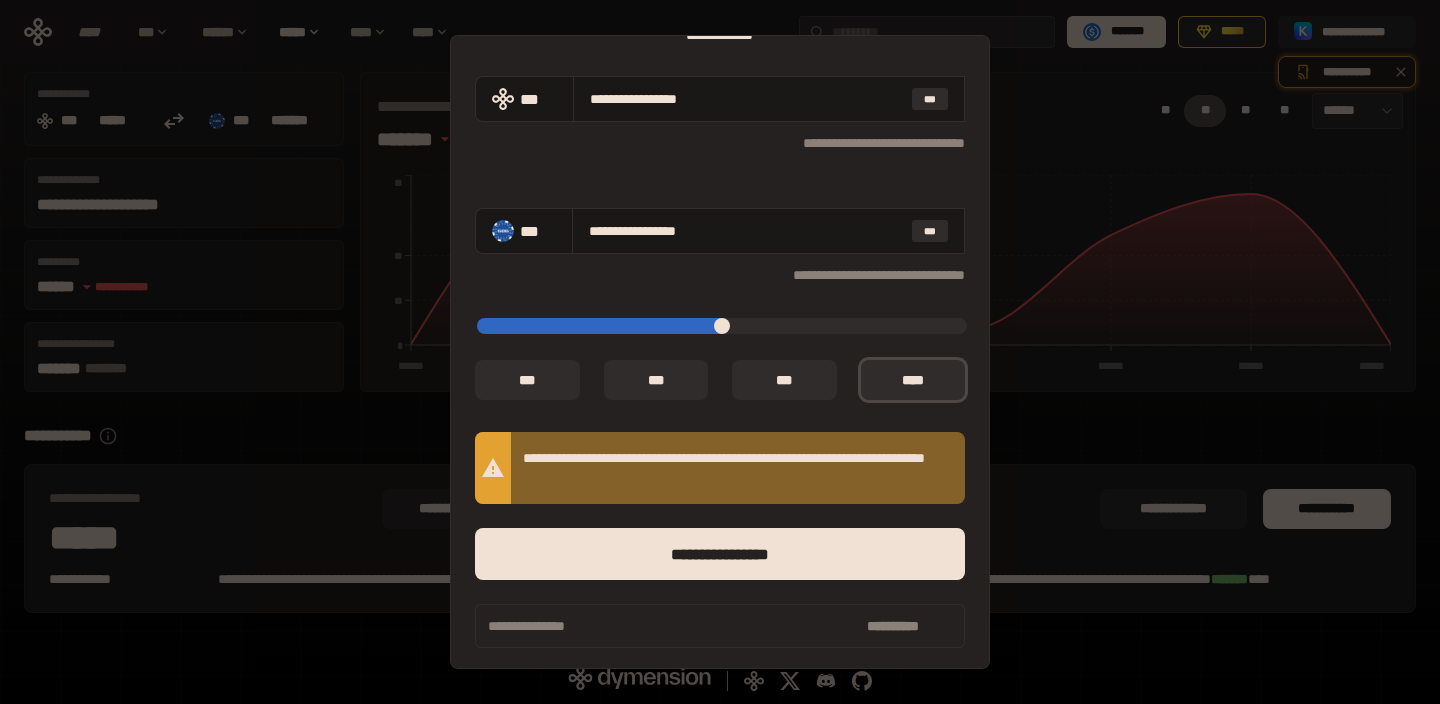 scroll, scrollTop: 175, scrollLeft: 0, axis: vertical 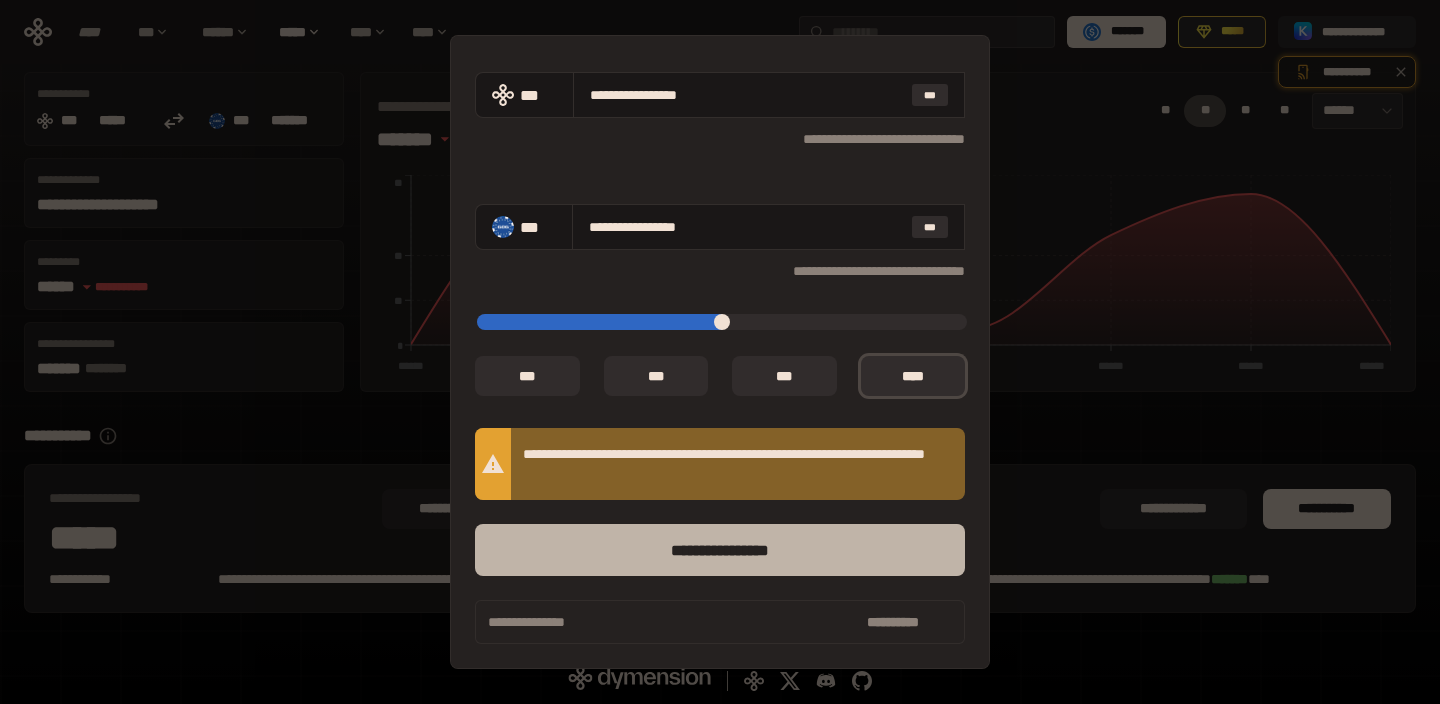 click on "****** *********" at bounding box center (720, 550) 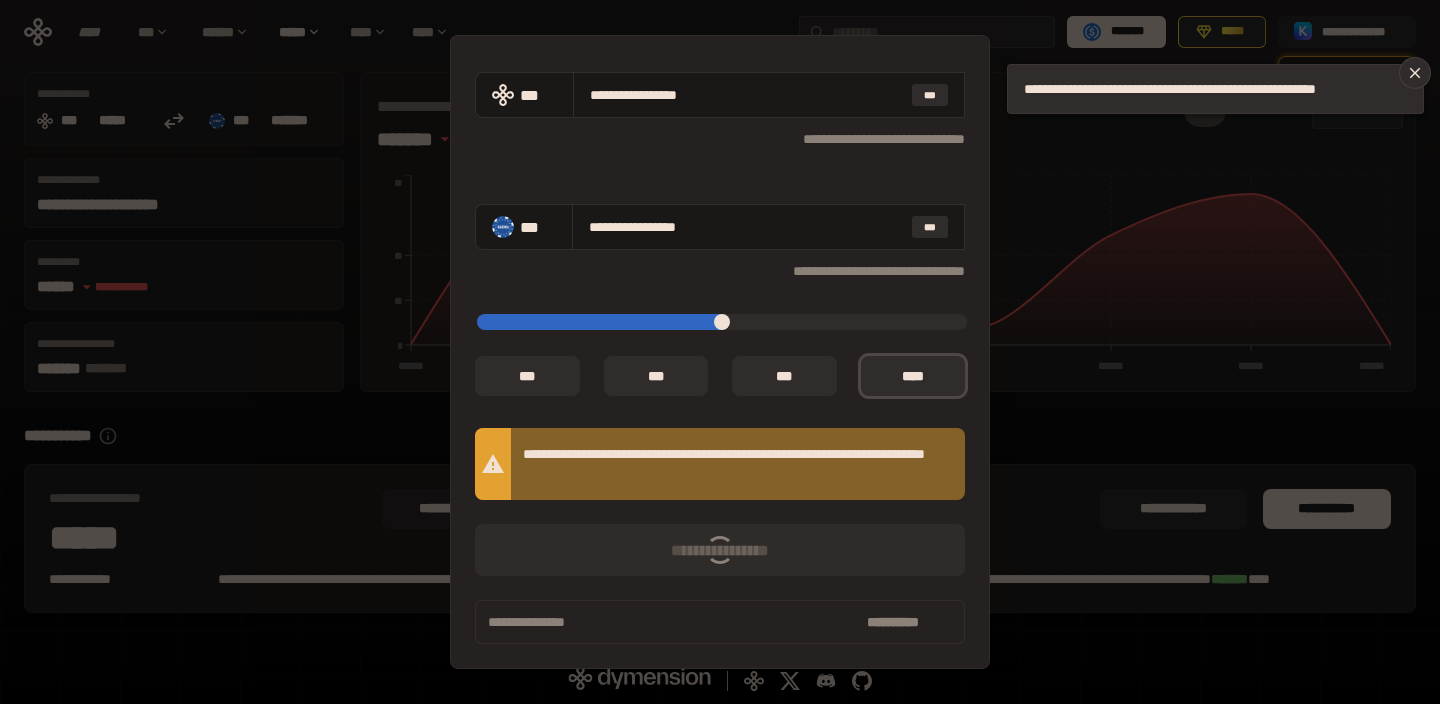 type on "*" 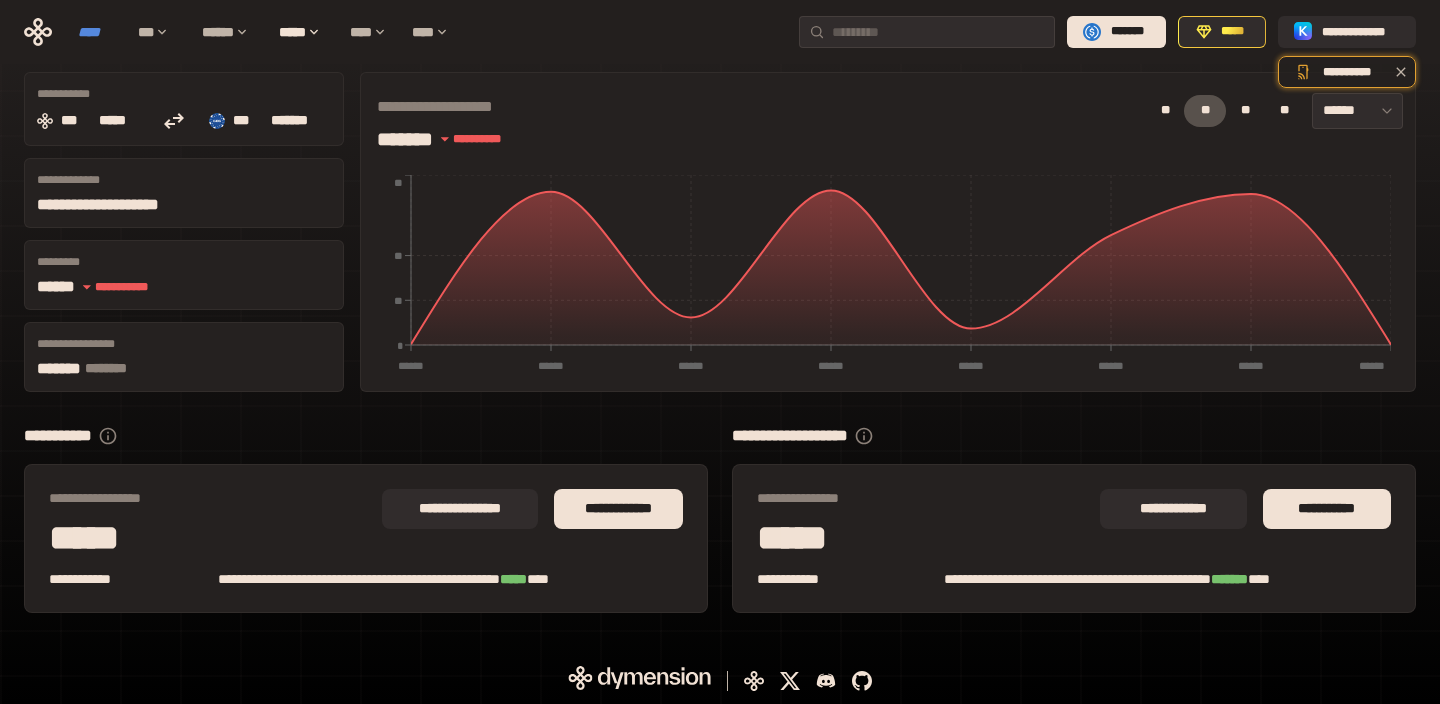 click on "****" at bounding box center (98, 32) 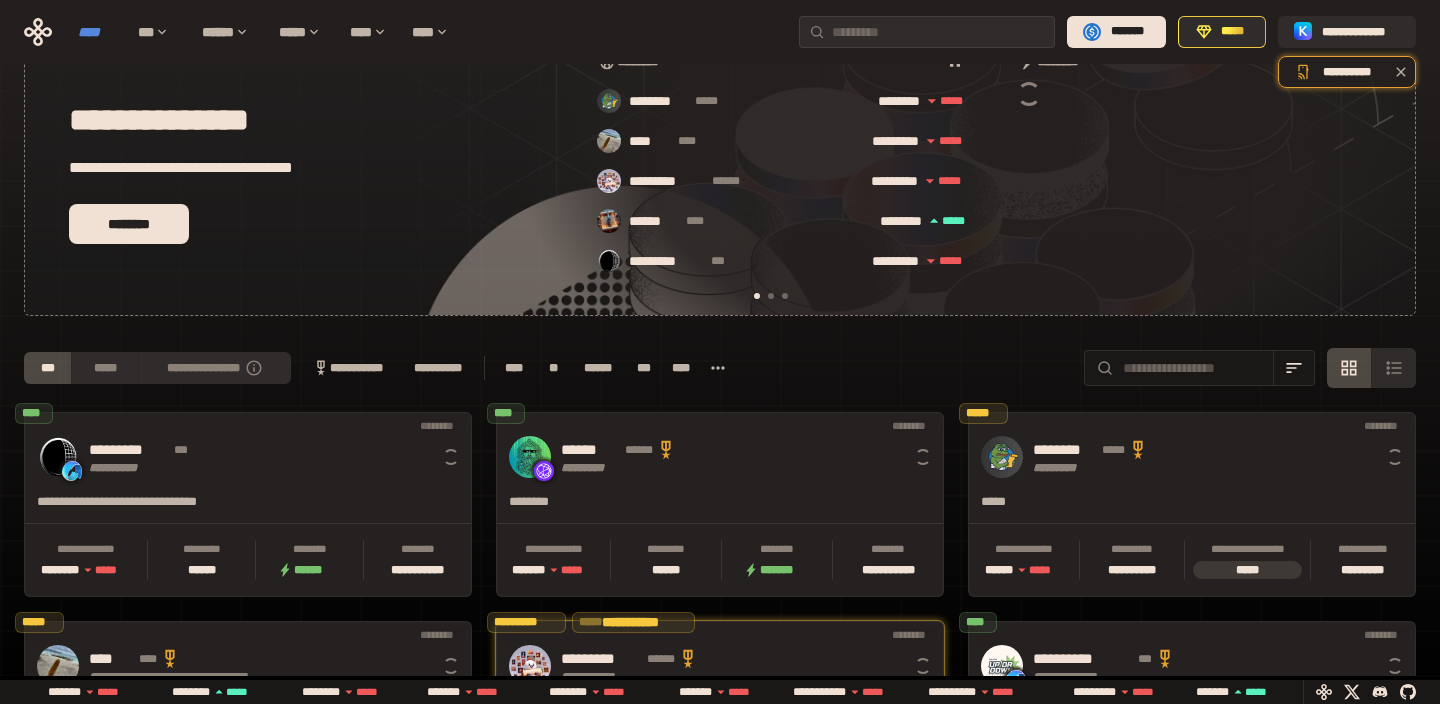 scroll, scrollTop: 0, scrollLeft: 16, axis: horizontal 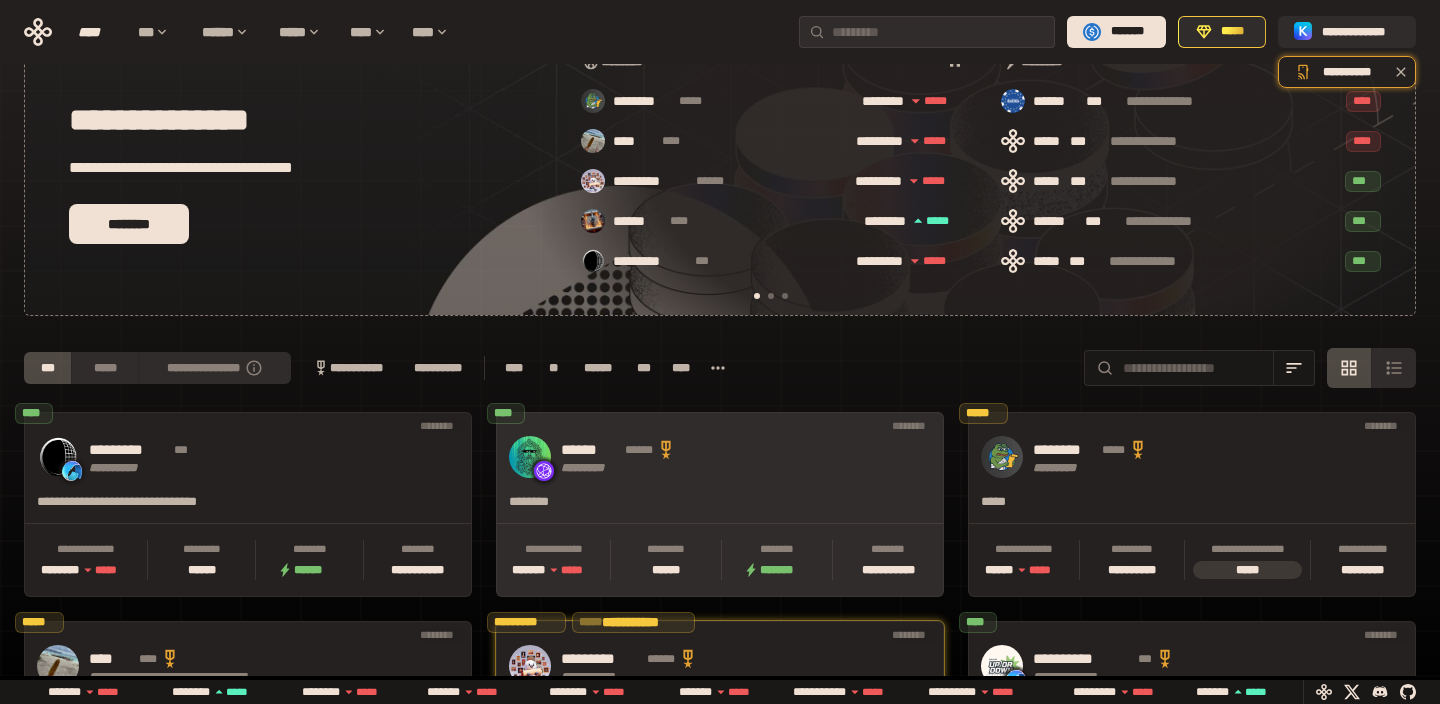 click on "****** ******    *********   **** *** ****" at bounding box center [720, 457] 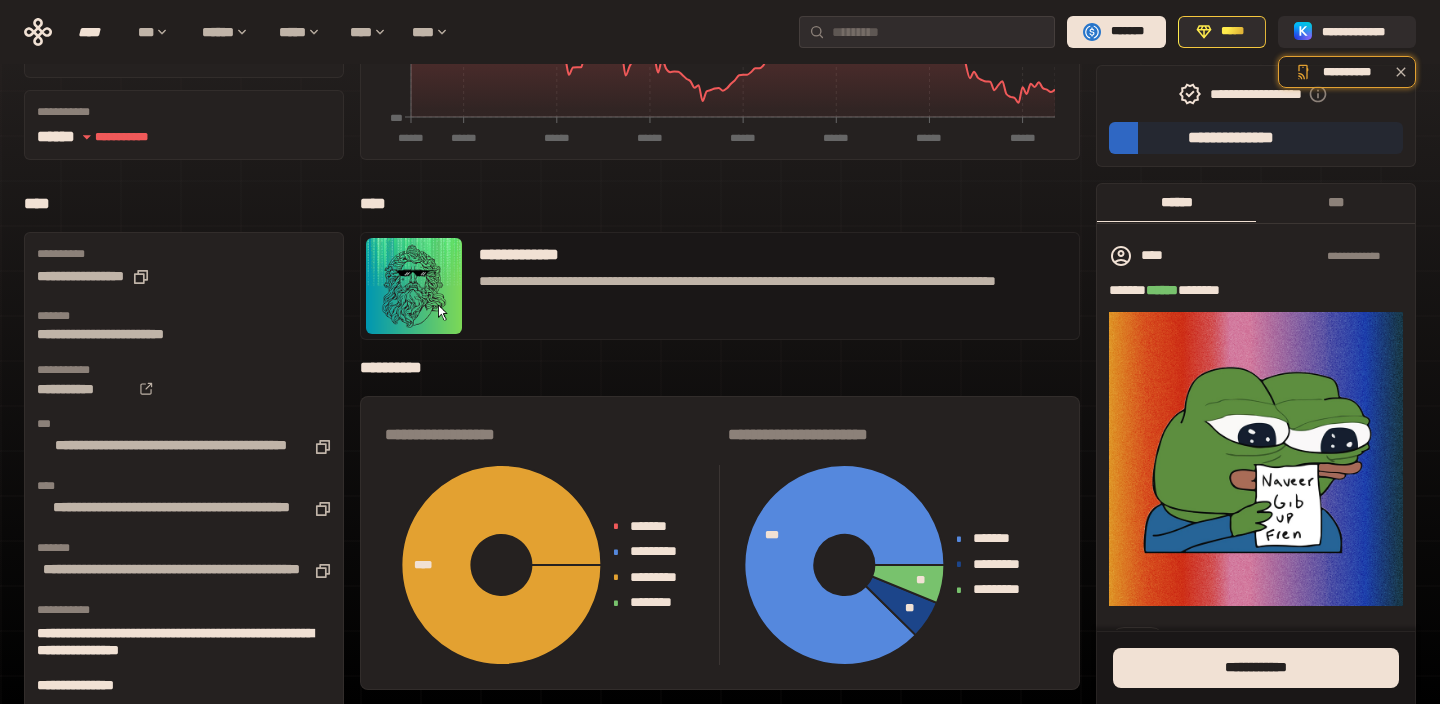 scroll, scrollTop: 429, scrollLeft: 0, axis: vertical 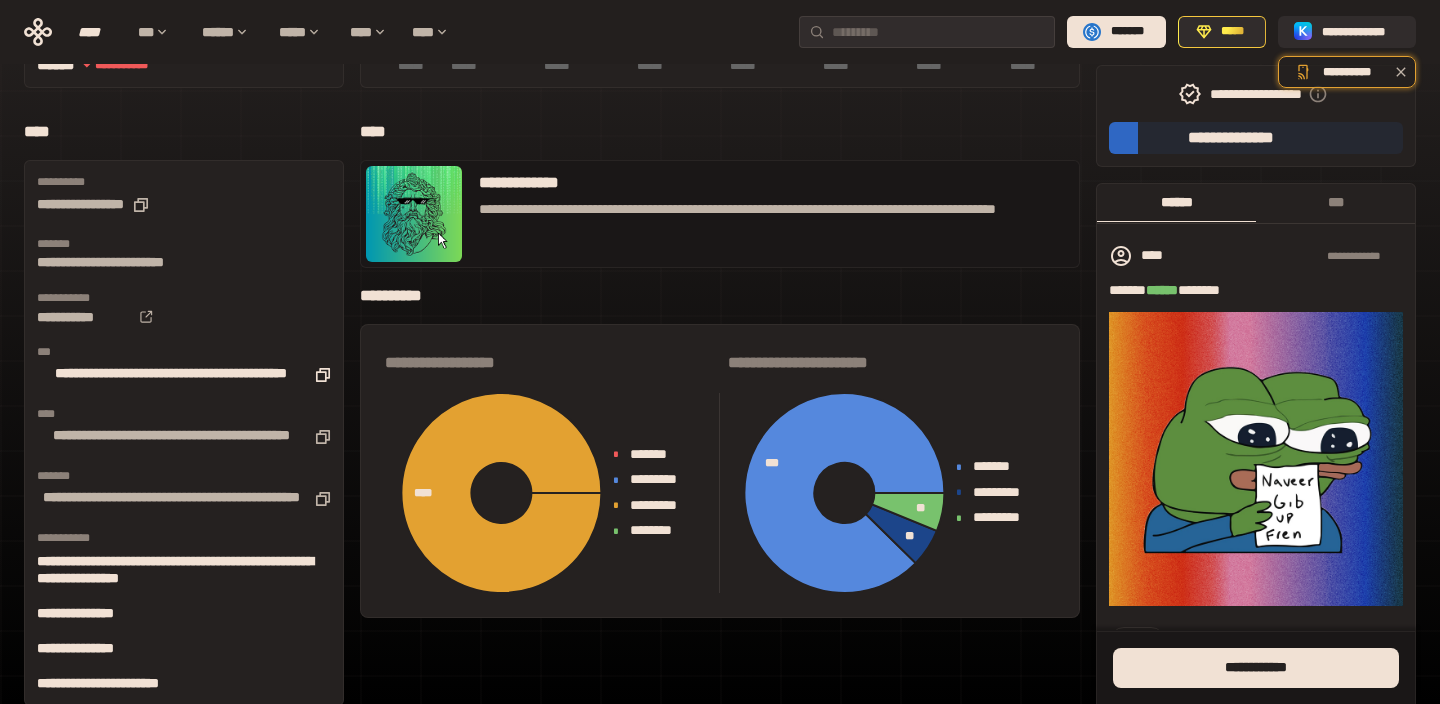 click on "**********" at bounding box center (171, 374) 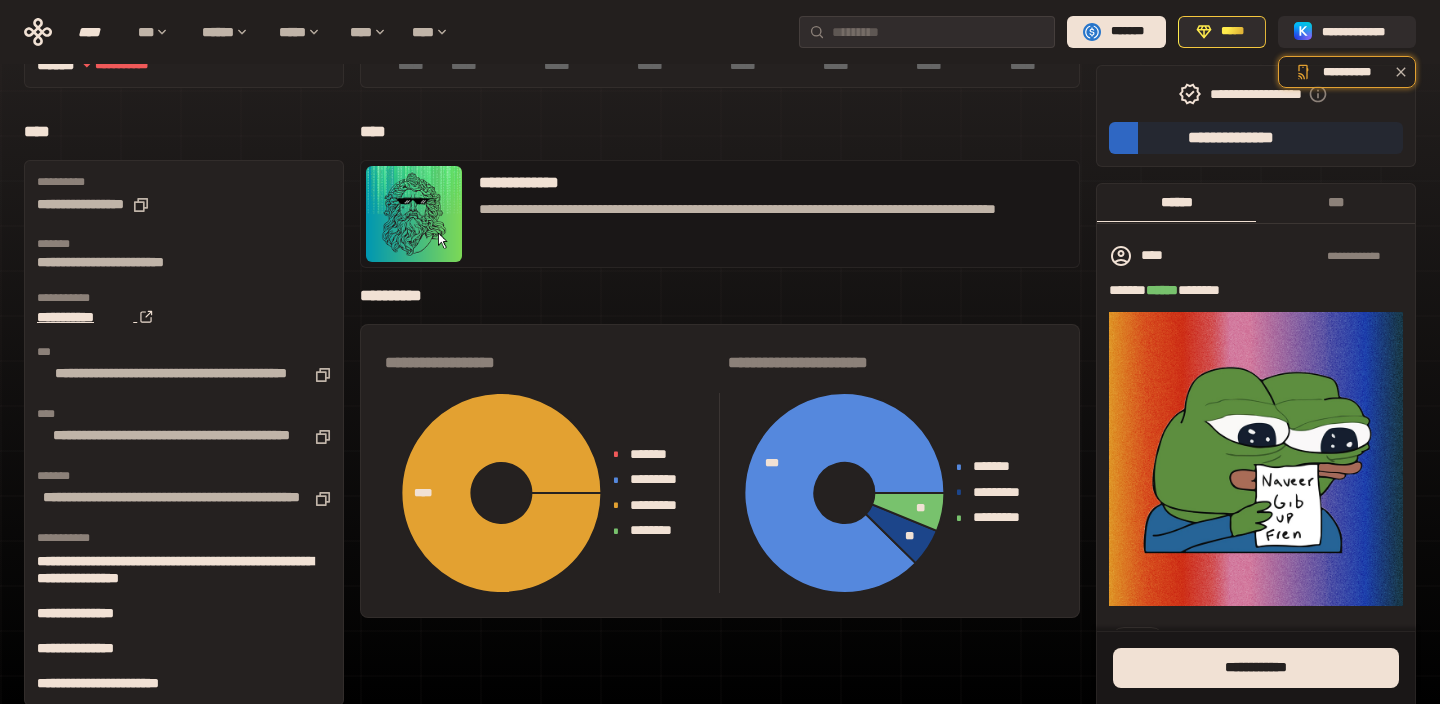 click on "**********" at bounding box center (85, 317) 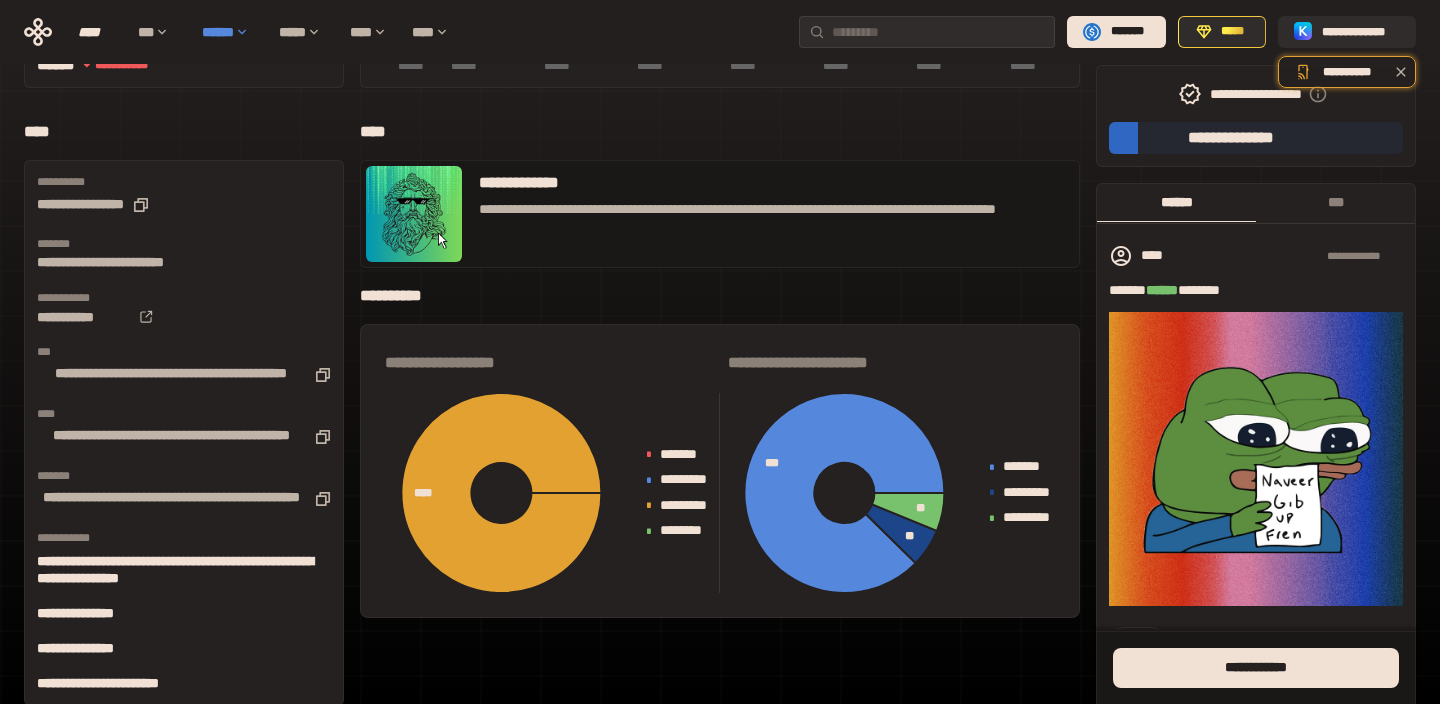 click 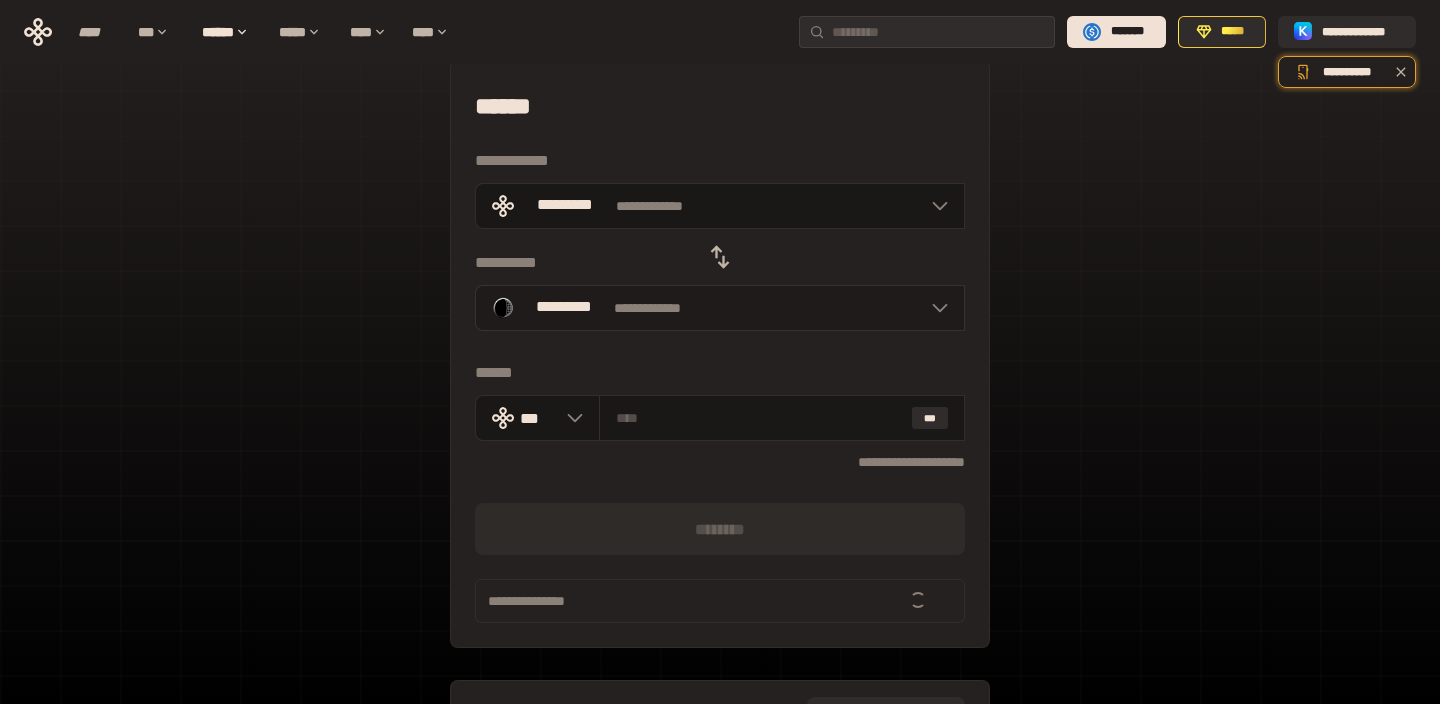 click at bounding box center (935, 308) 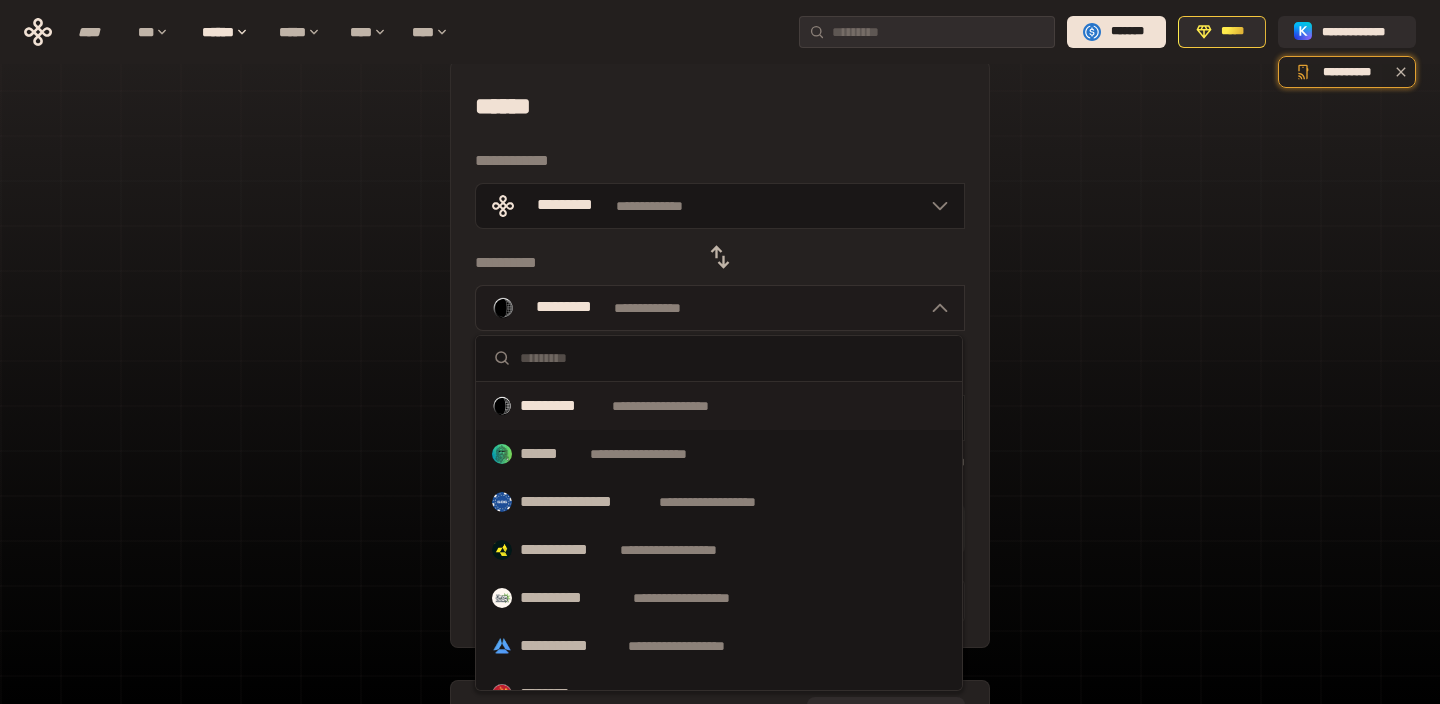 click 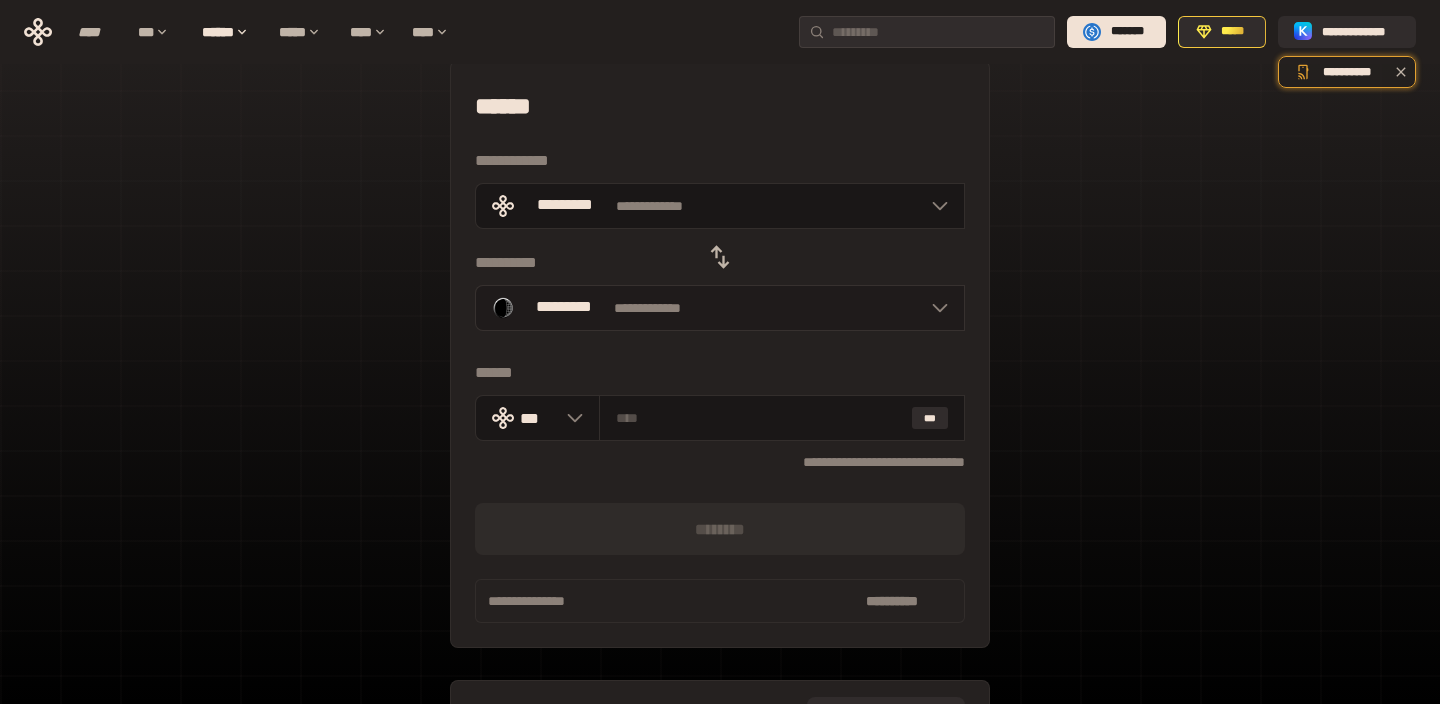click on "**********" at bounding box center (720, 308) 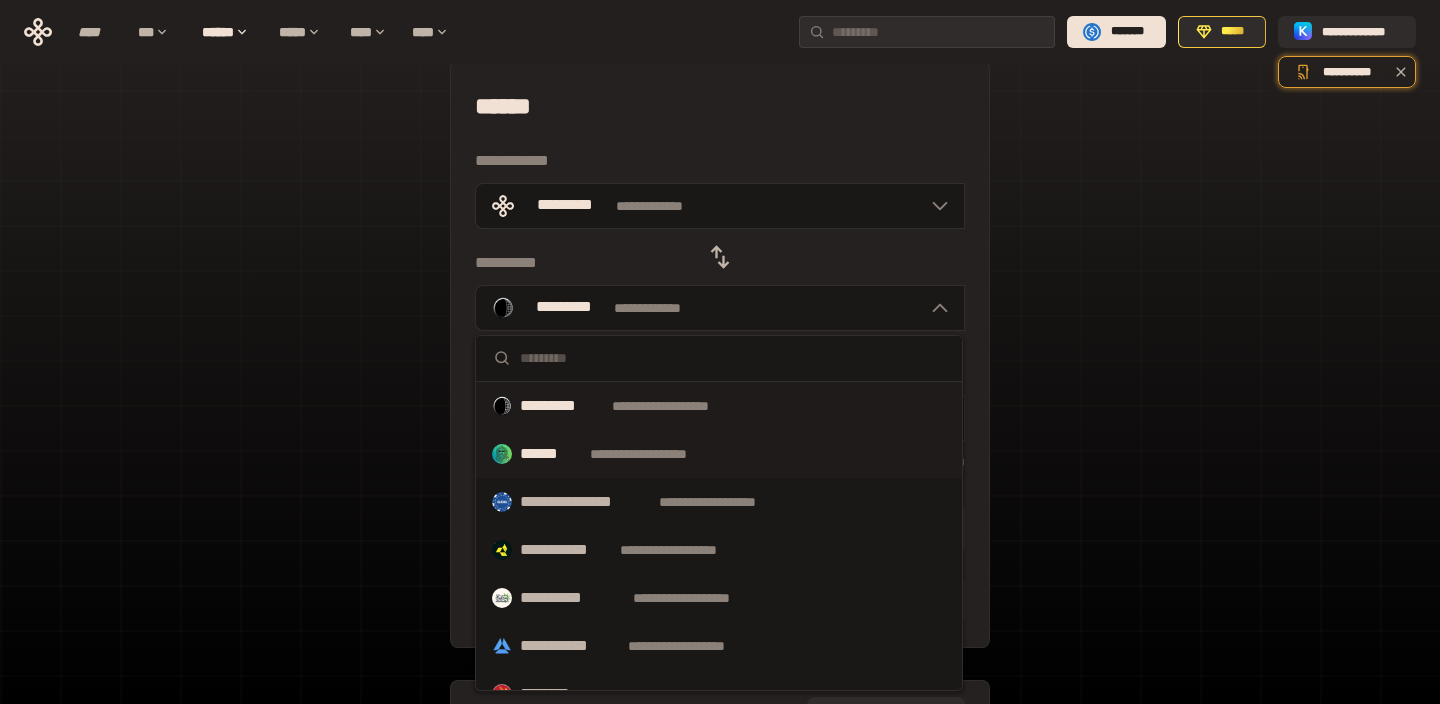 click on "**********" at bounding box center [657, 454] 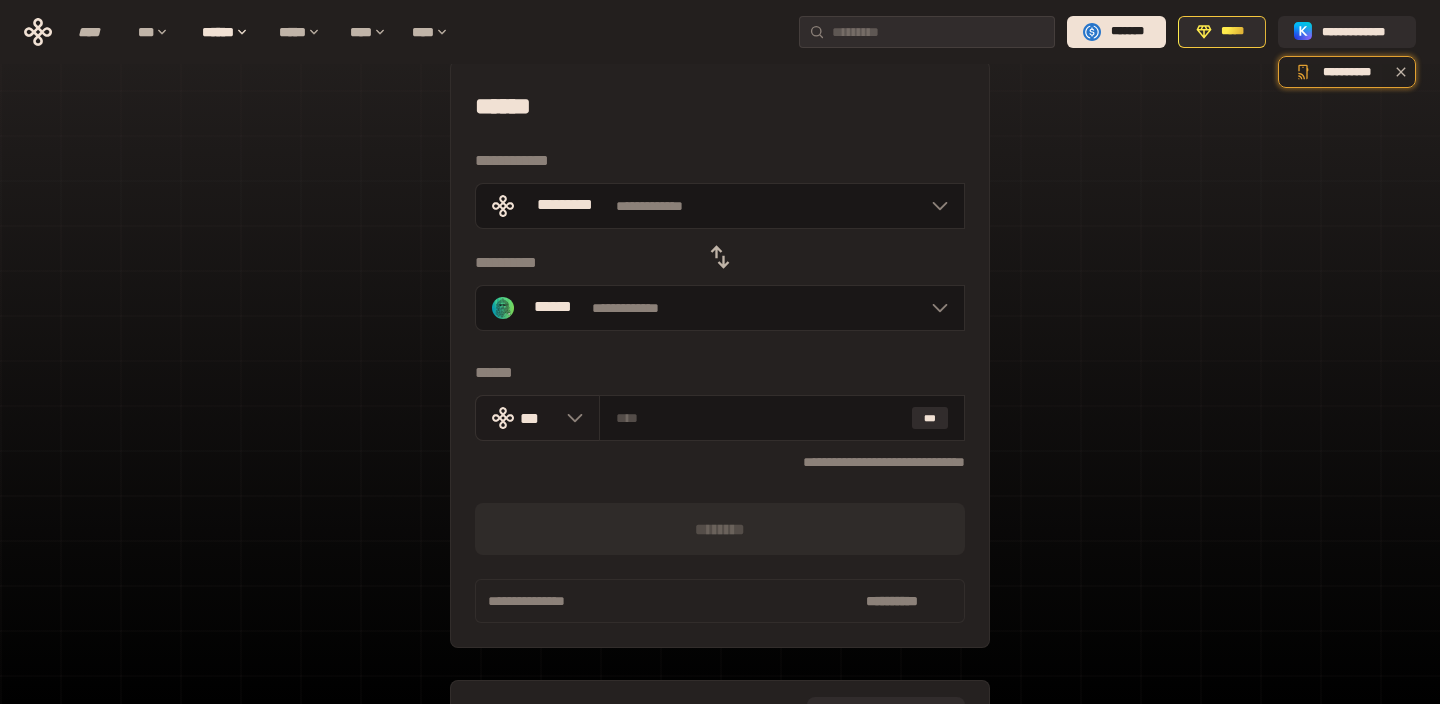 click 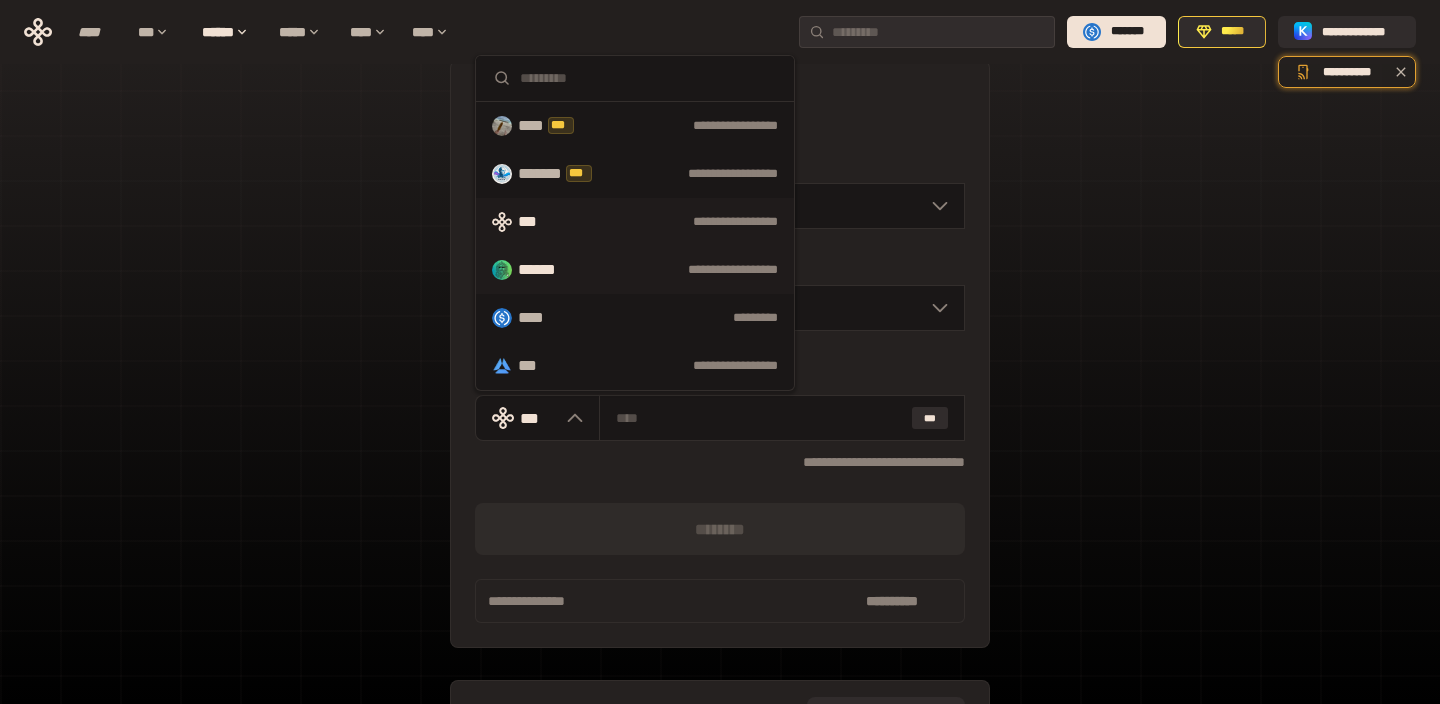 click on "******" at bounding box center (552, 270) 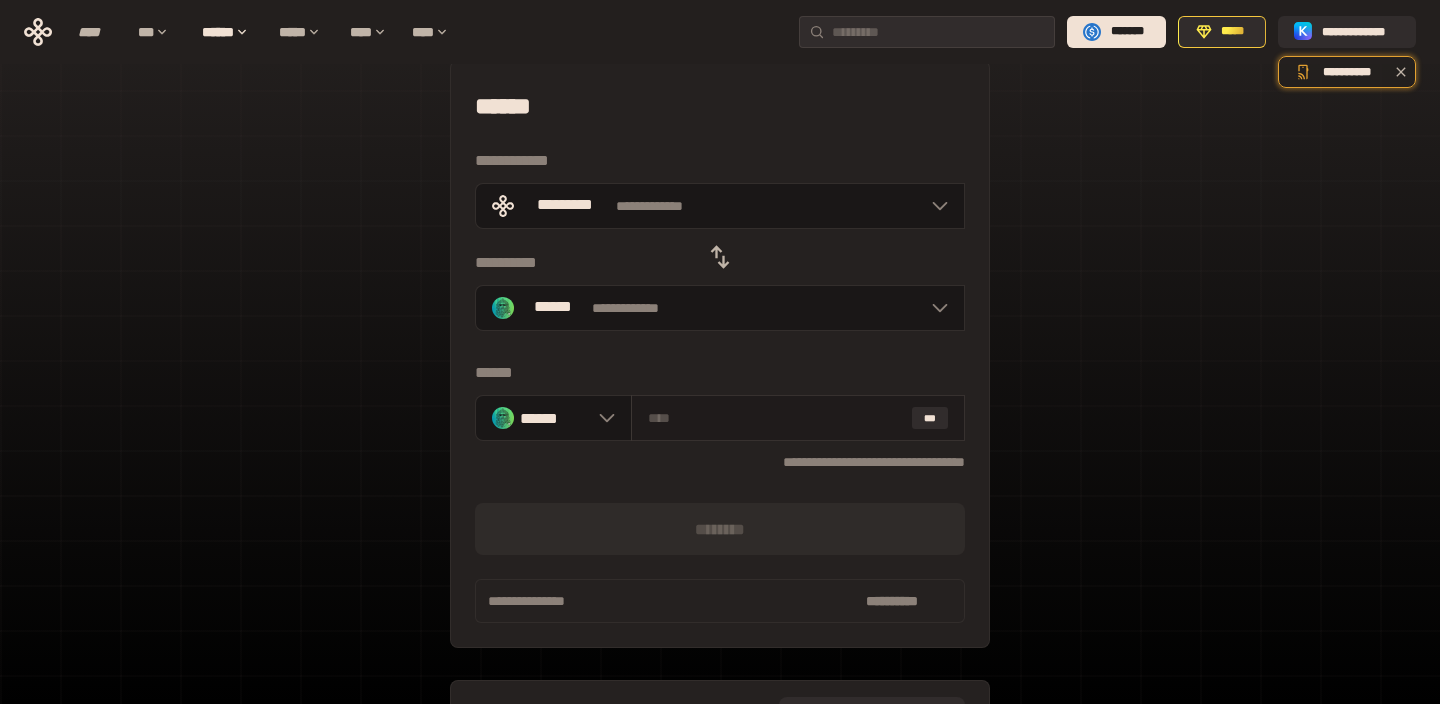 click at bounding box center (776, 418) 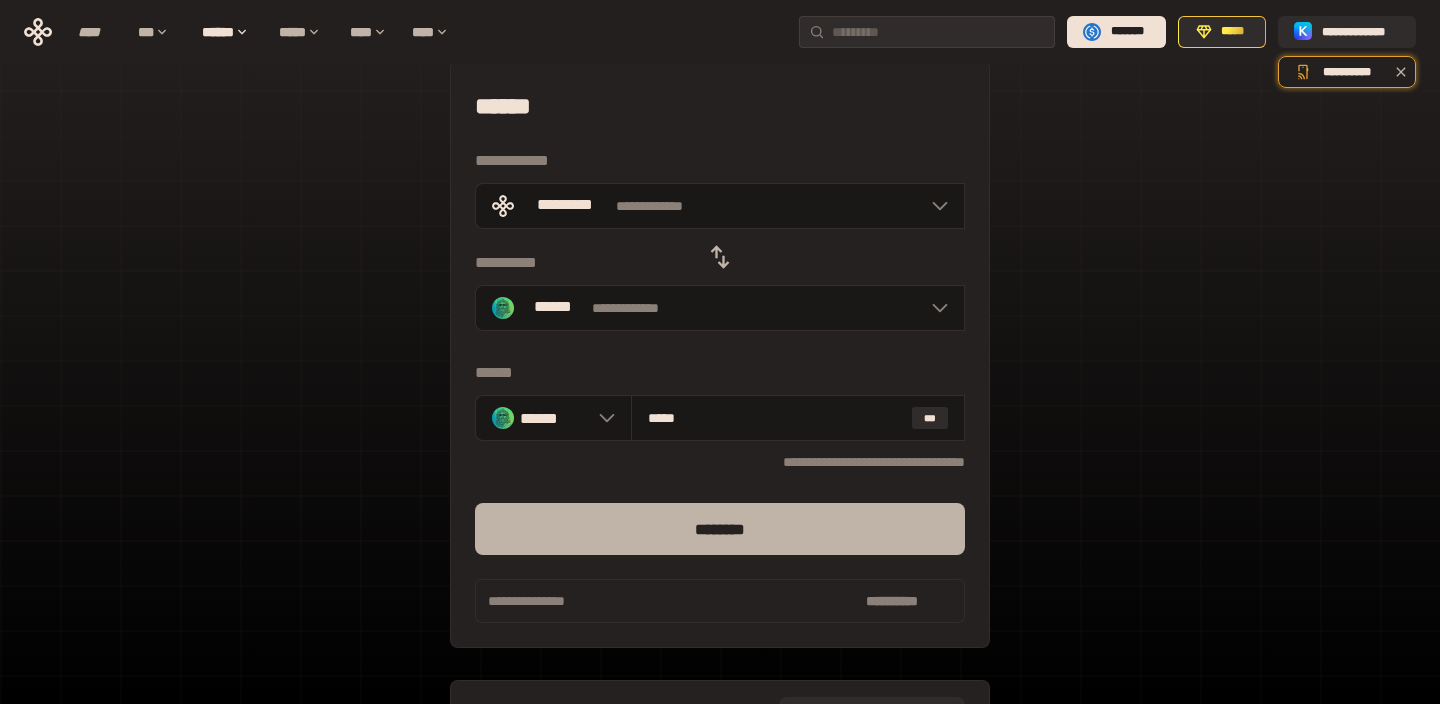 type on "*****" 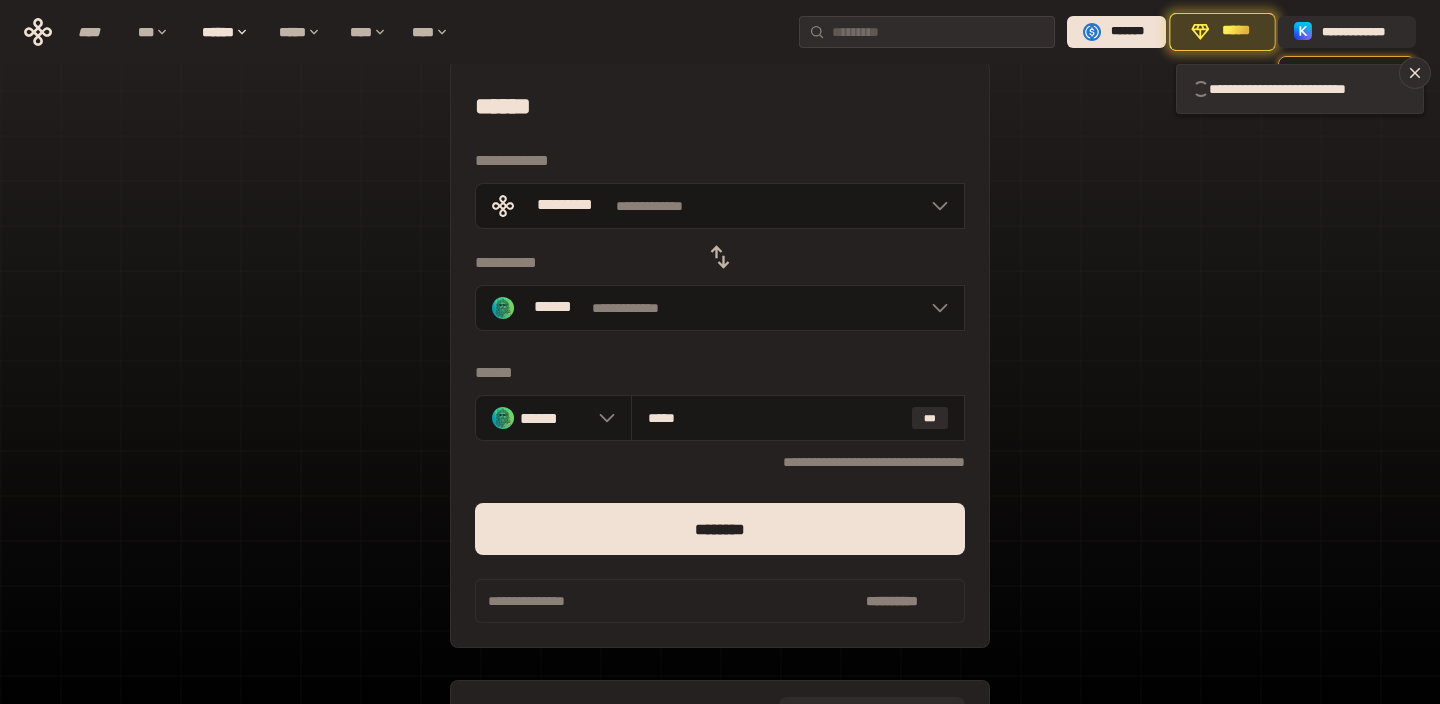 type 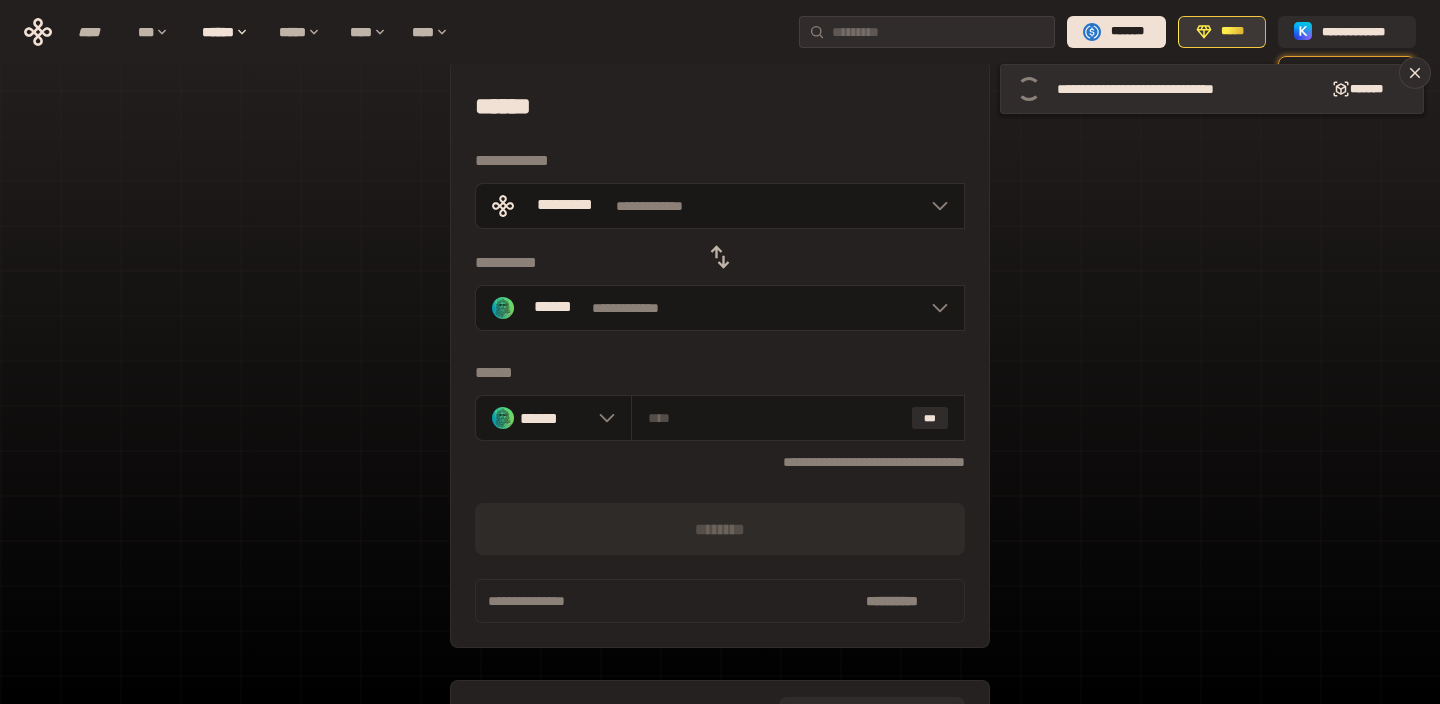 click on "*****" at bounding box center (1233, 32) 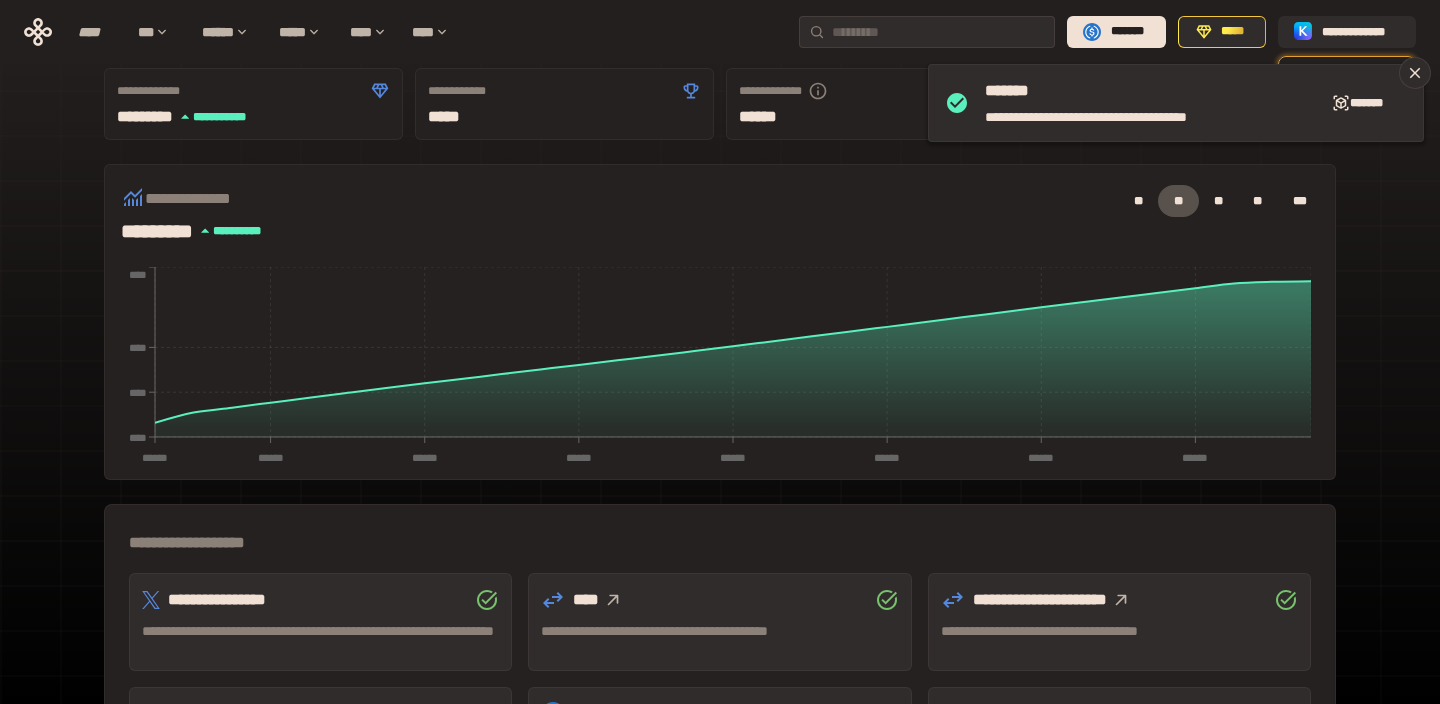 scroll, scrollTop: 0, scrollLeft: 0, axis: both 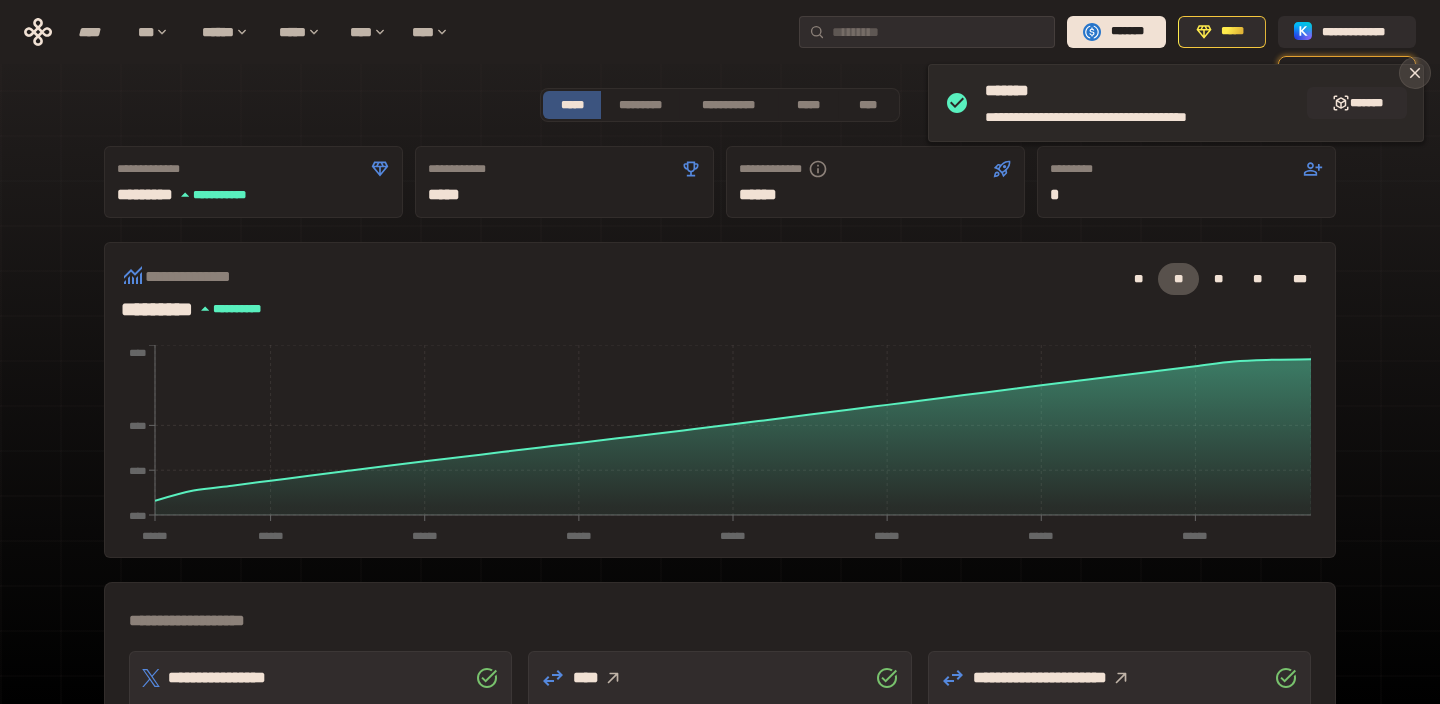 click 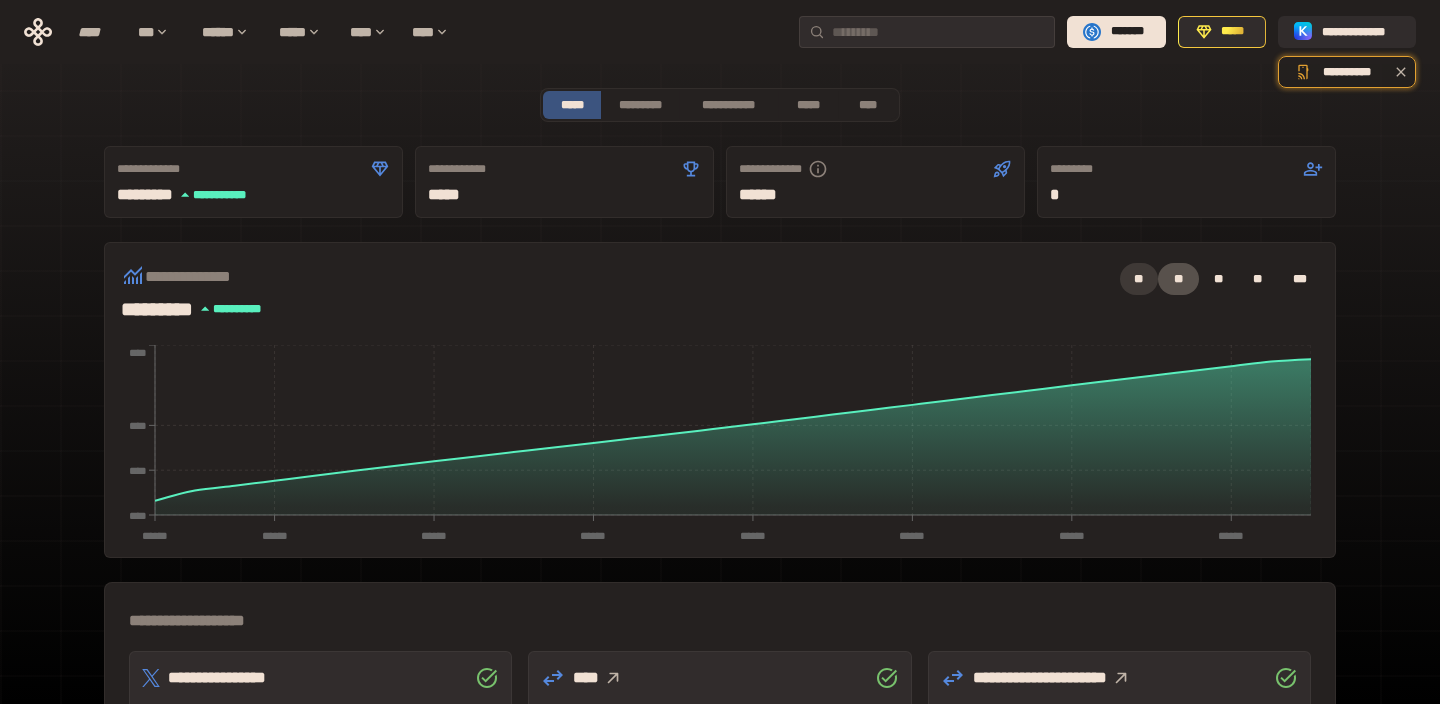 click on "**" at bounding box center [1139, 279] 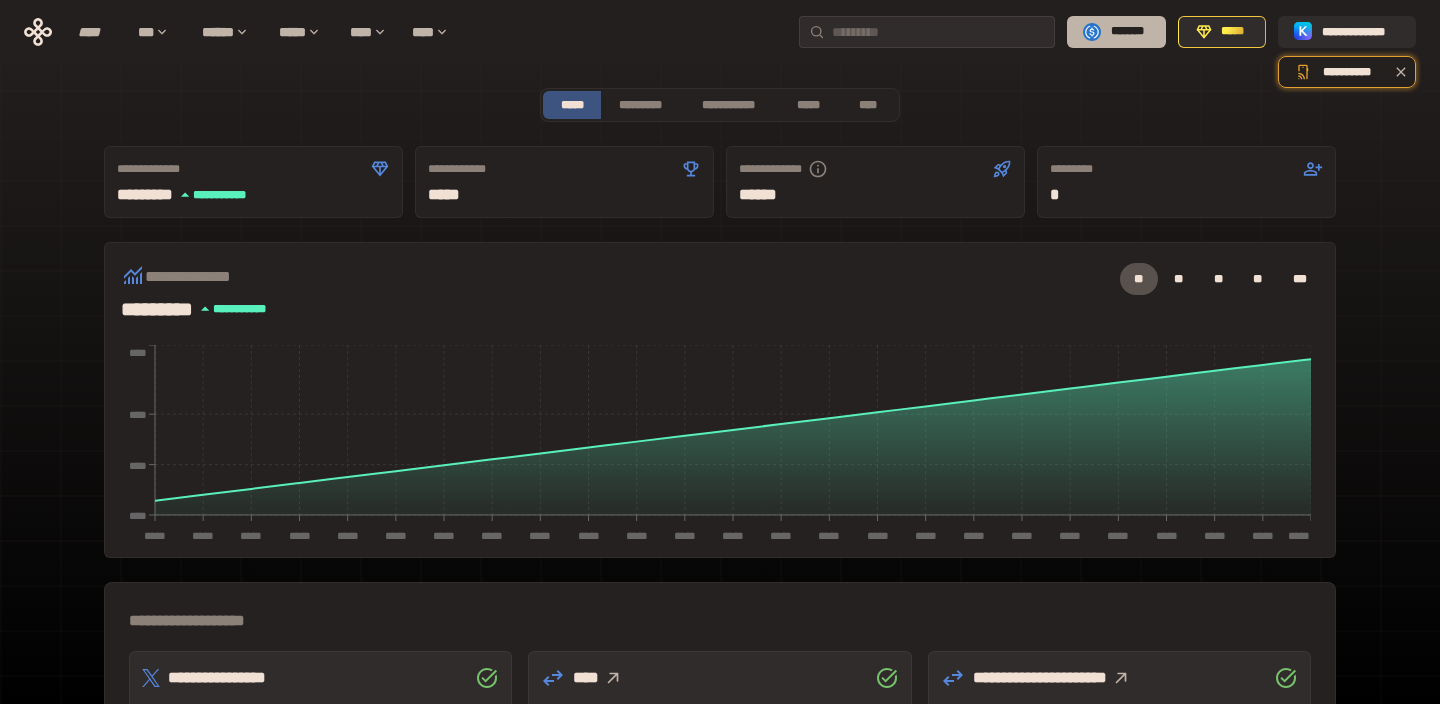 click on "*******" at bounding box center (1116, 32) 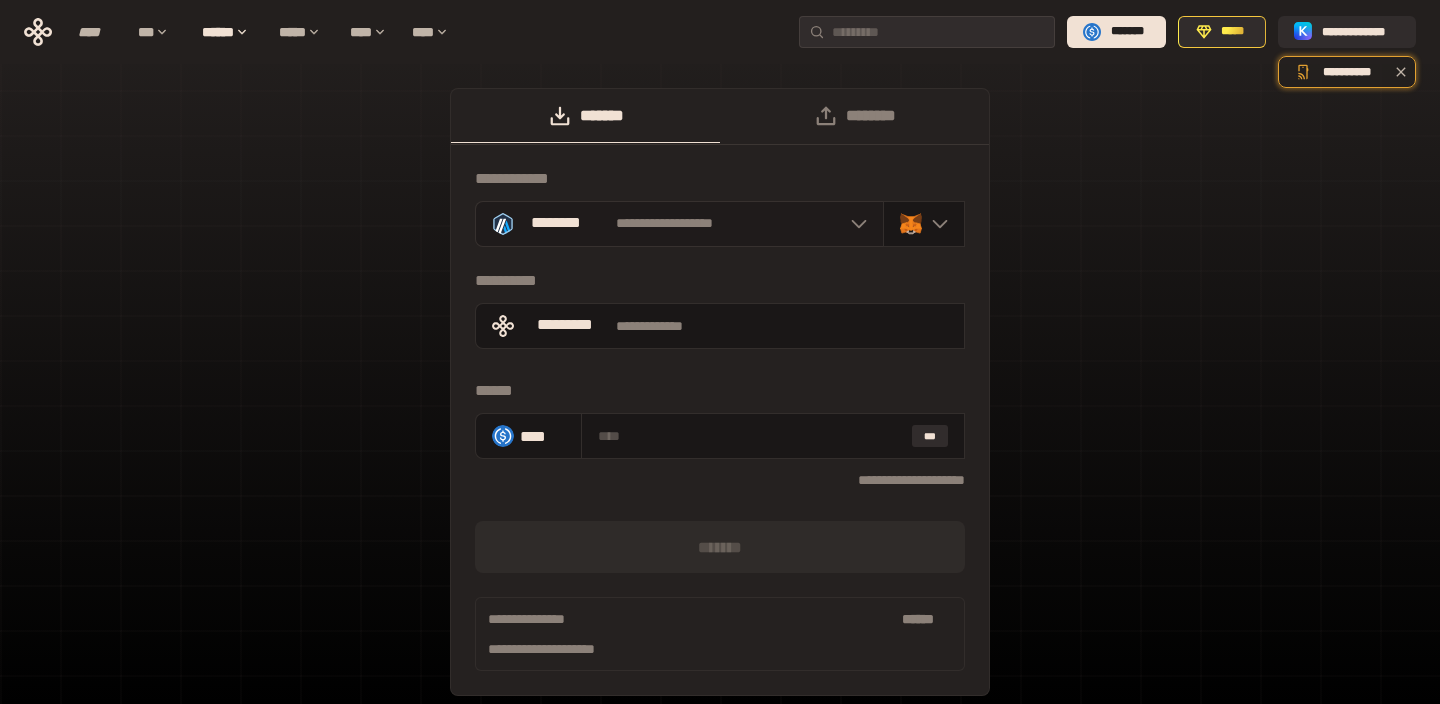 click 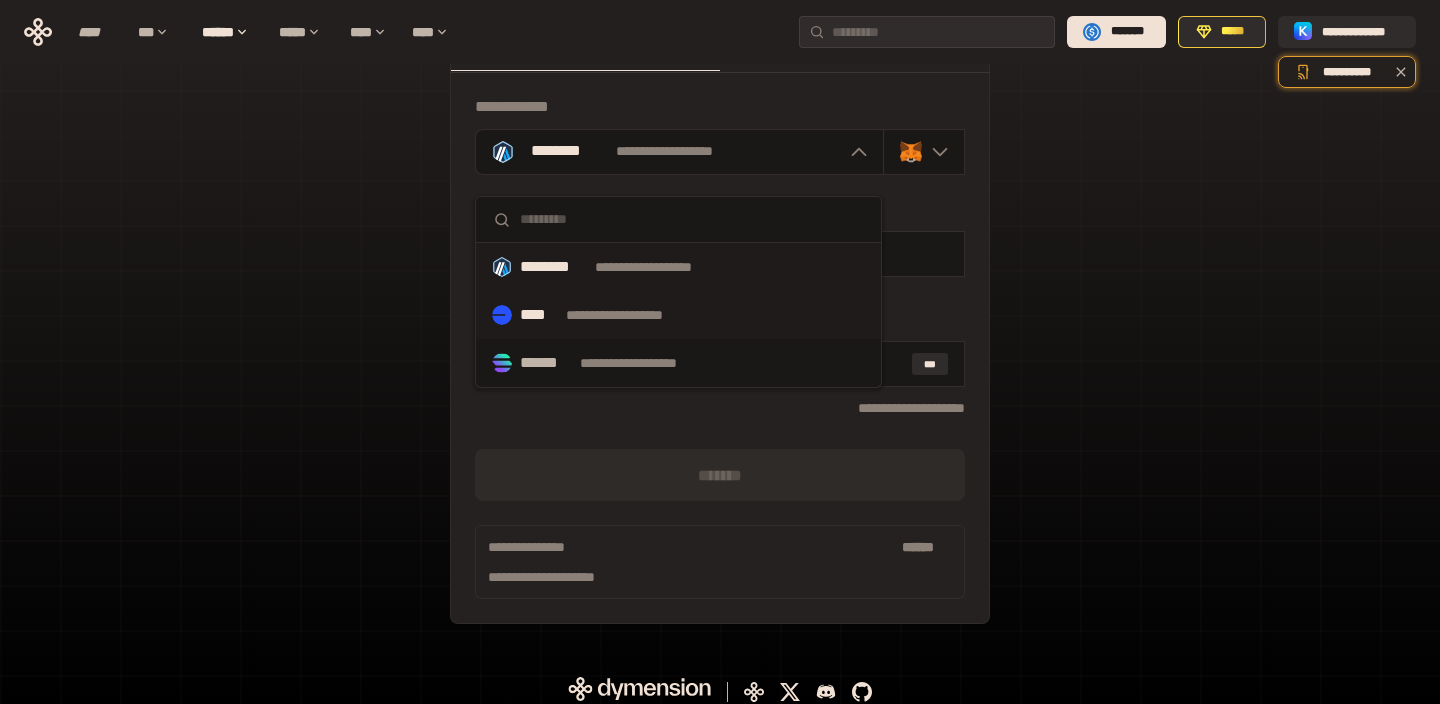 scroll, scrollTop: 84, scrollLeft: 0, axis: vertical 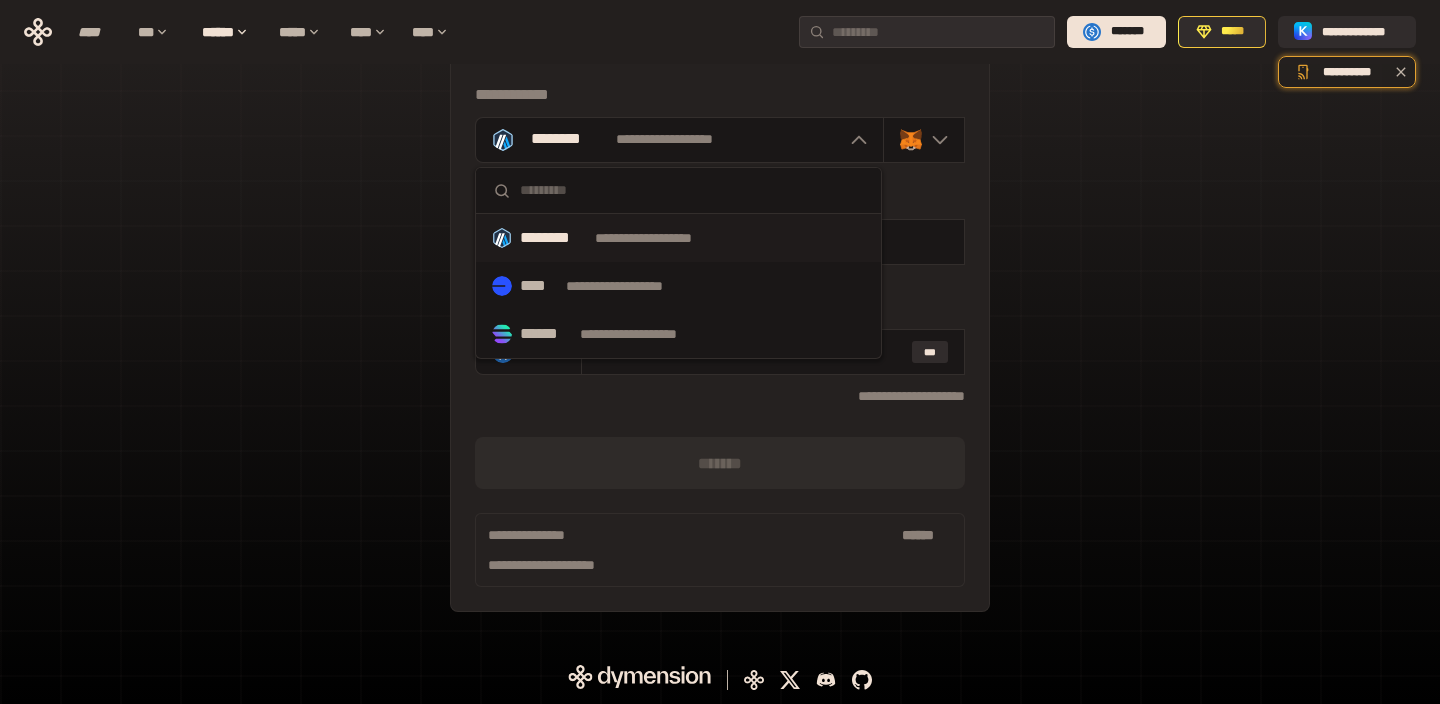 click on "**********" at bounding box center [720, 308] 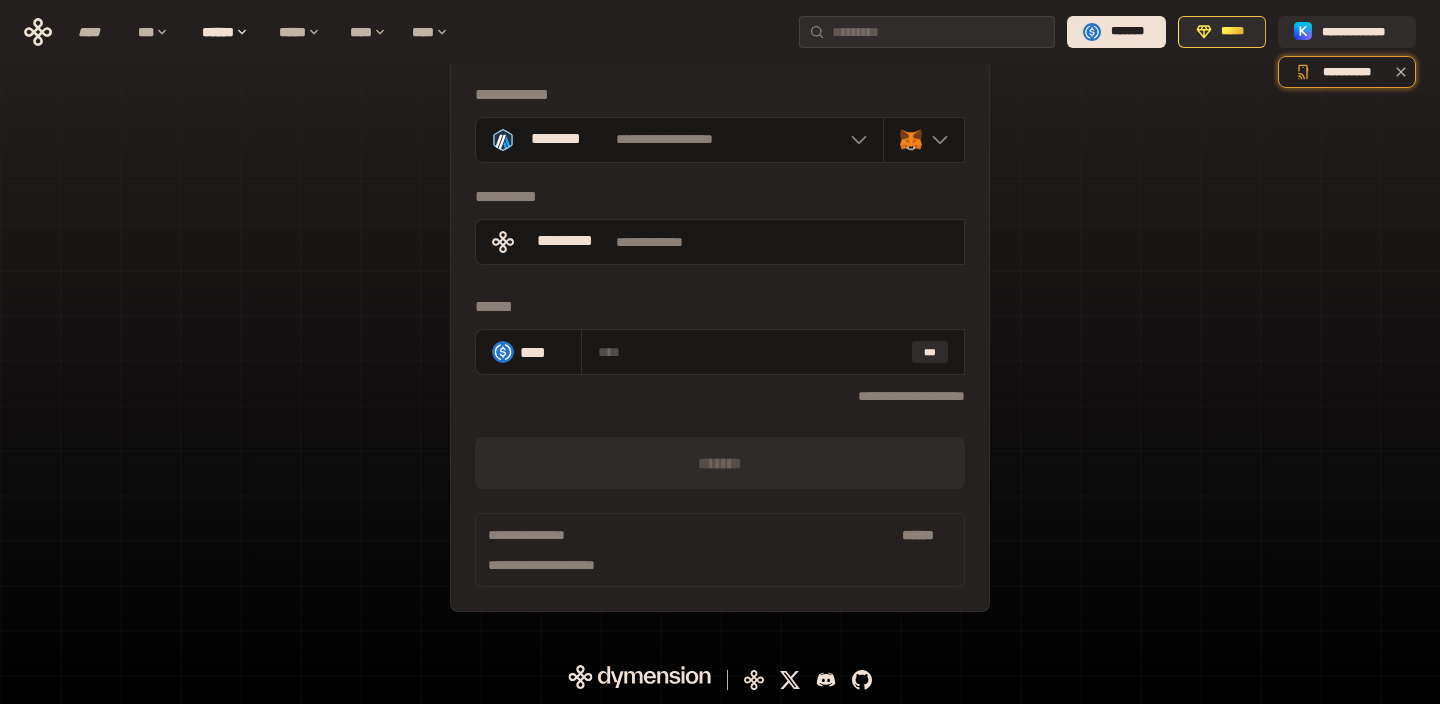 scroll, scrollTop: 0, scrollLeft: 0, axis: both 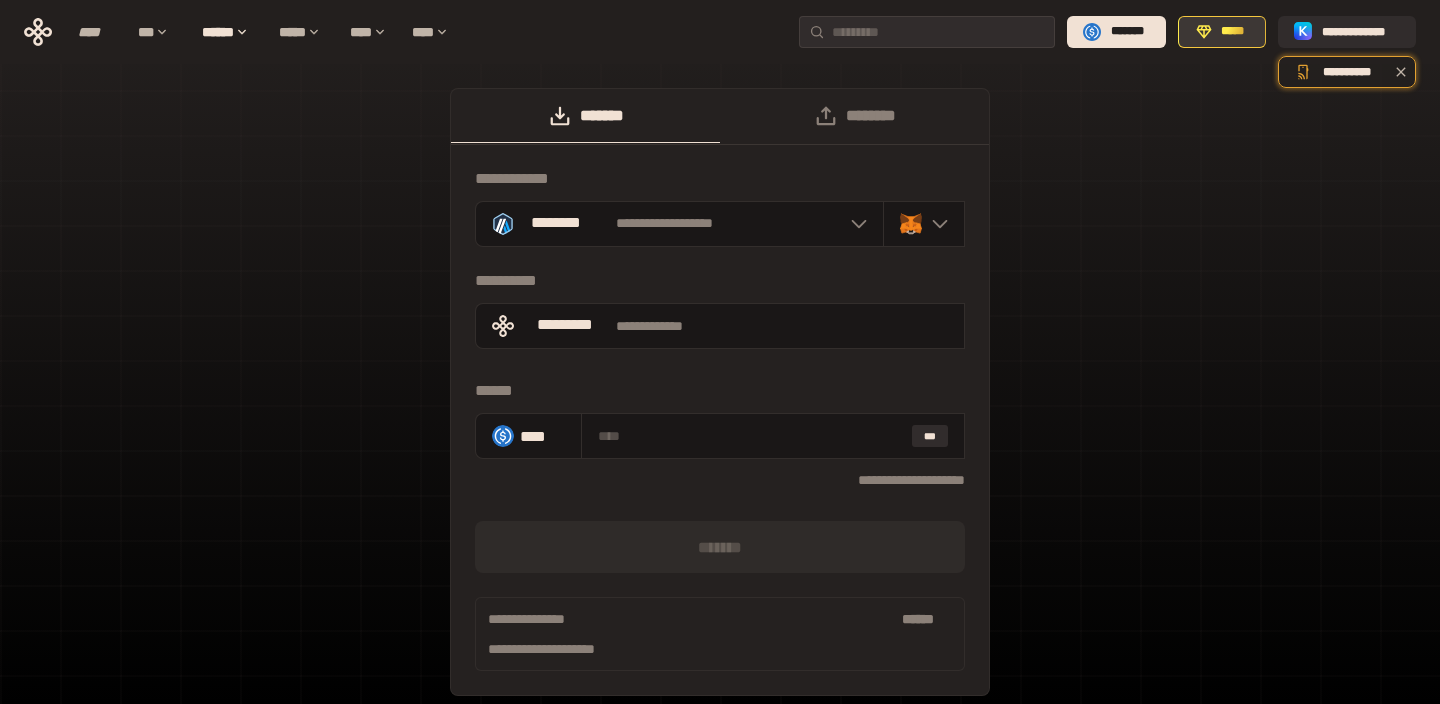 click on "*****" at bounding box center [1222, 32] 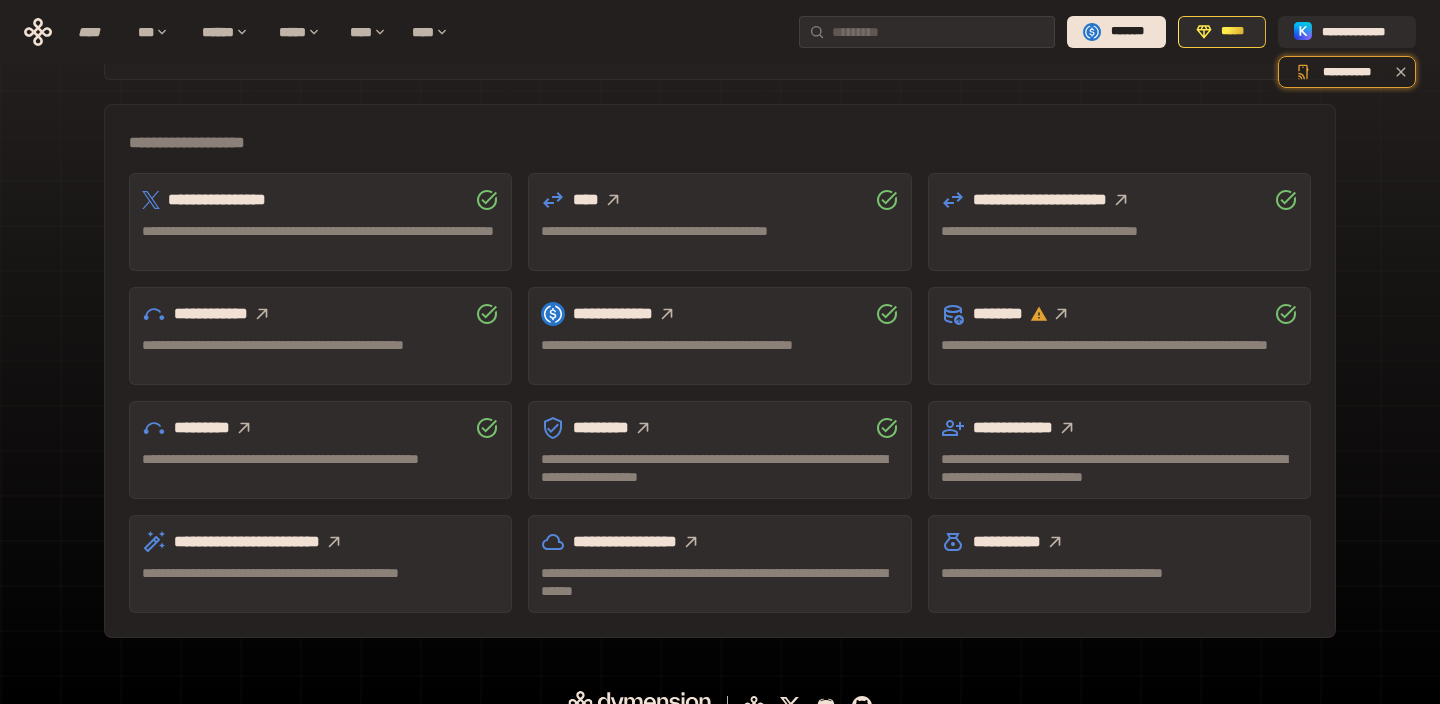 scroll, scrollTop: 504, scrollLeft: 0, axis: vertical 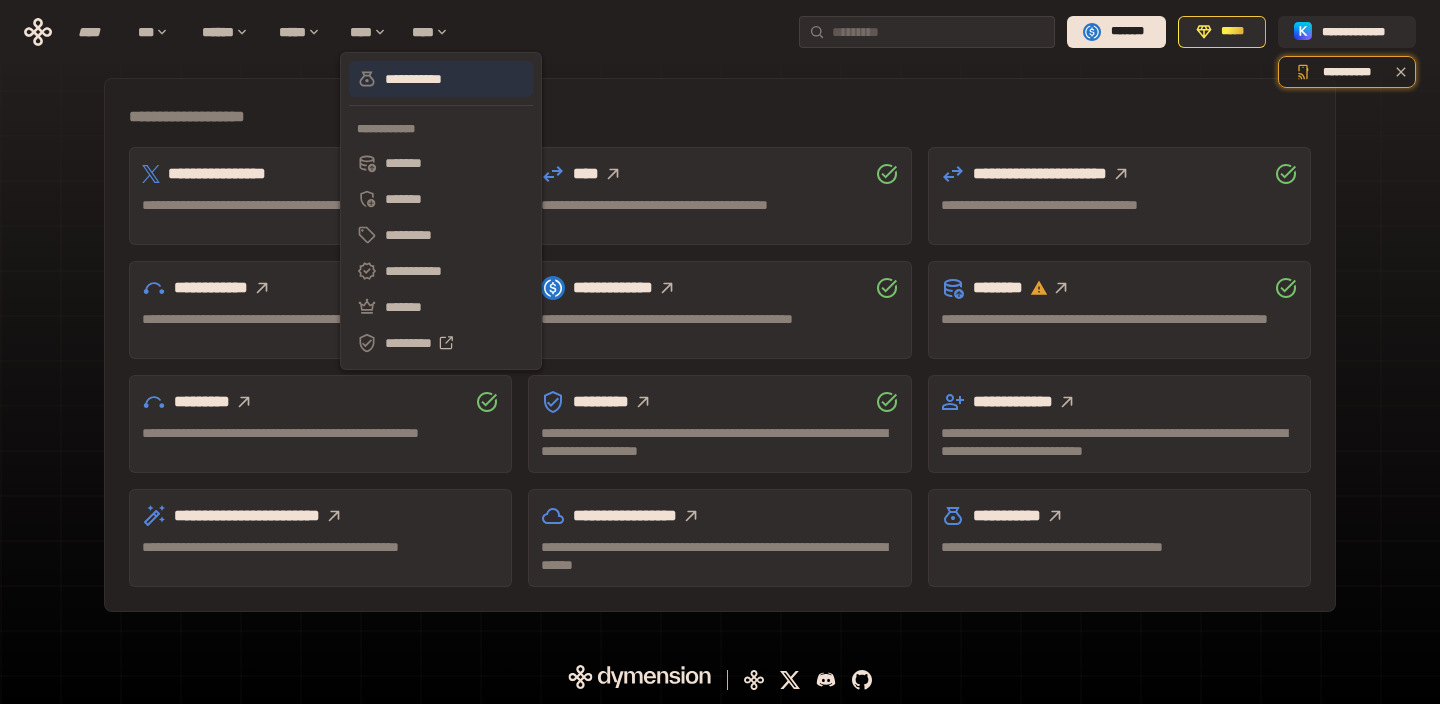 click on "**********" at bounding box center [441, 79] 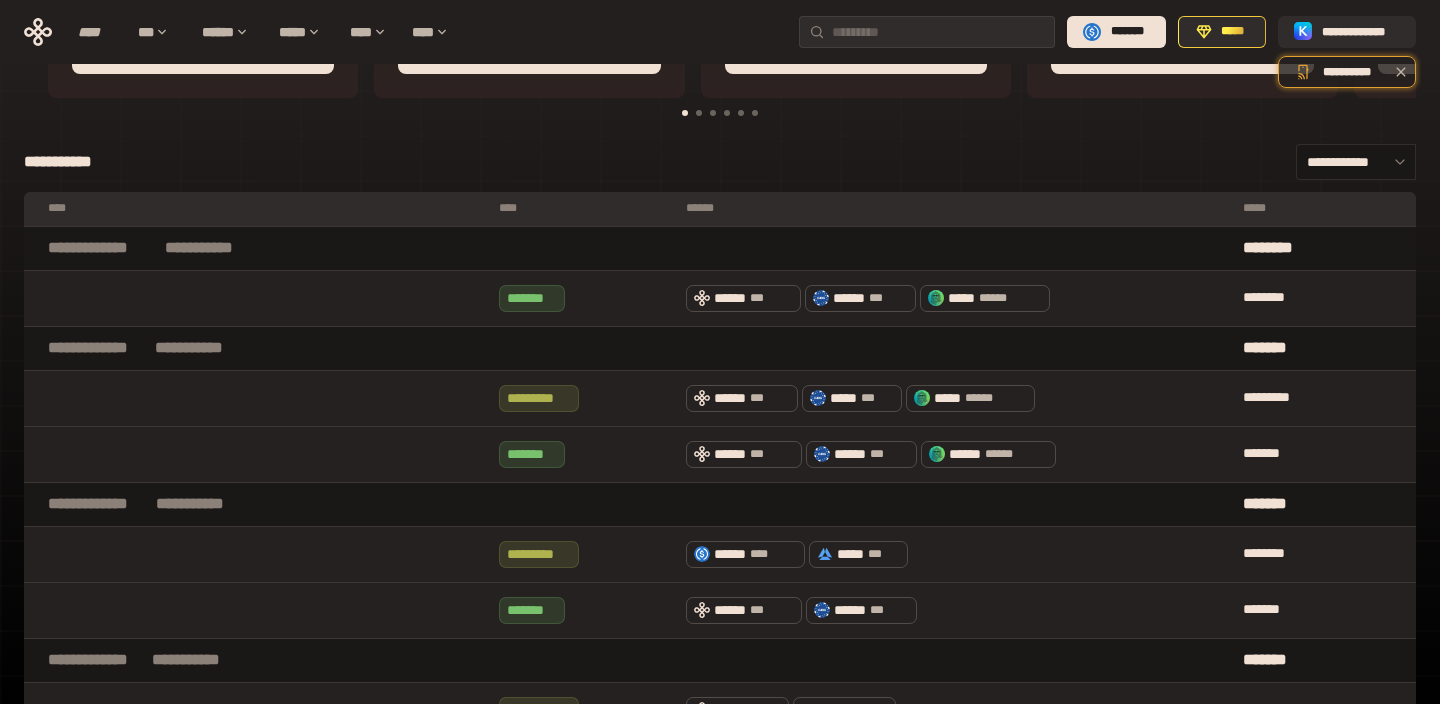 scroll, scrollTop: 205, scrollLeft: 0, axis: vertical 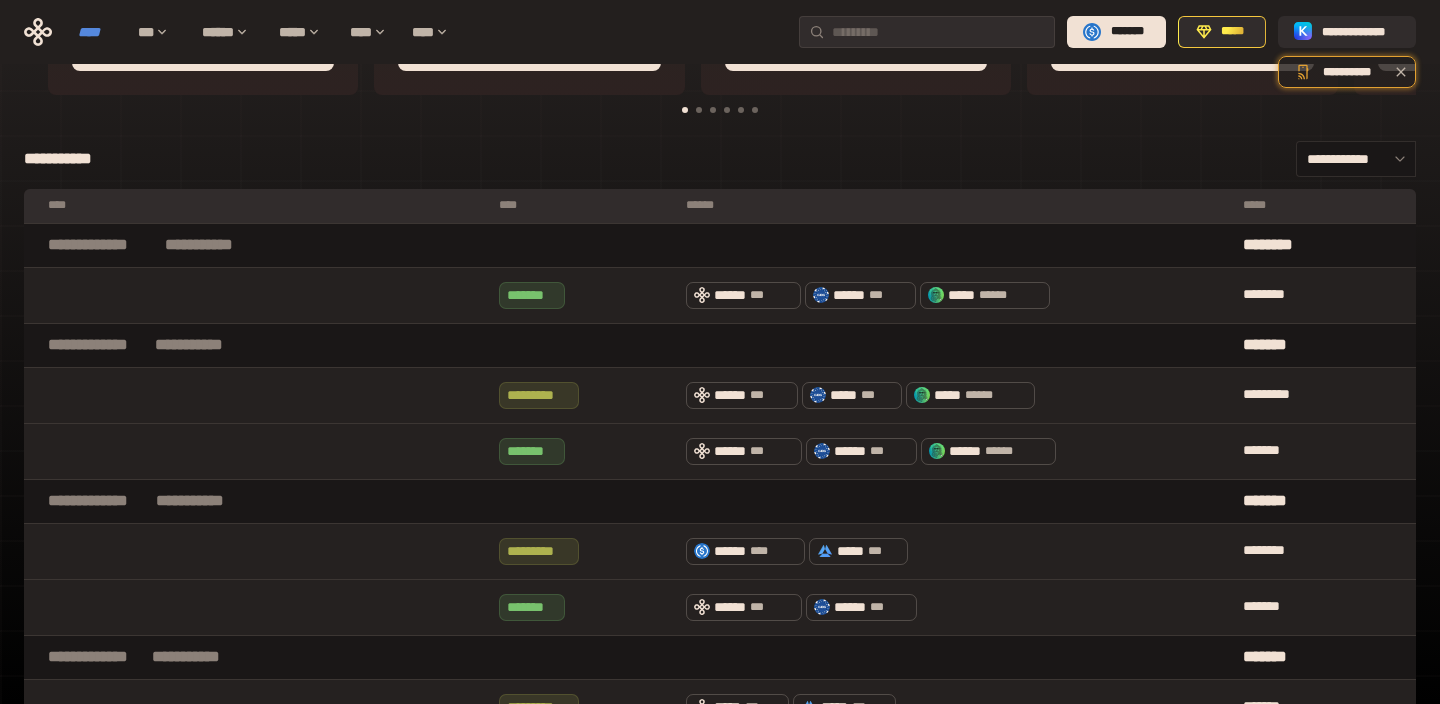 click on "****" at bounding box center [98, 32] 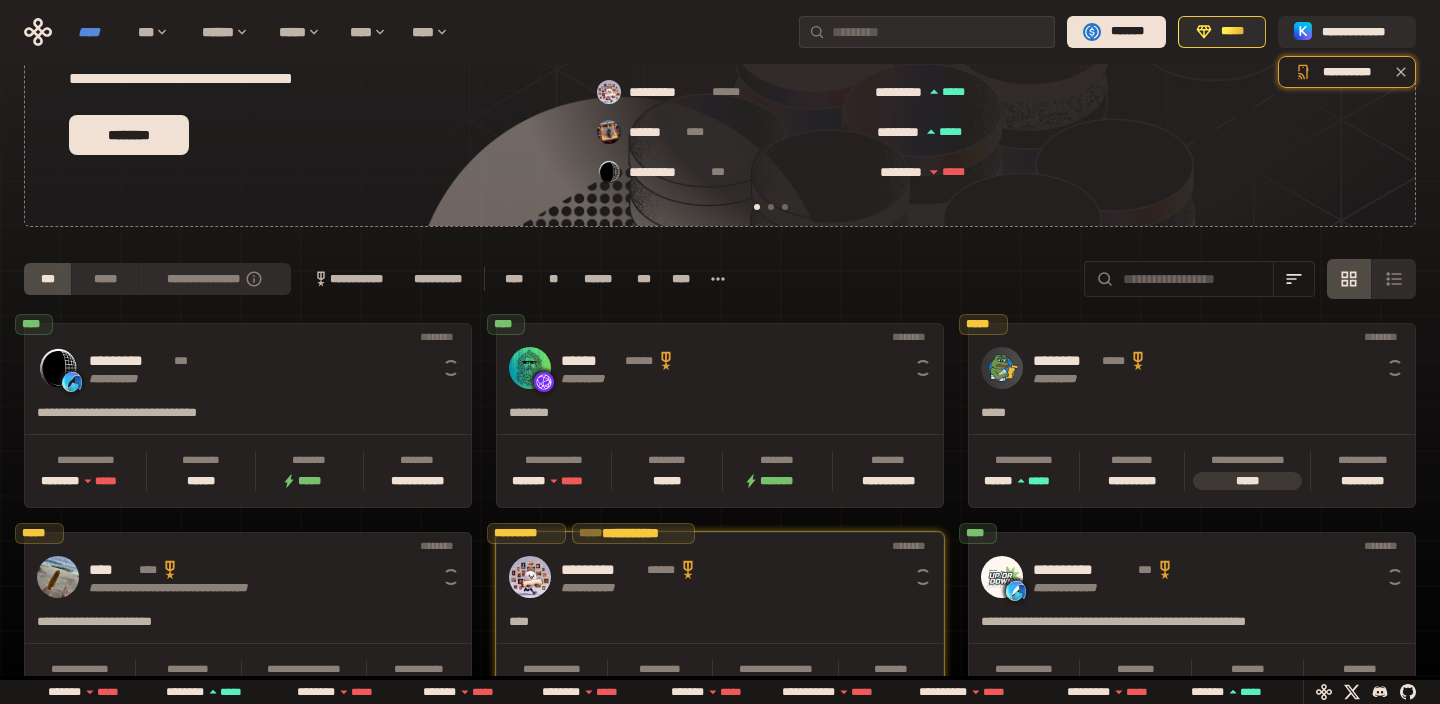 scroll, scrollTop: 0, scrollLeft: 16, axis: horizontal 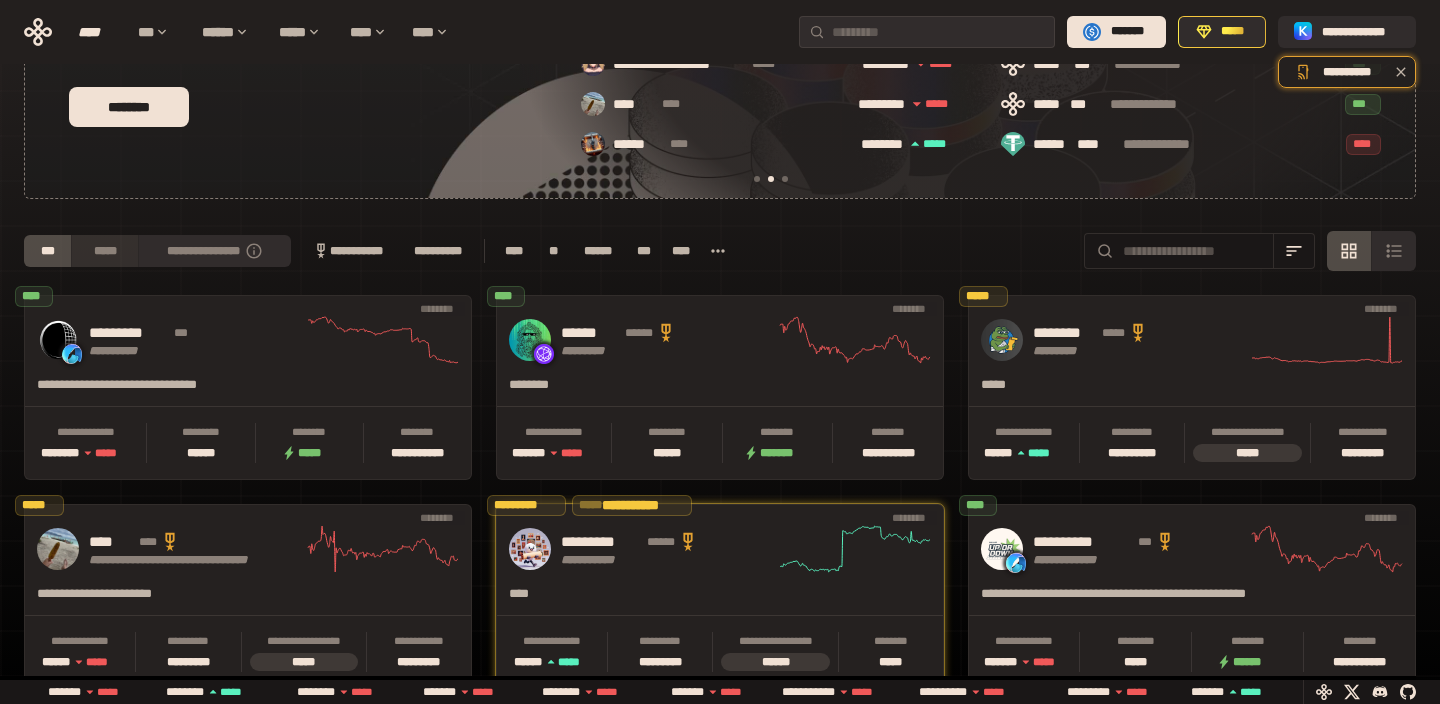 click on "*****" at bounding box center (104, 251) 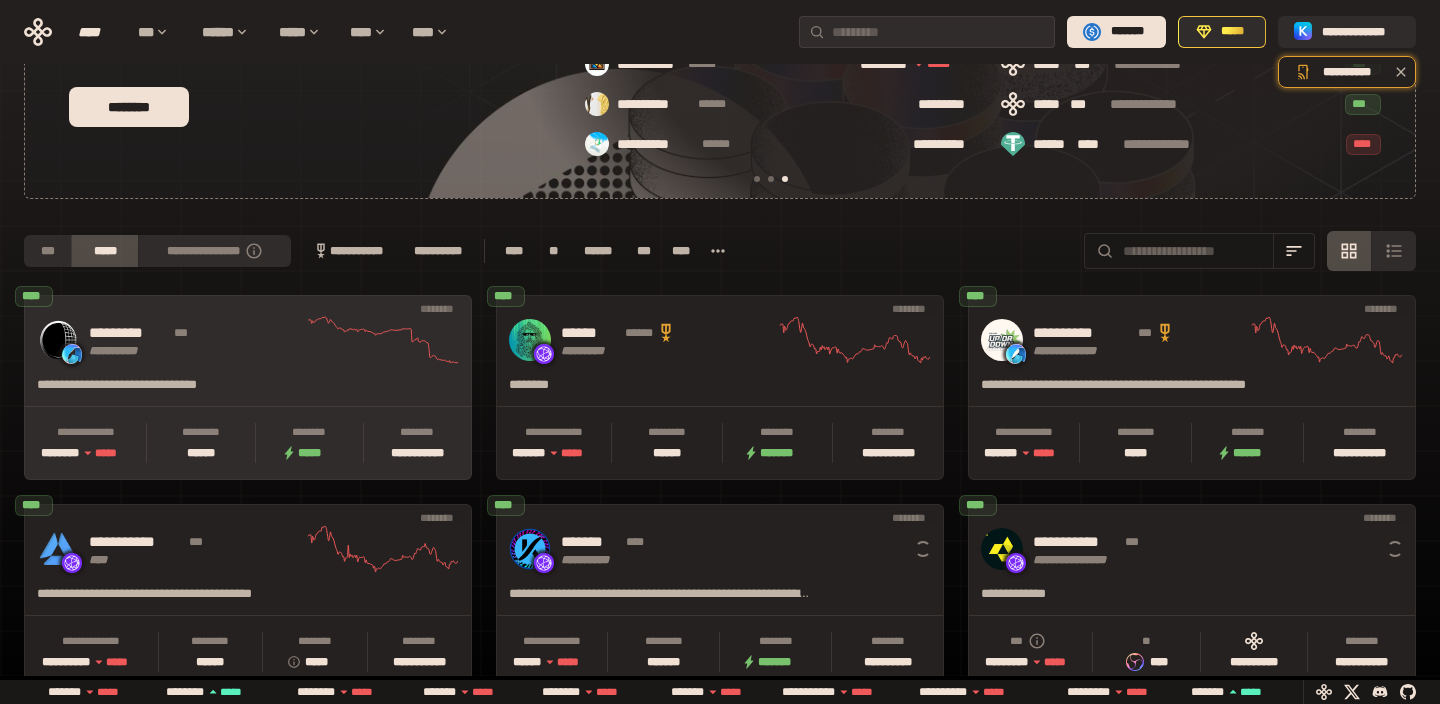 scroll, scrollTop: 0, scrollLeft: 856, axis: horizontal 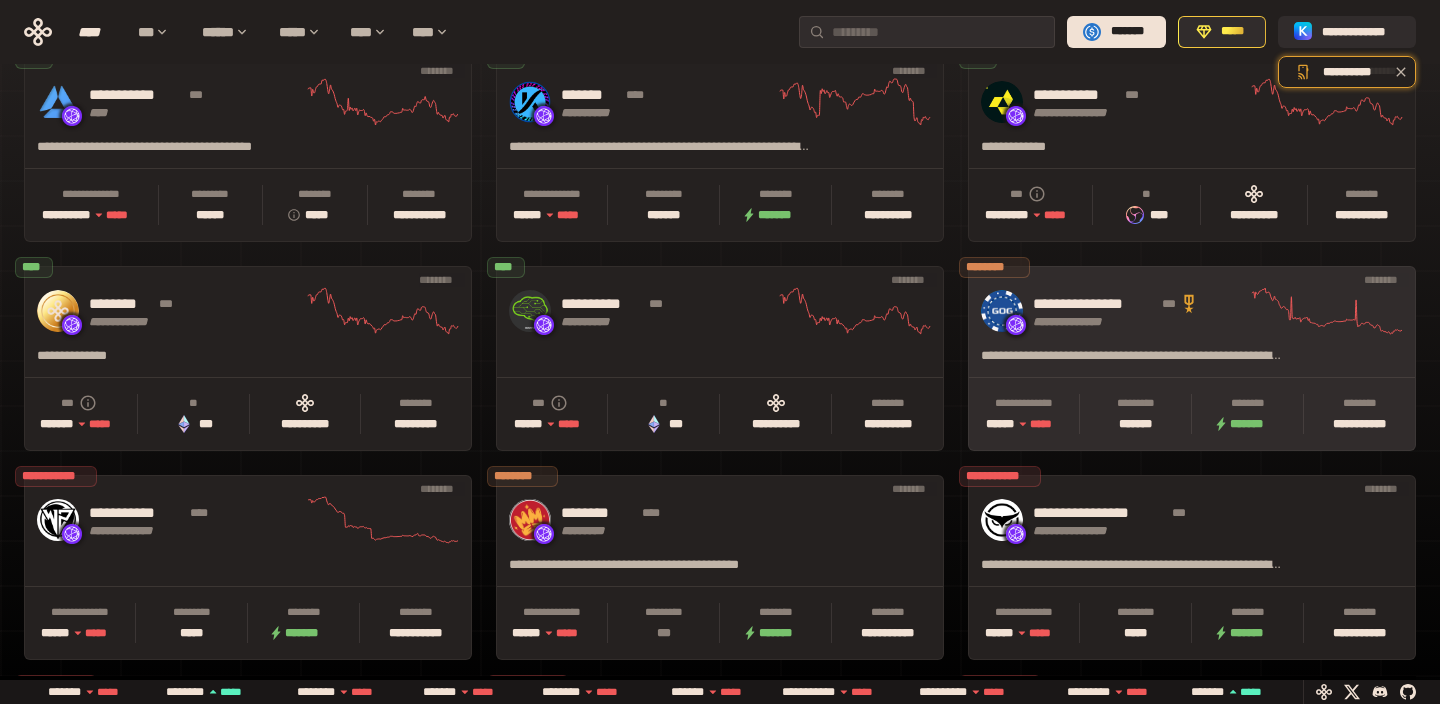 click on "**********" at bounding box center [1192, 311] 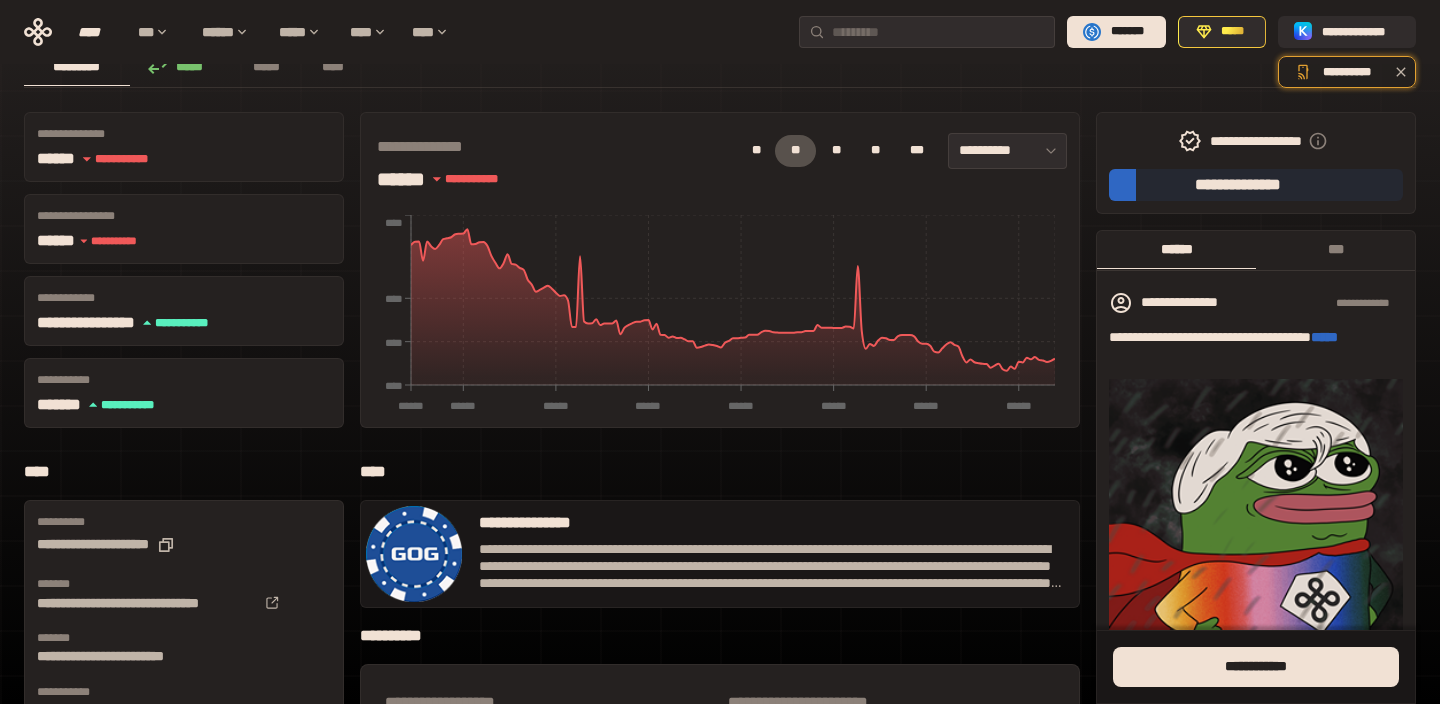 scroll, scrollTop: 0, scrollLeft: 0, axis: both 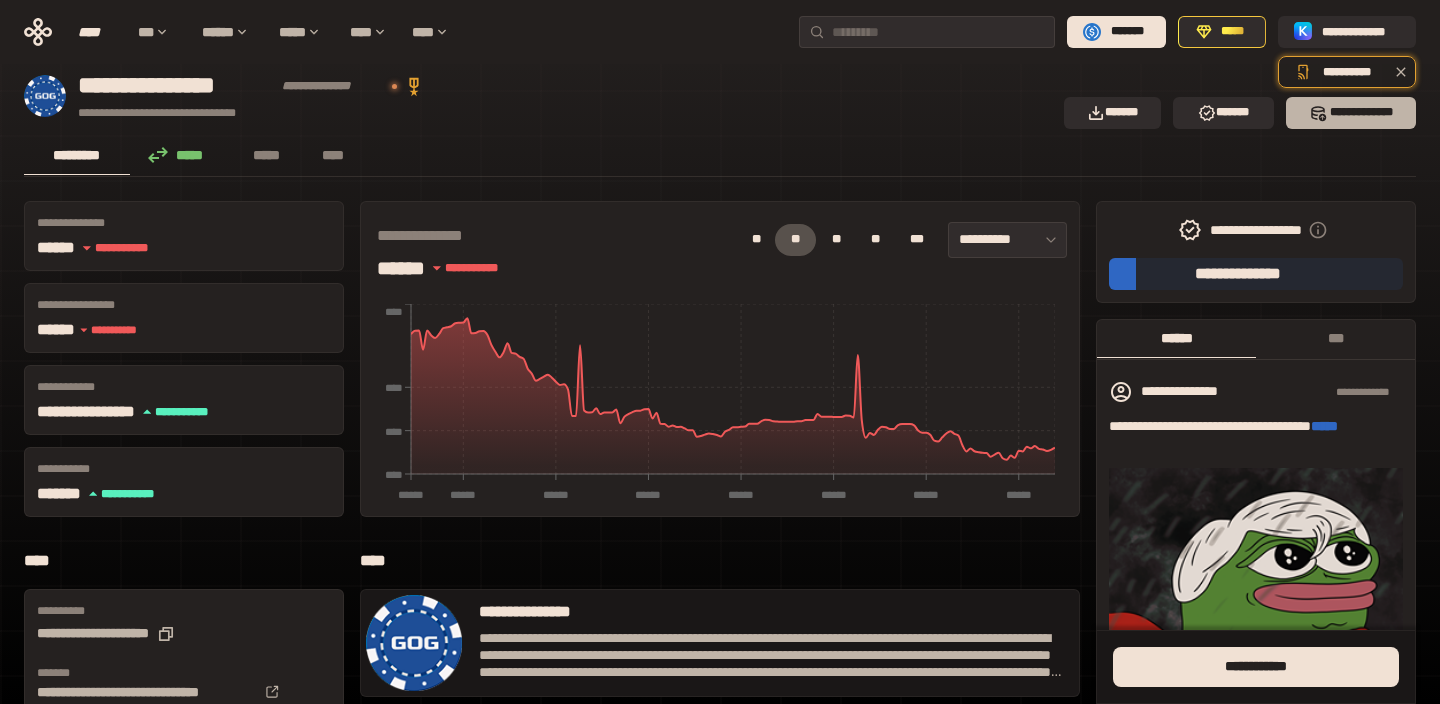 click on "*** *********" at bounding box center (1351, 113) 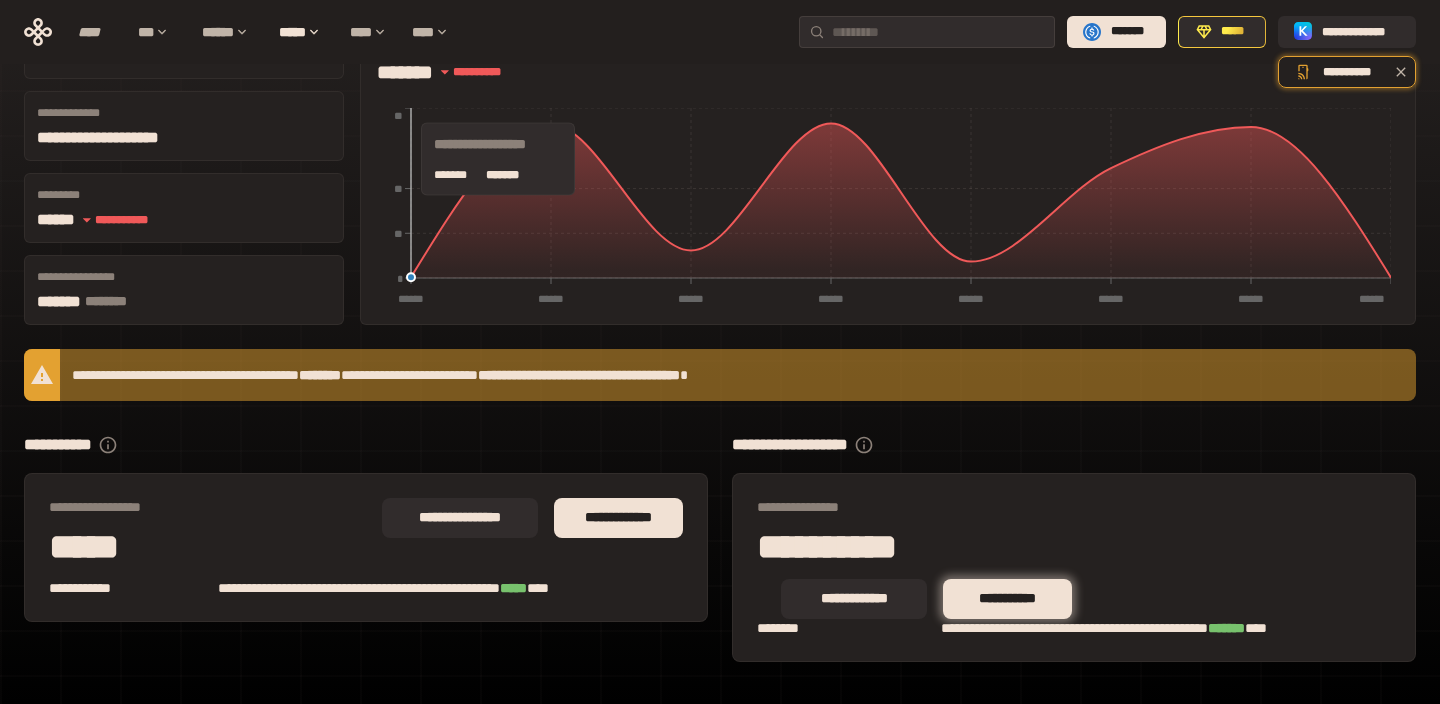 scroll, scrollTop: 192, scrollLeft: 0, axis: vertical 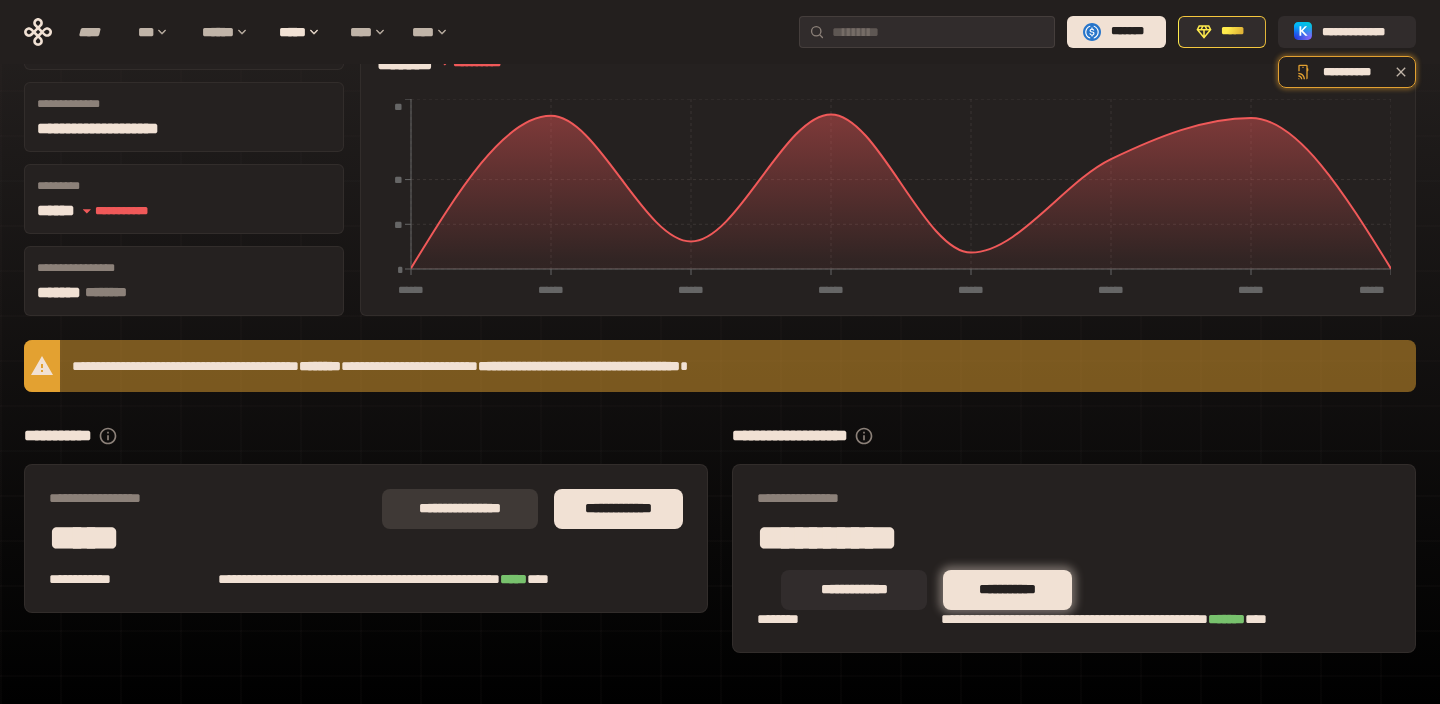 click on "**********" at bounding box center [460, 509] 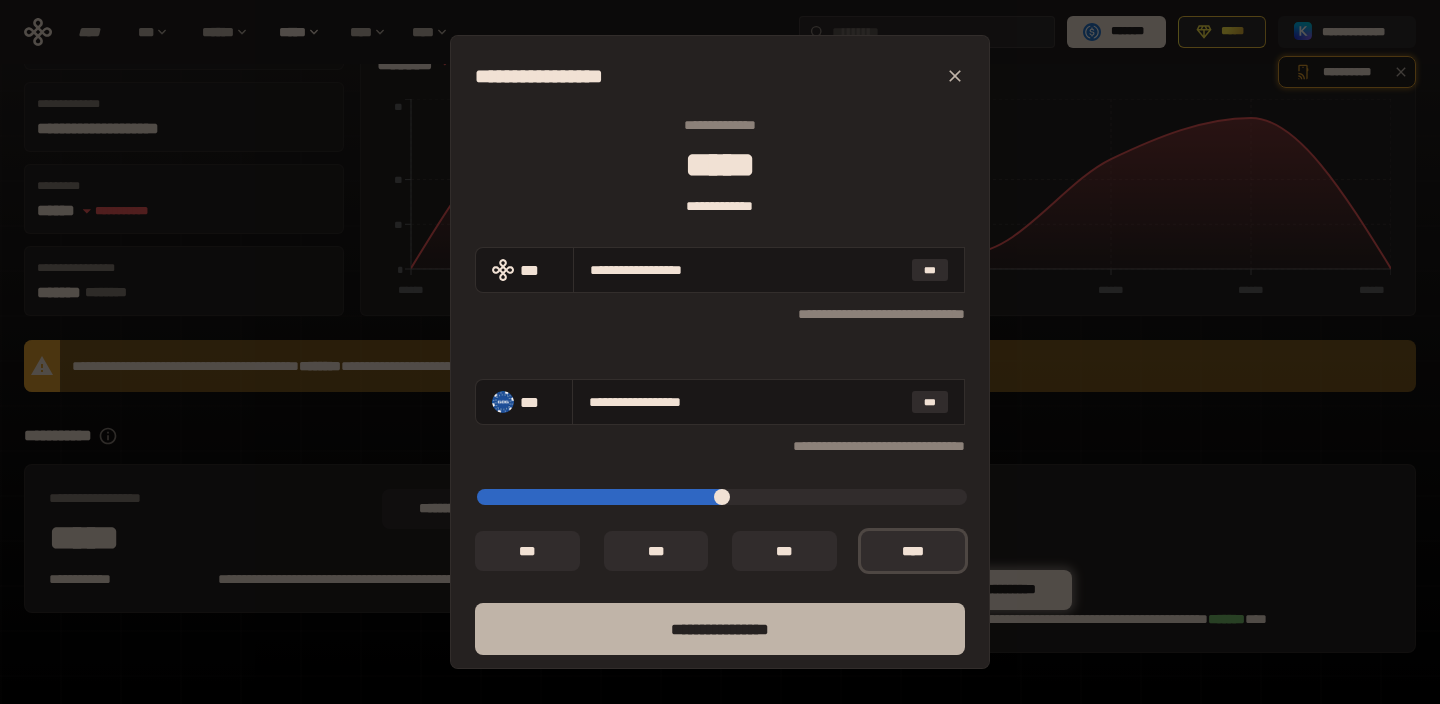 click on "****** *********" at bounding box center (720, 629) 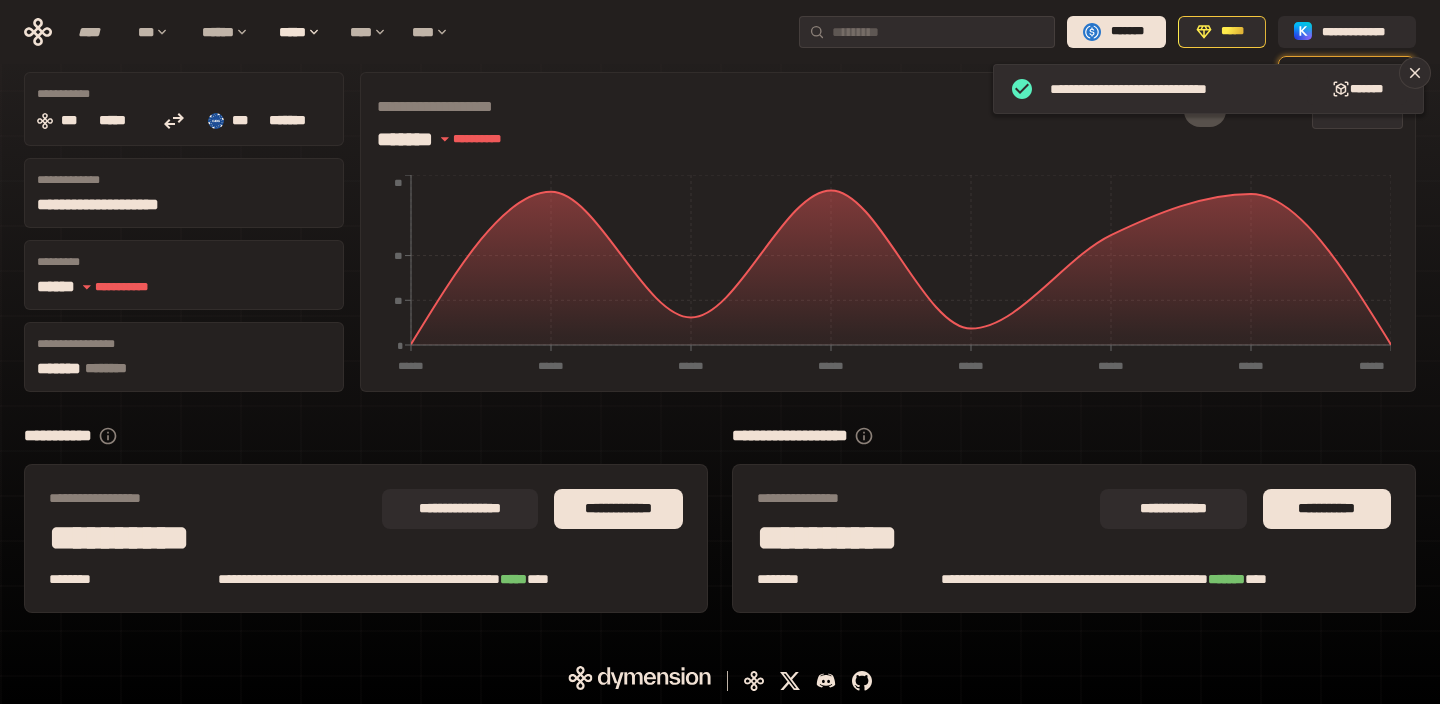 scroll, scrollTop: 0, scrollLeft: 0, axis: both 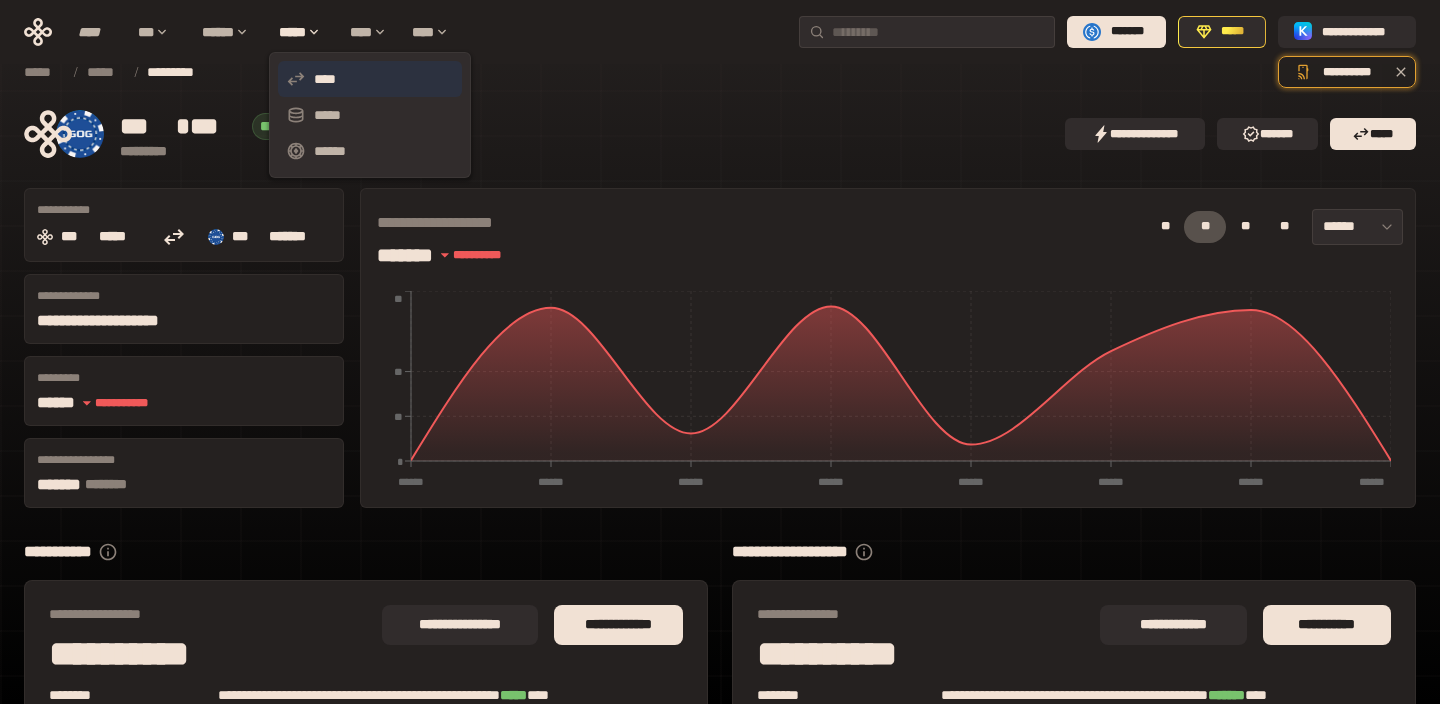 click on "****" at bounding box center (370, 79) 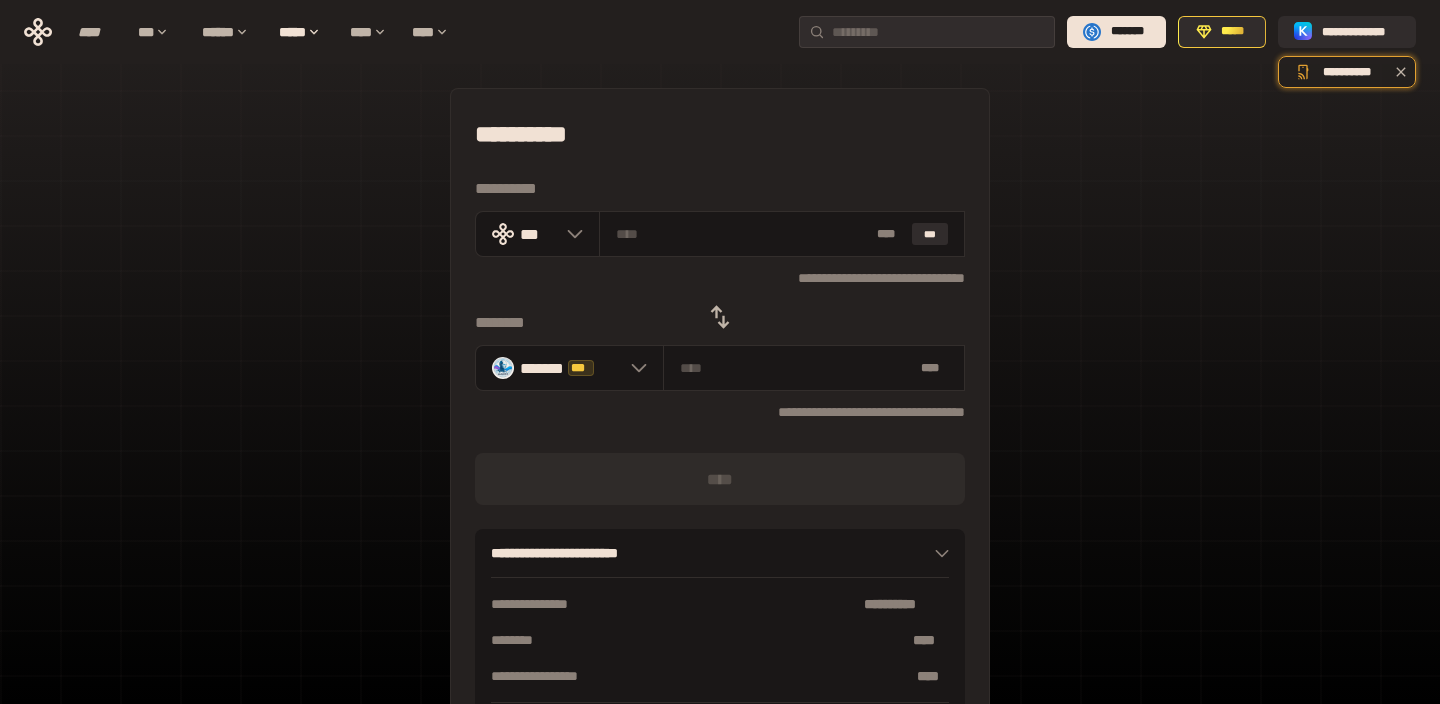 click 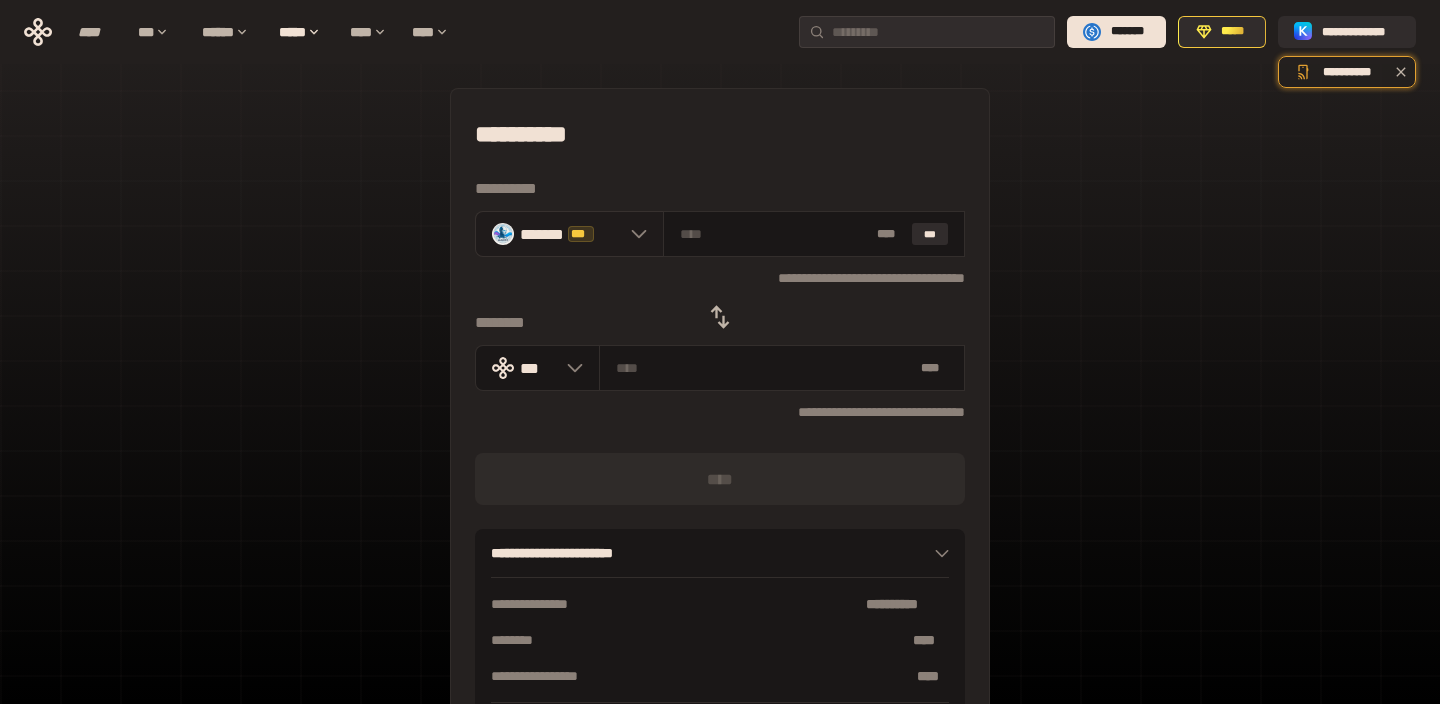 click 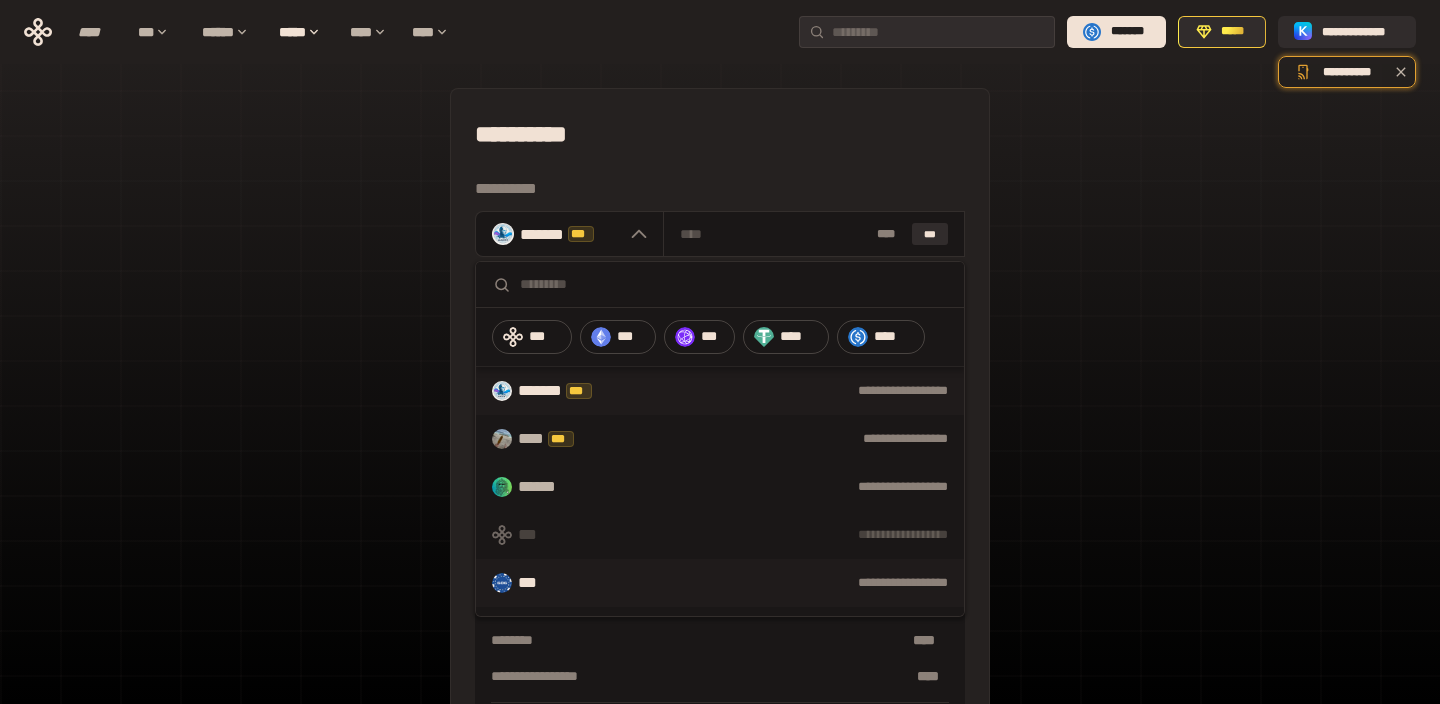 click on "***" at bounding box center [536, 583] 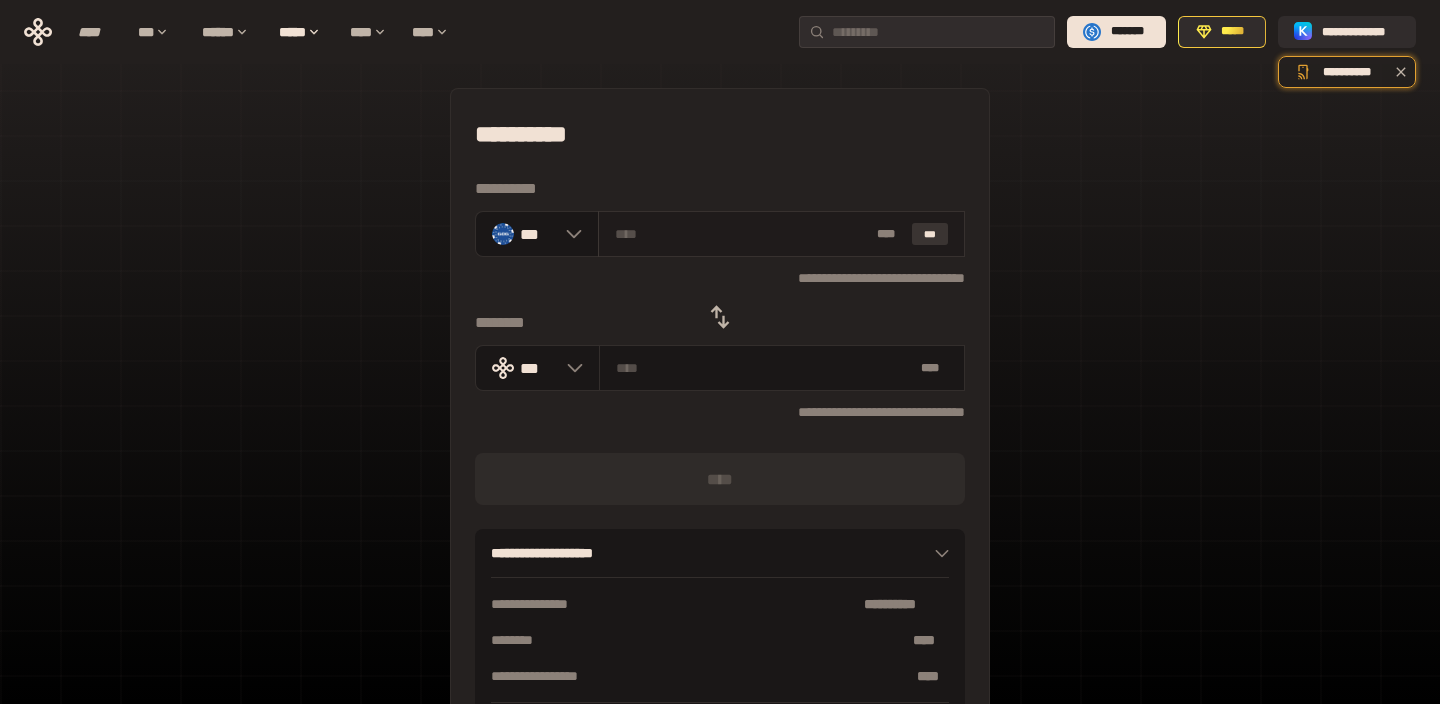 click on "***" at bounding box center [930, 234] 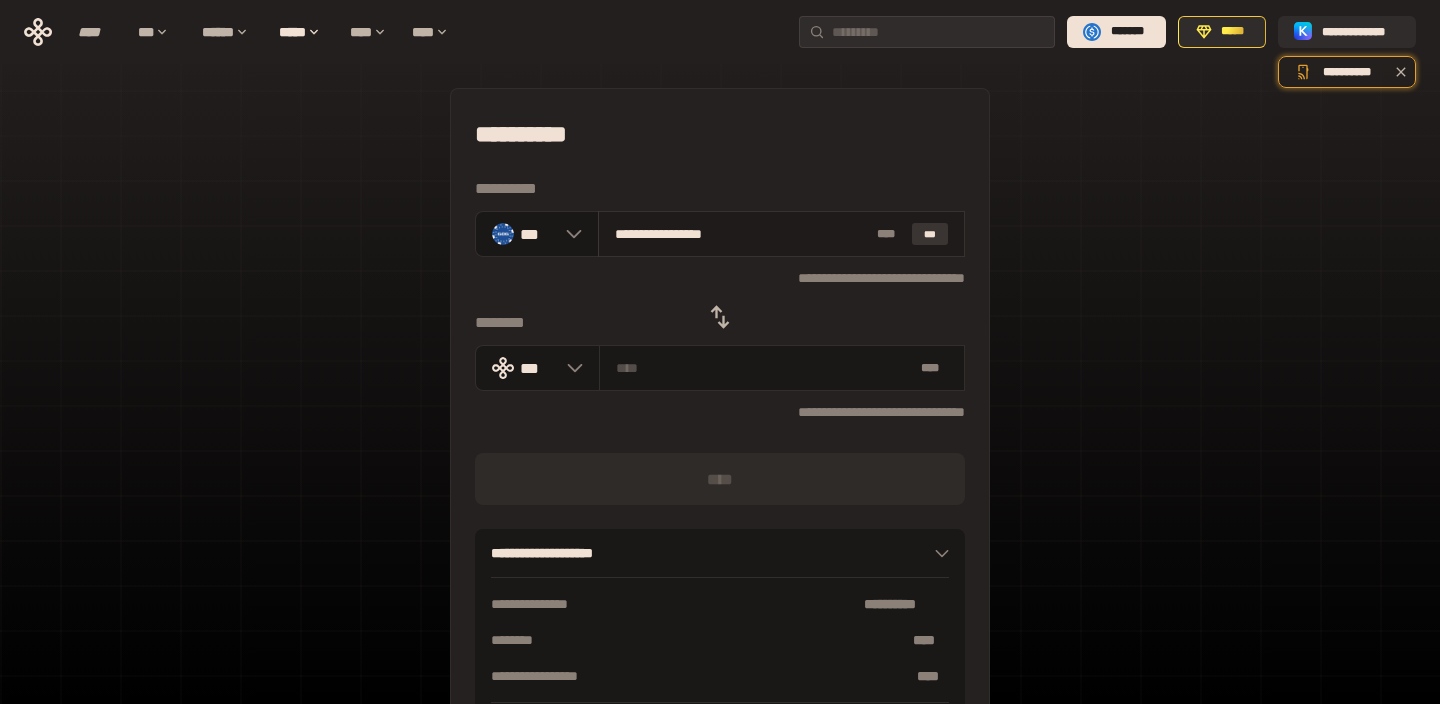 type on "**********" 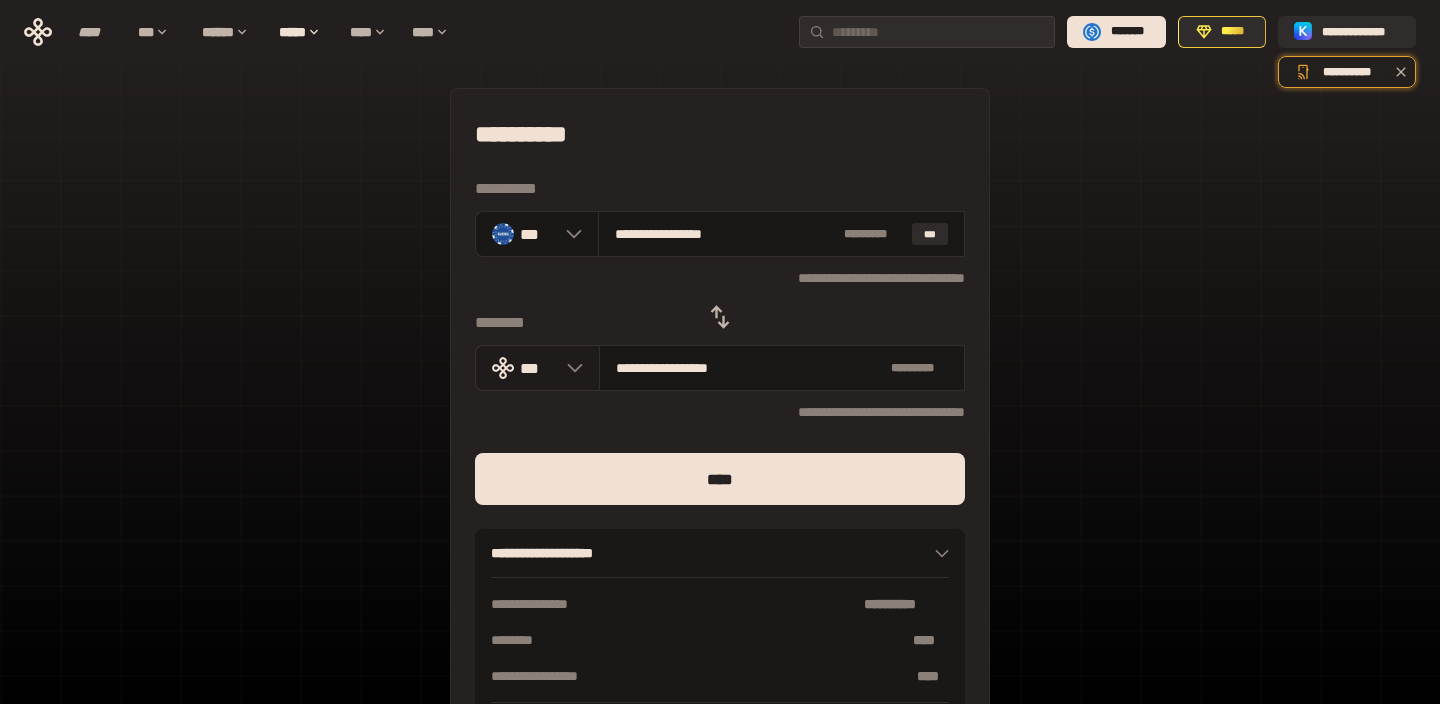 click 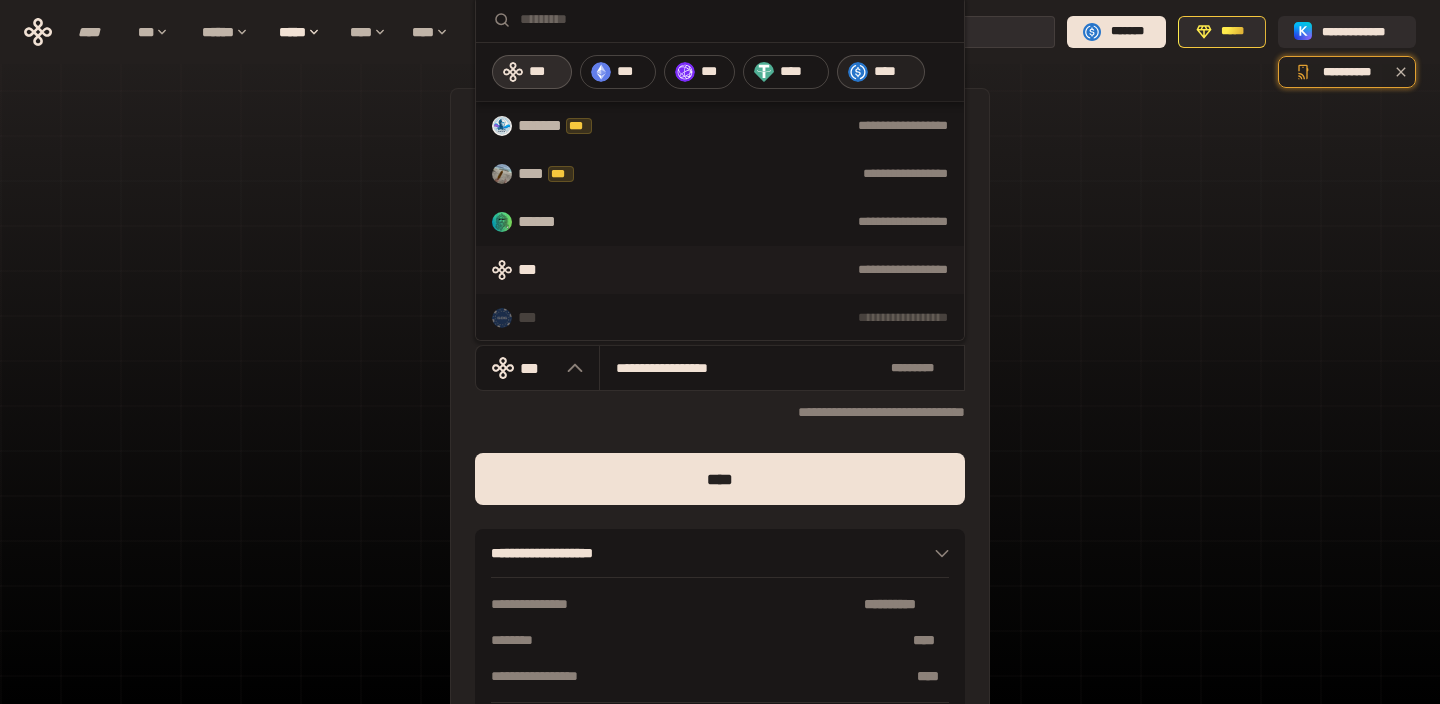click on "****" at bounding box center (894, 72) 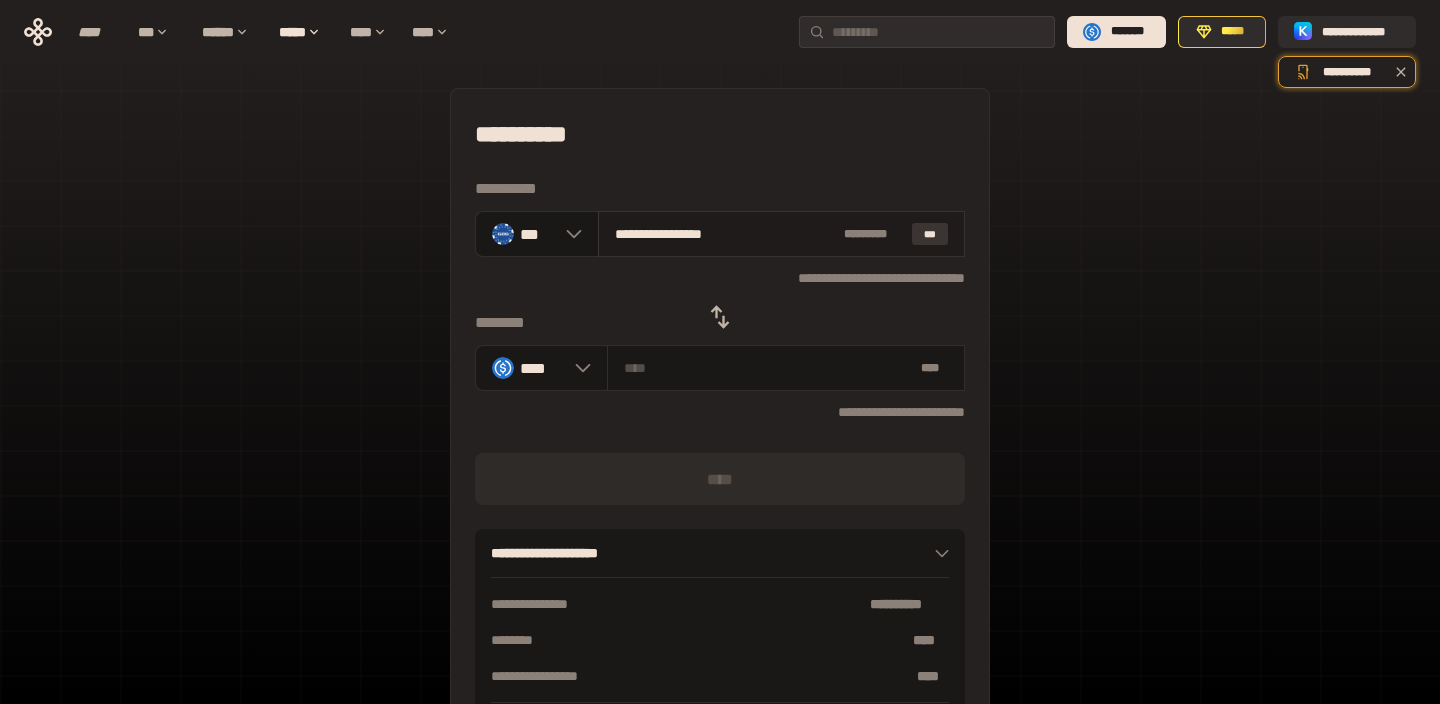 click on "***" at bounding box center [930, 234] 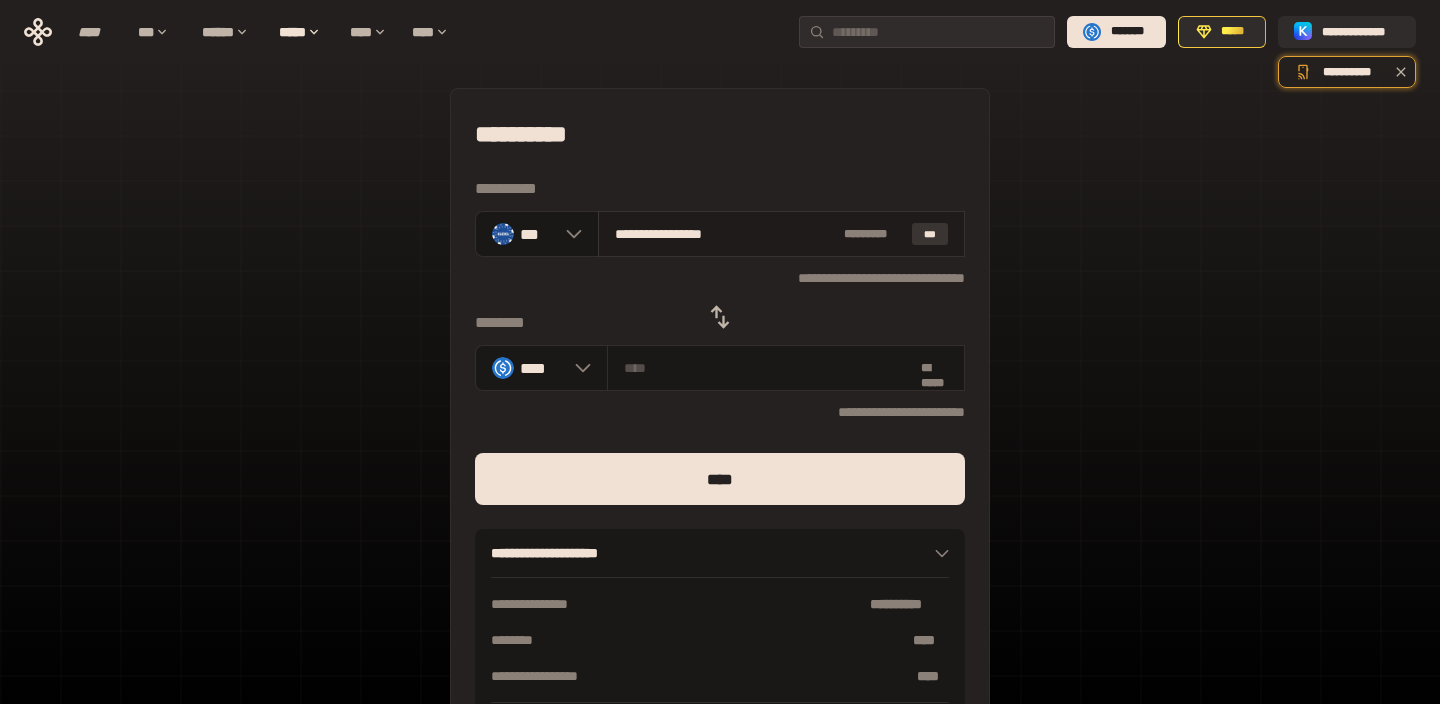 type on "*******" 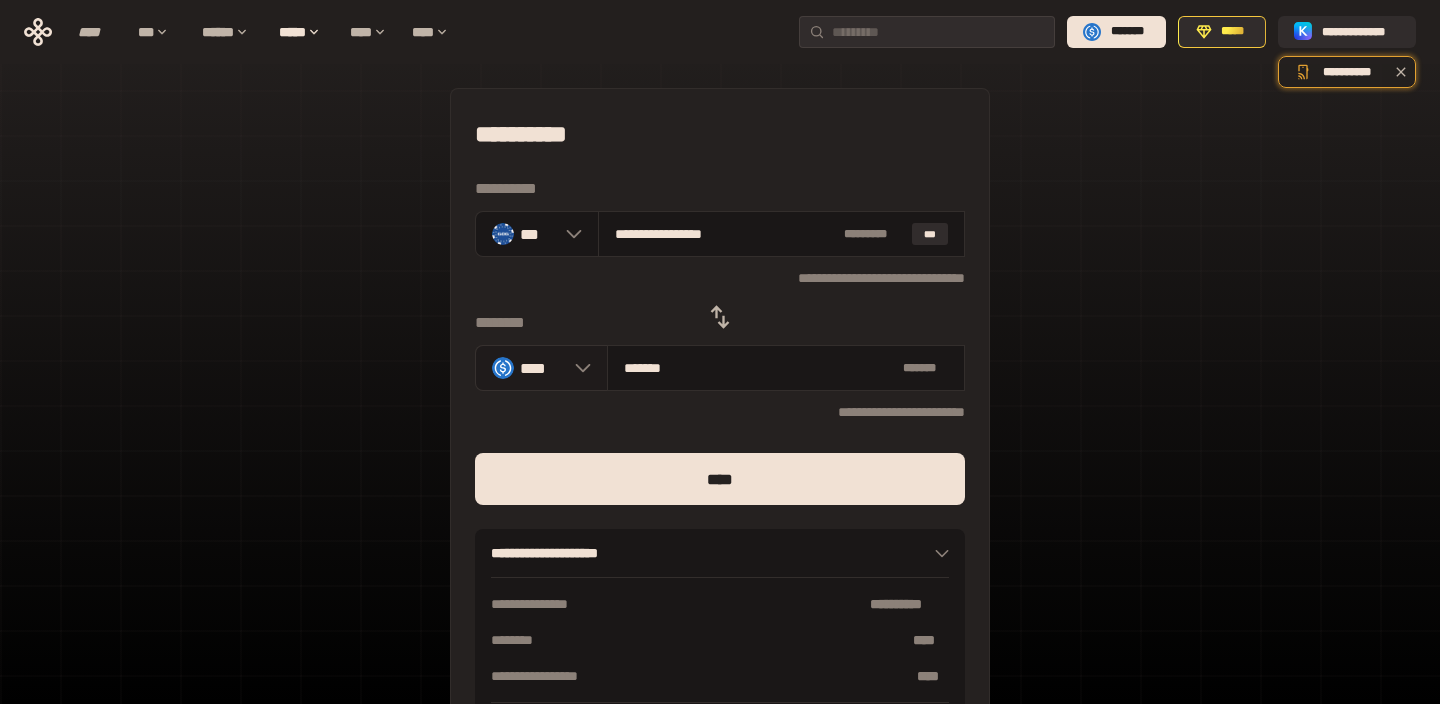 click on "****" at bounding box center [541, 368] 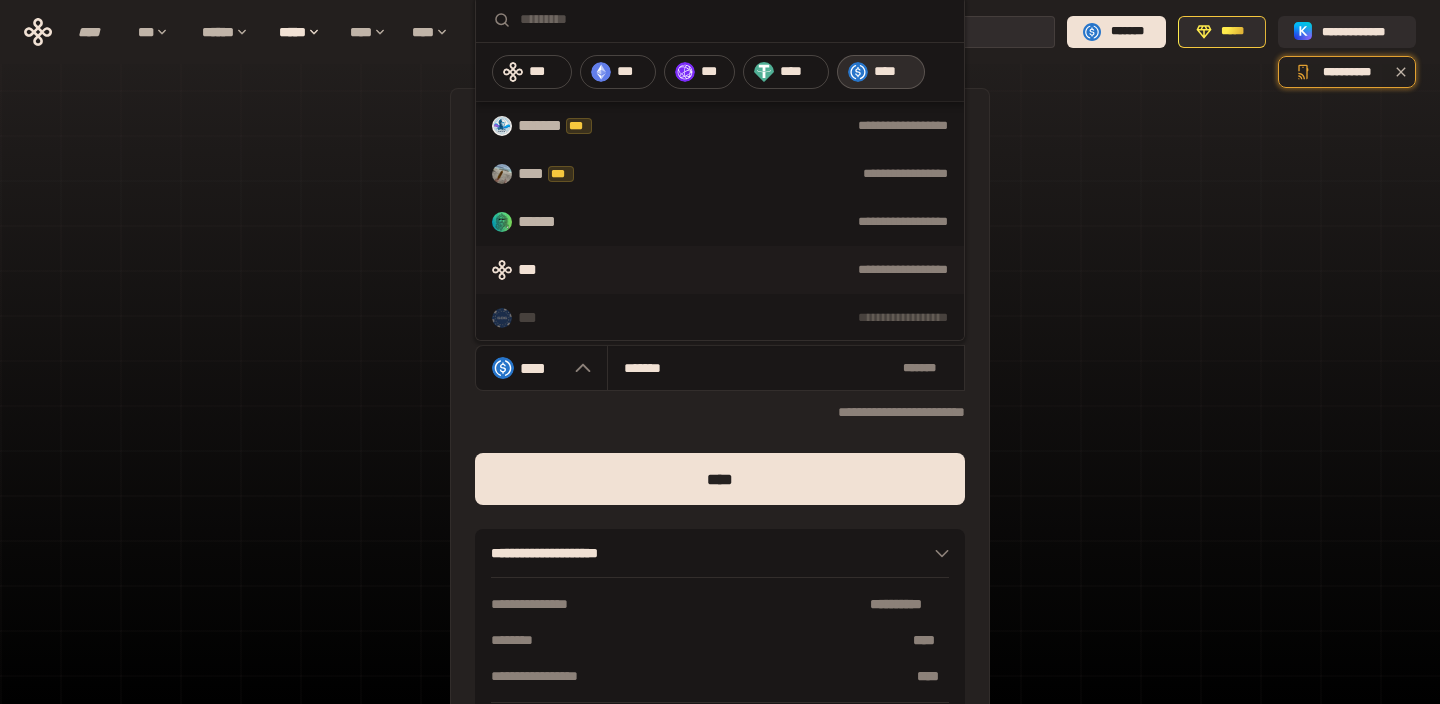 click on "***" at bounding box center [536, 270] 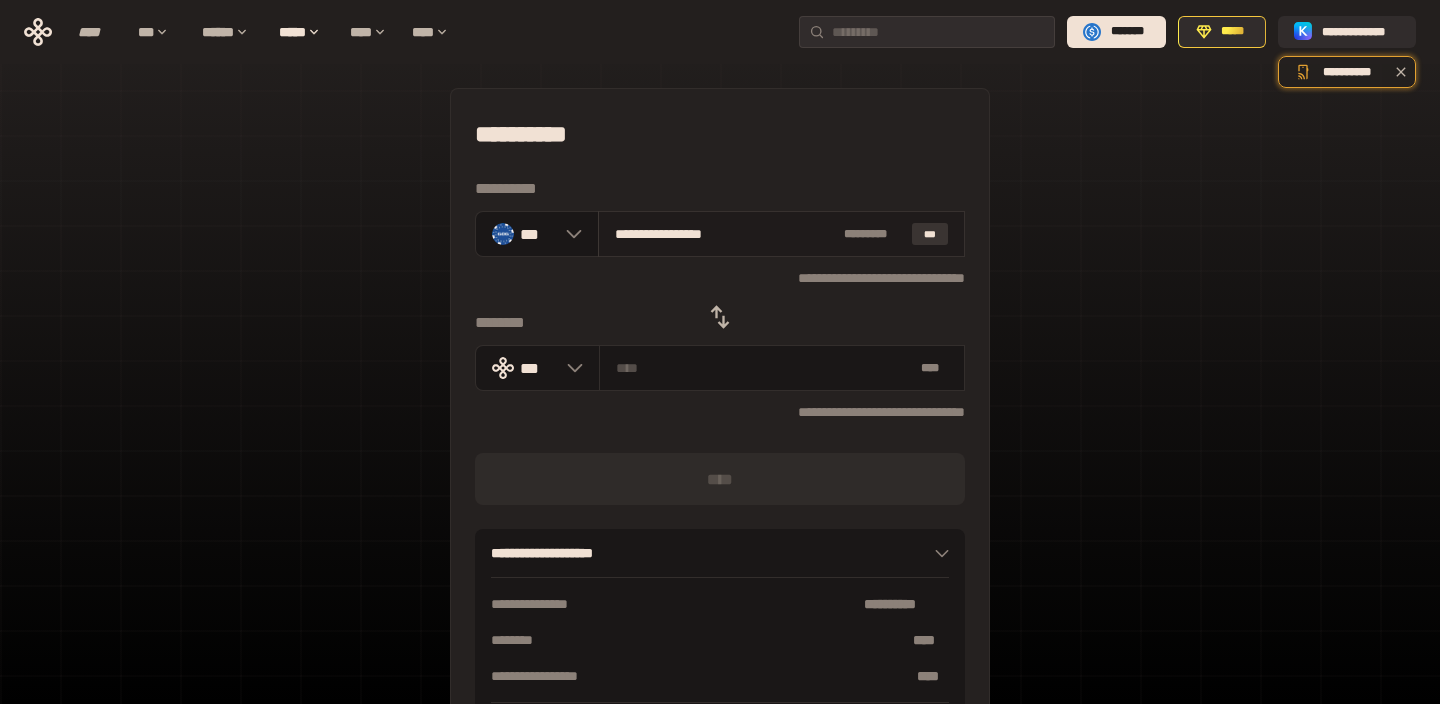click on "***" at bounding box center (930, 234) 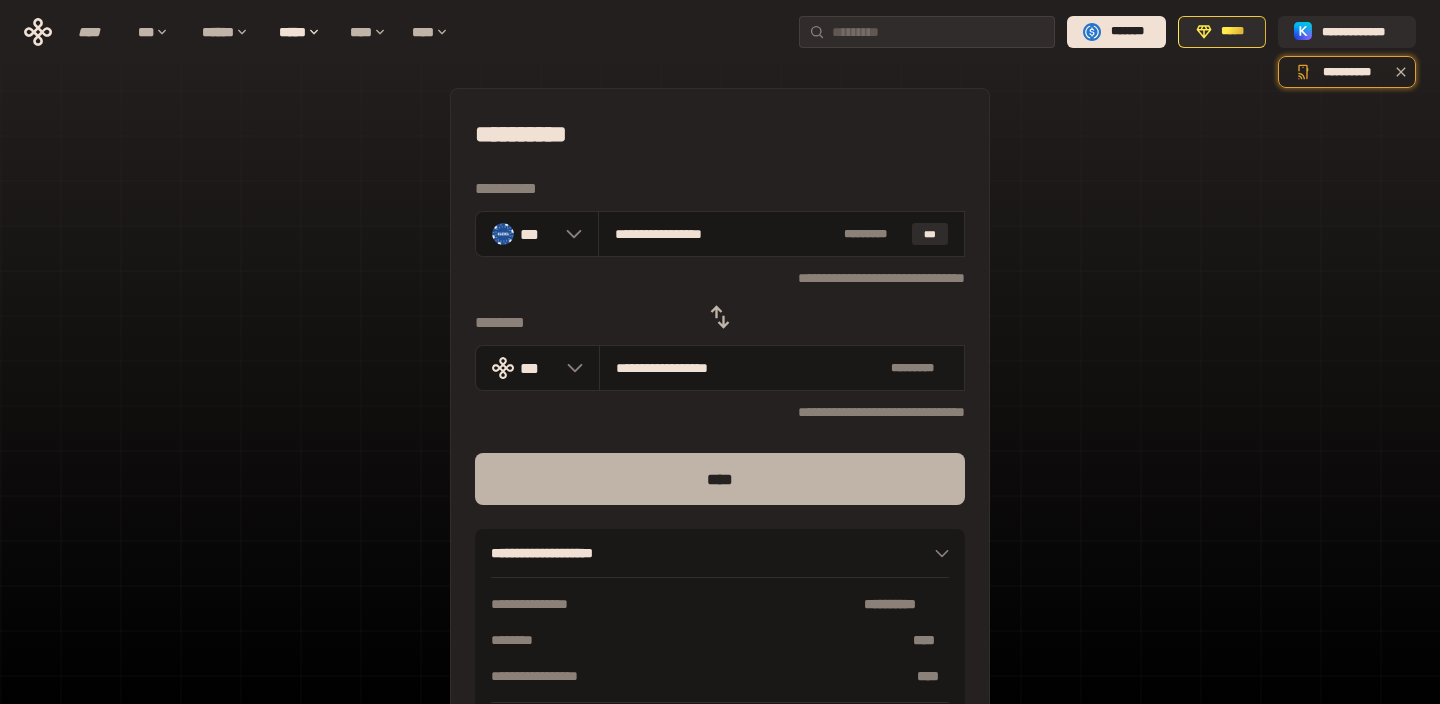 click on "****" at bounding box center (720, 479) 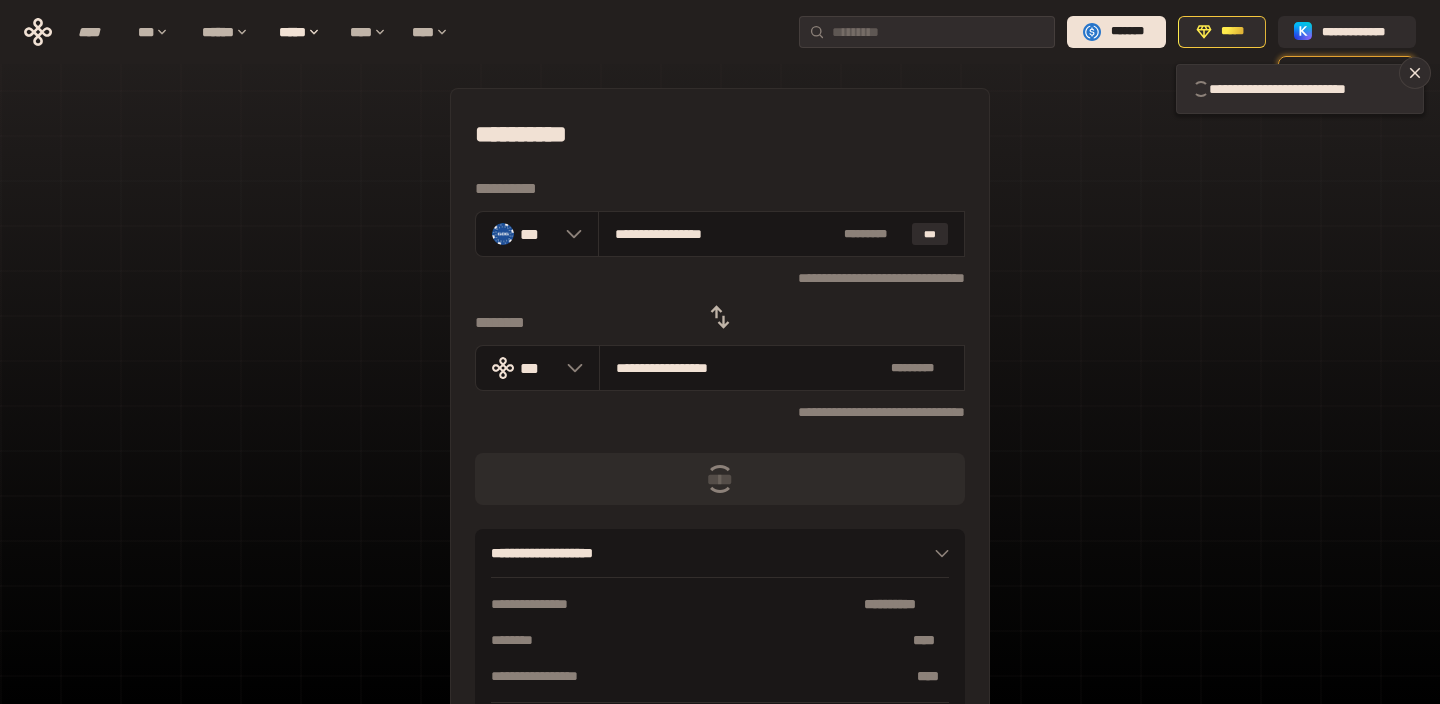 type 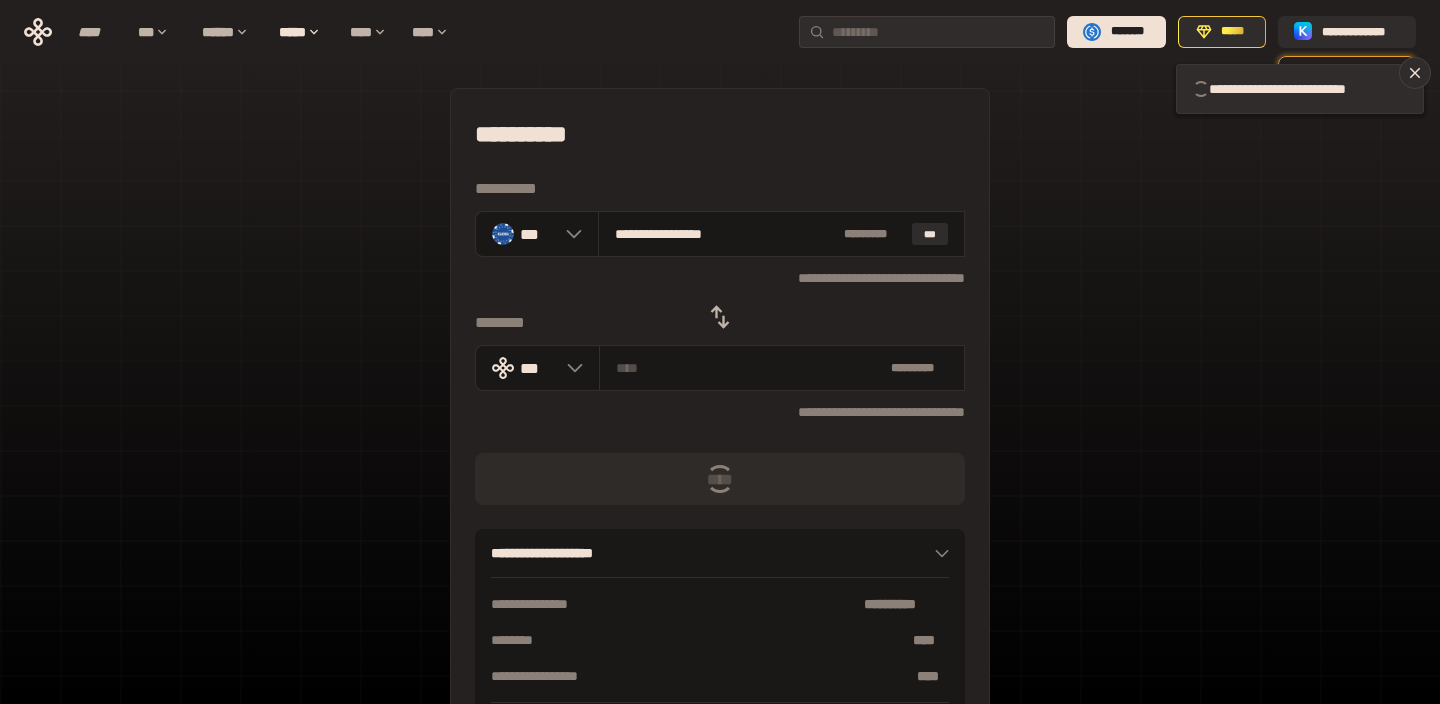 type 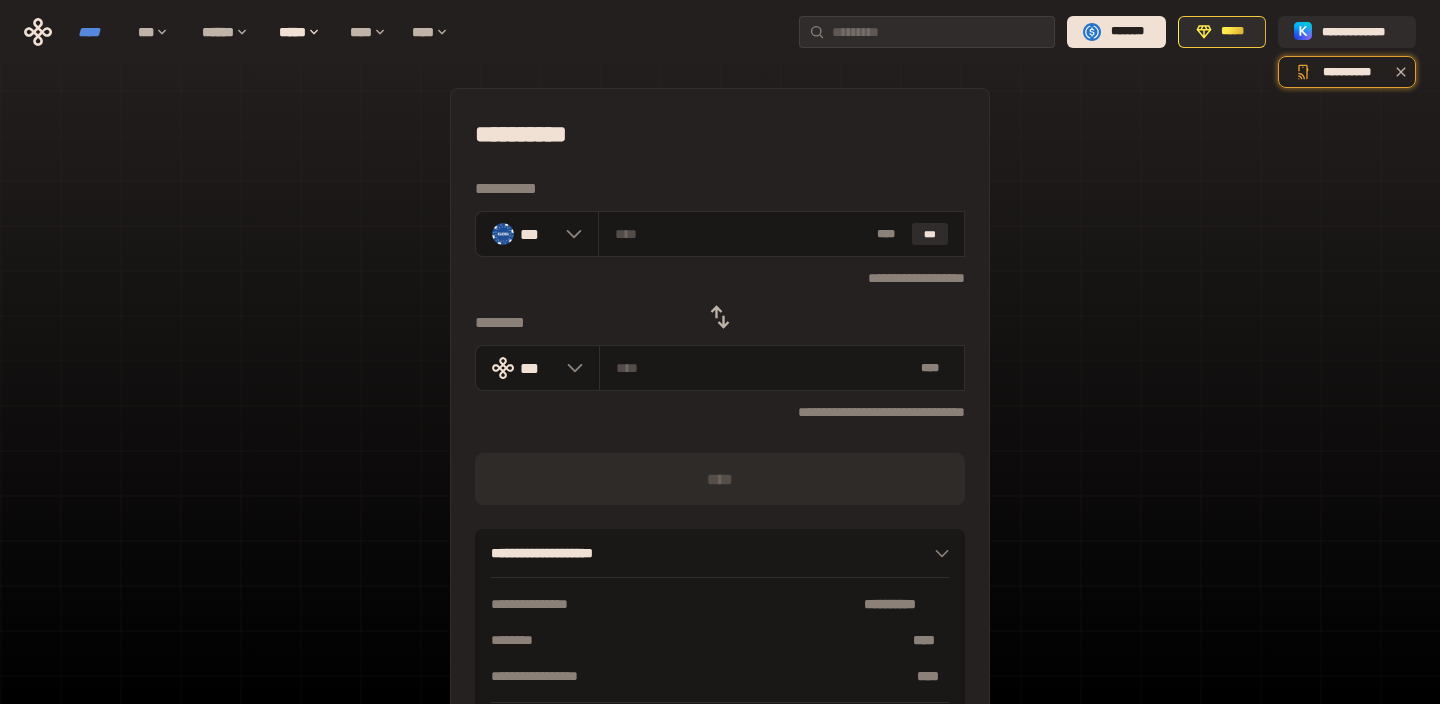 click on "****" at bounding box center [98, 32] 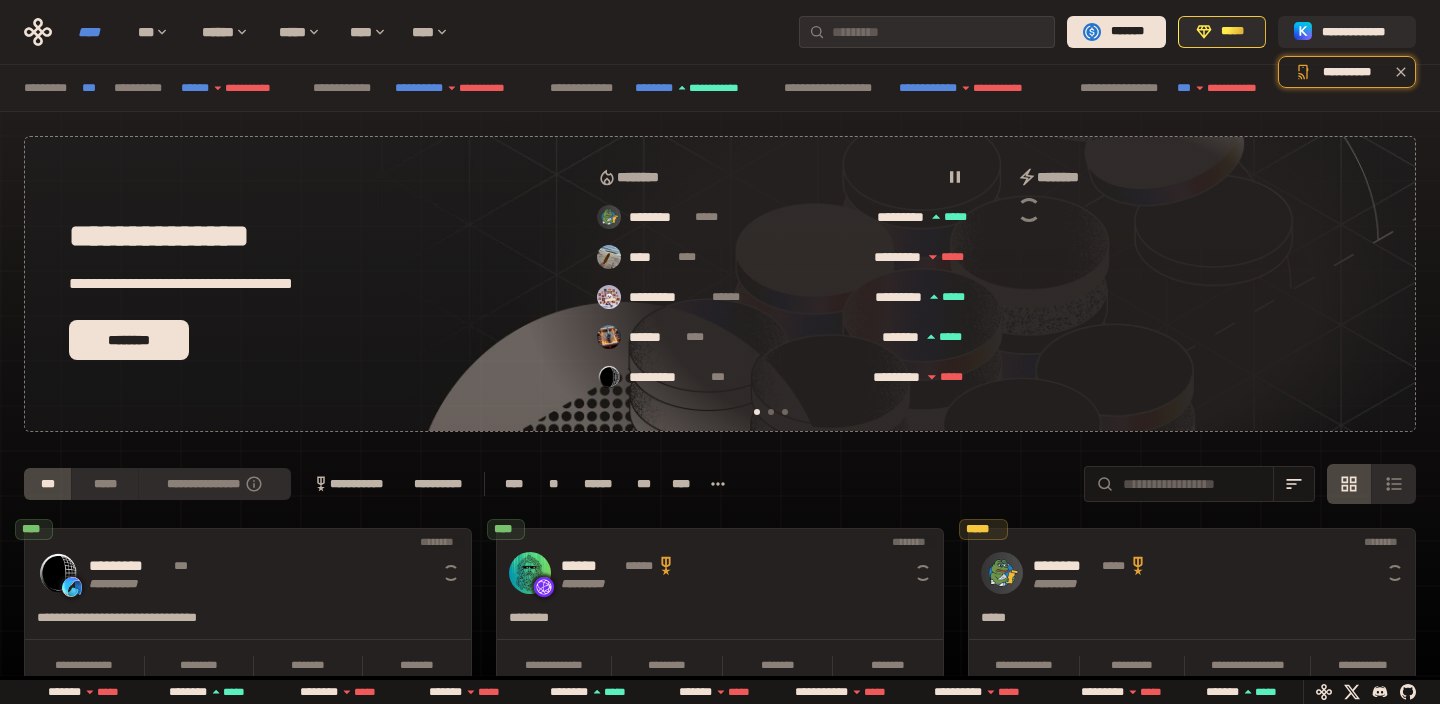 scroll, scrollTop: 0, scrollLeft: 16, axis: horizontal 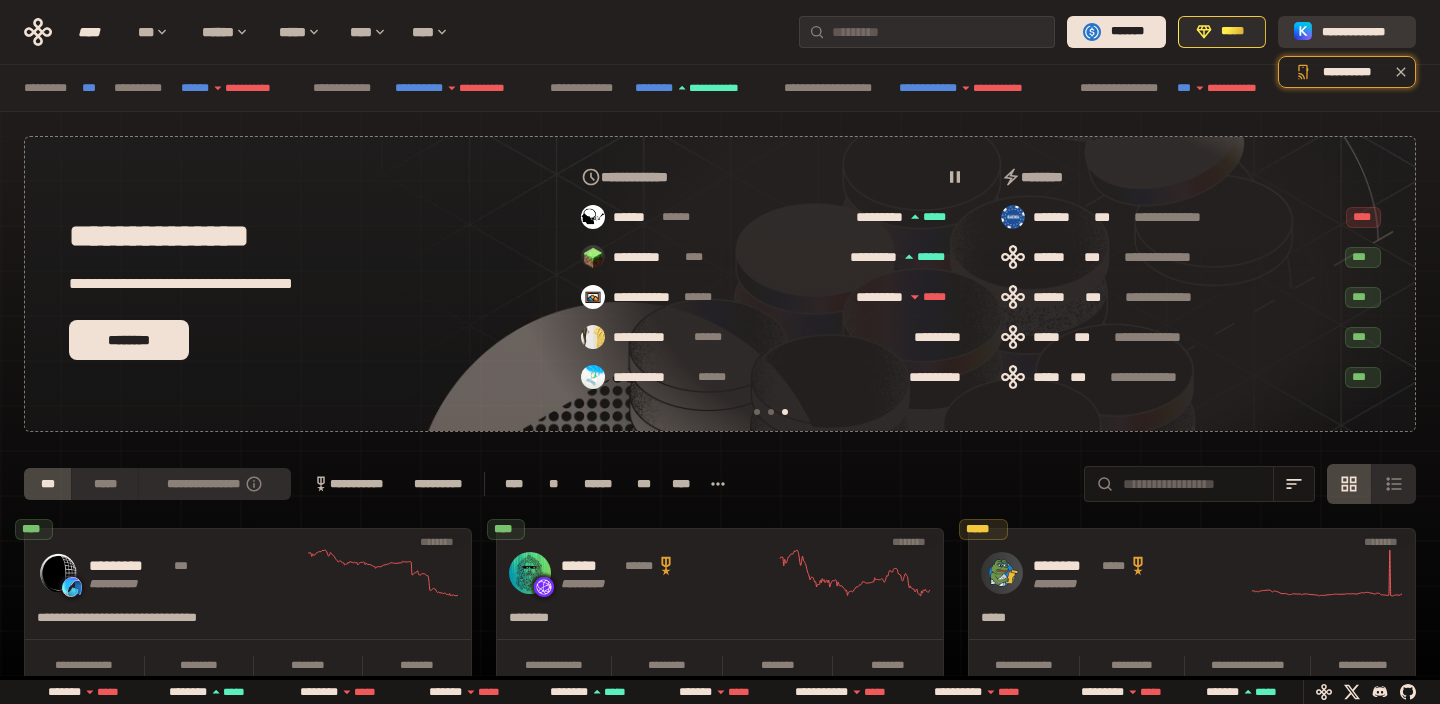 click on "**********" at bounding box center (1361, 32) 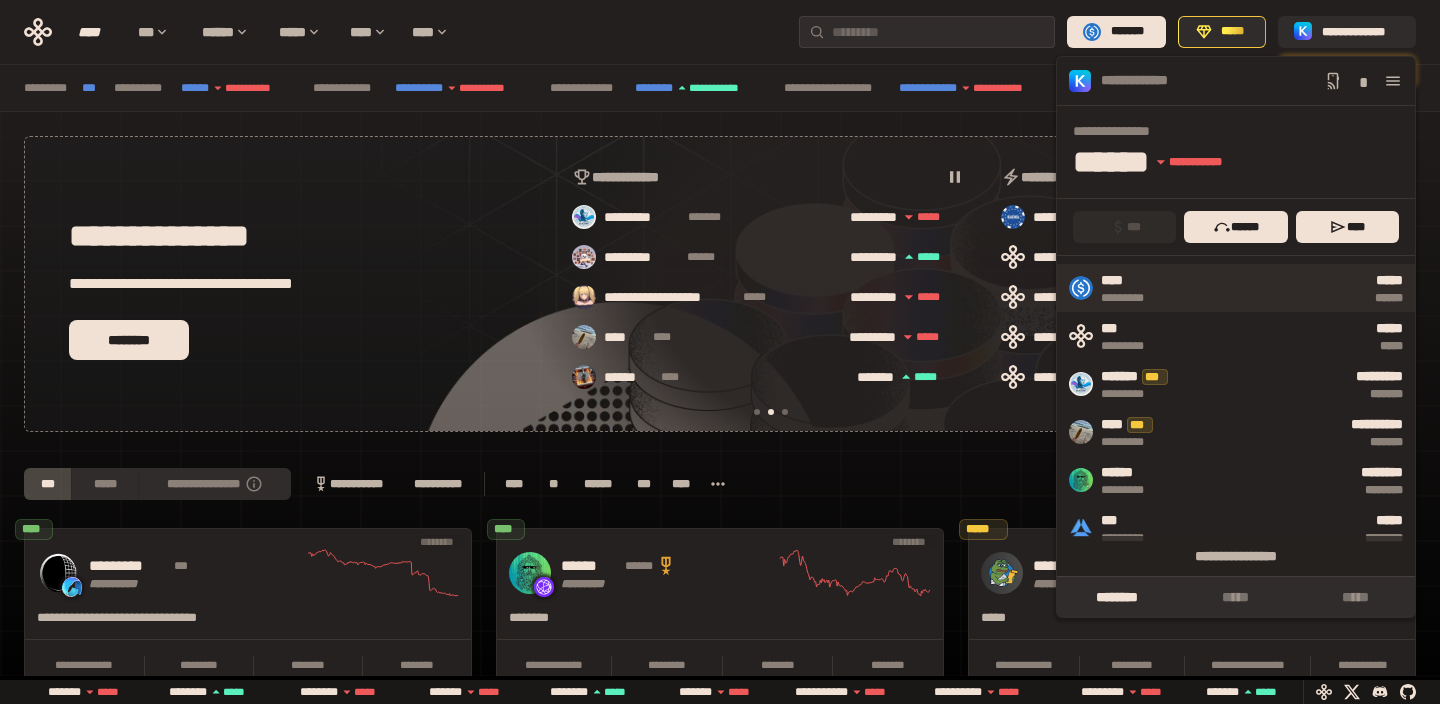 scroll, scrollTop: 0, scrollLeft: 436, axis: horizontal 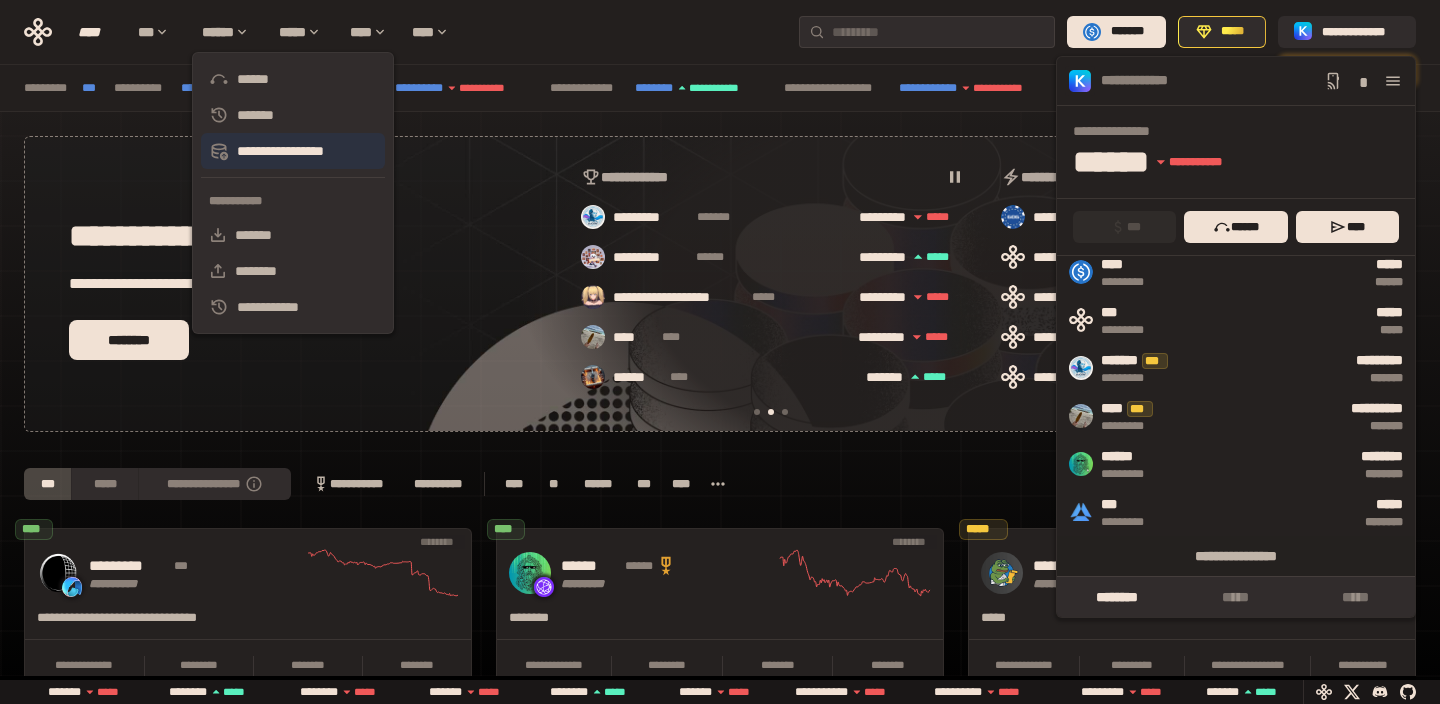 click on "**********" at bounding box center (293, 151) 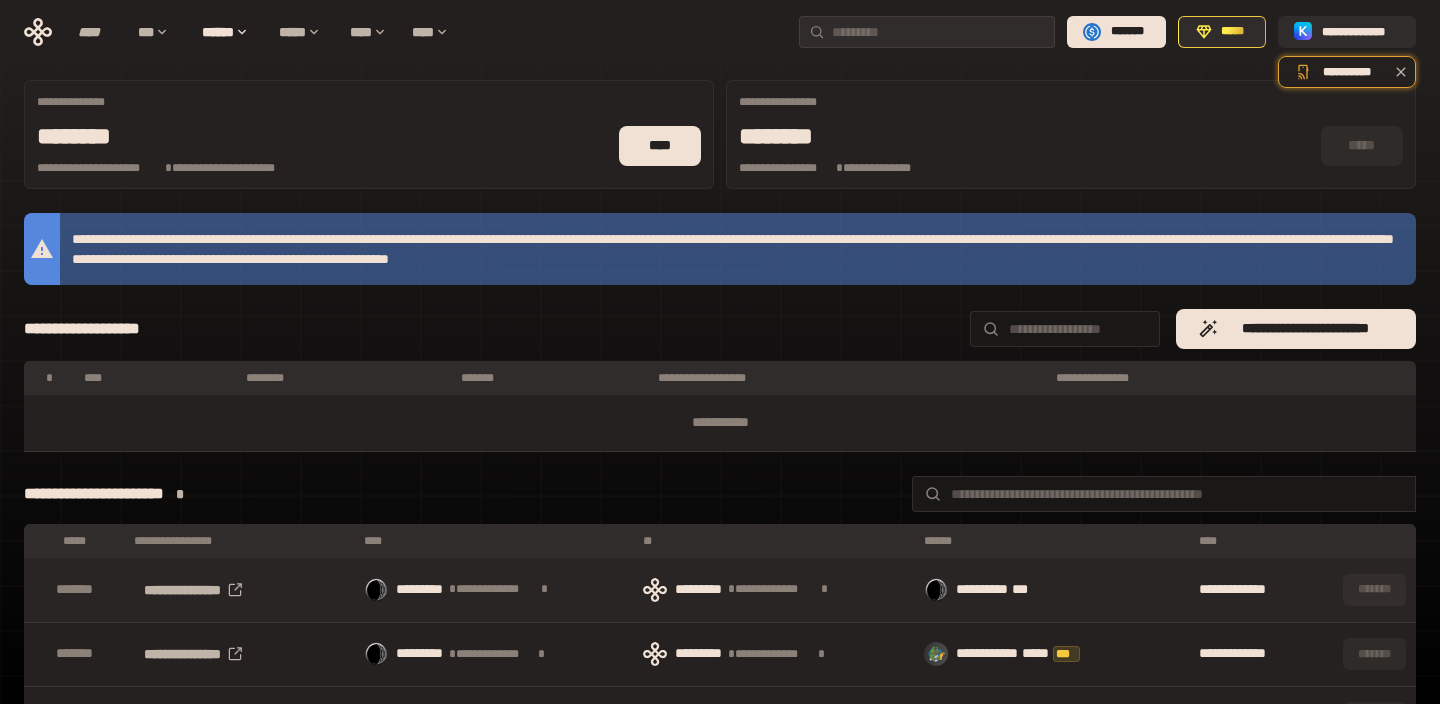 scroll, scrollTop: 0, scrollLeft: 0, axis: both 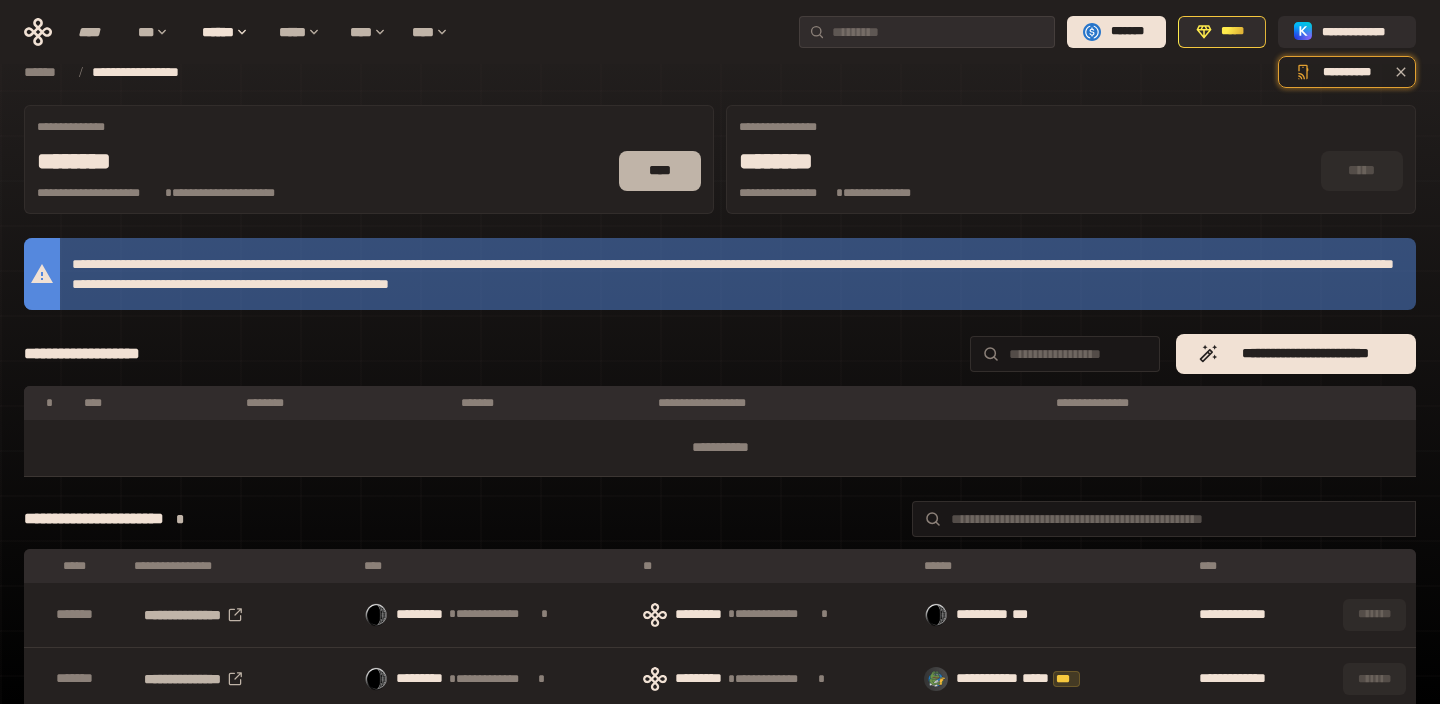 click on "****" at bounding box center (660, 171) 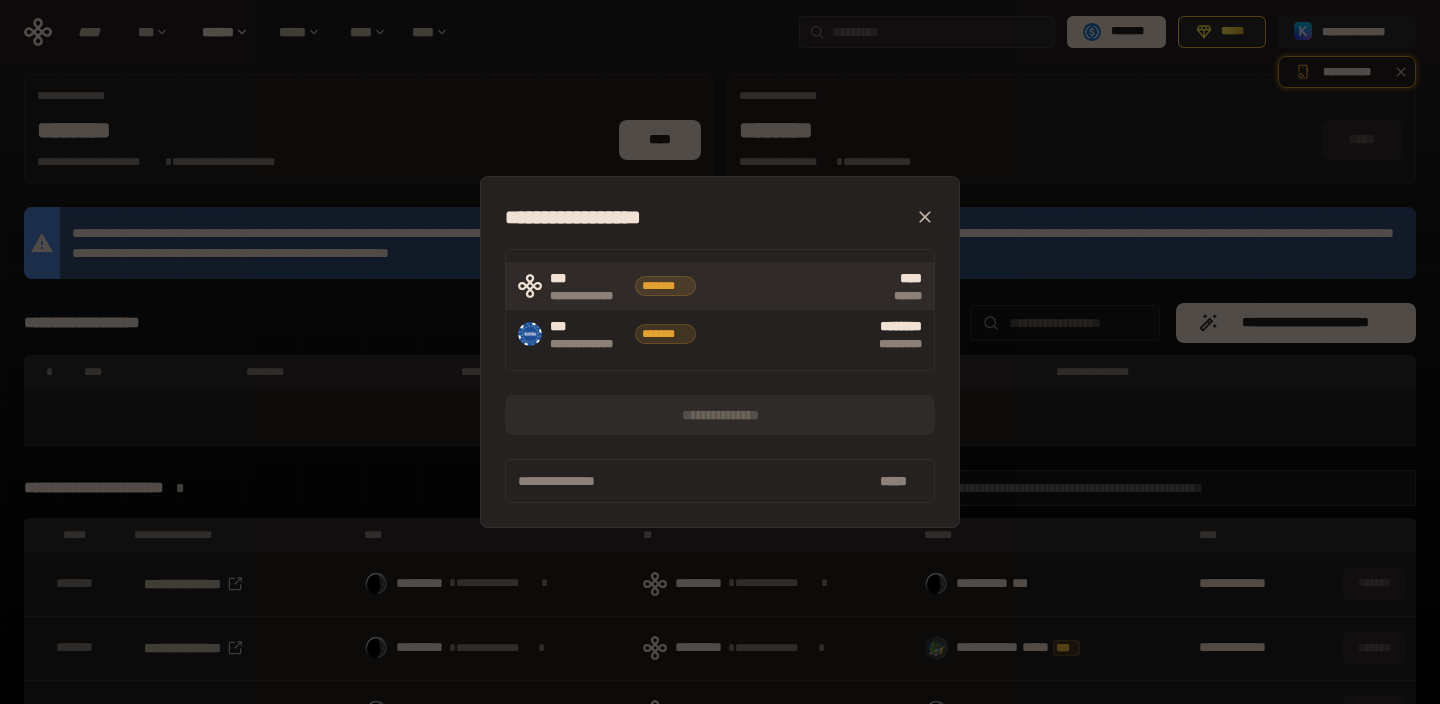 scroll, scrollTop: 24, scrollLeft: 0, axis: vertical 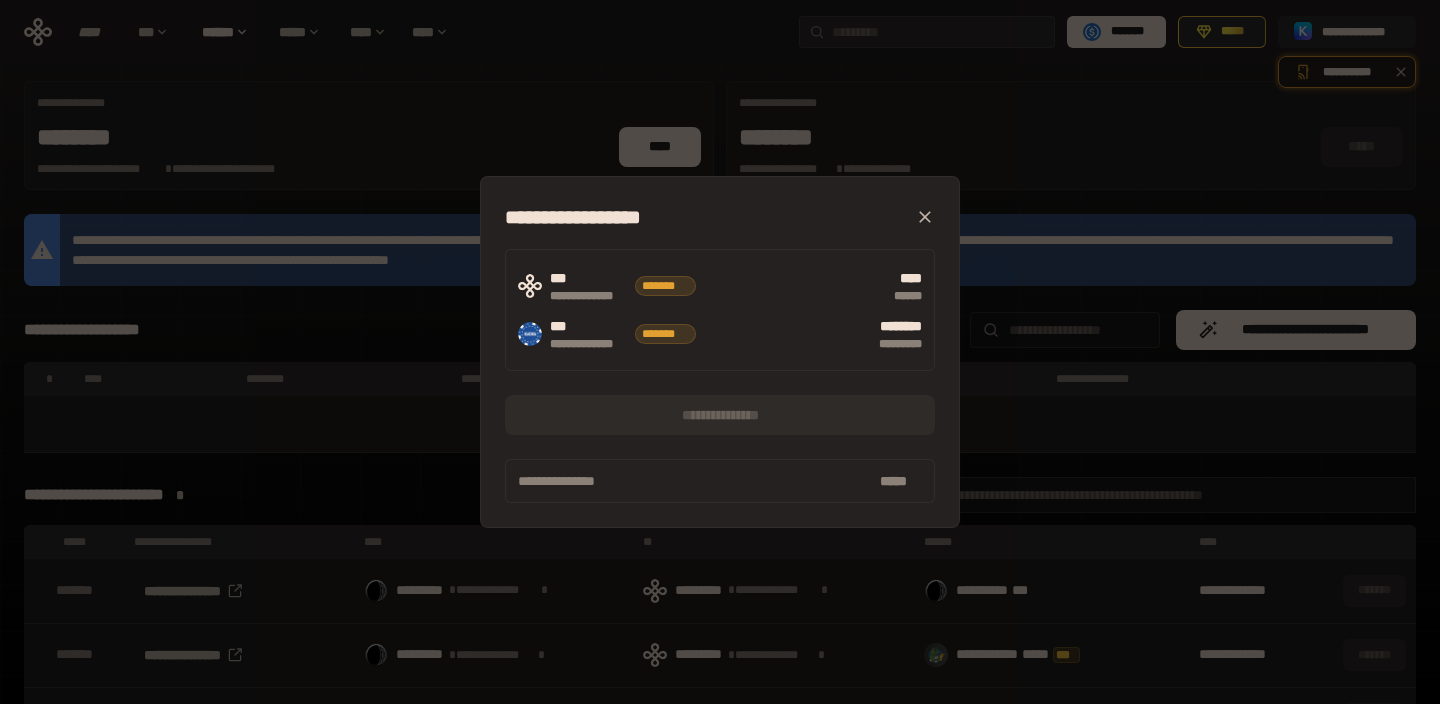 click 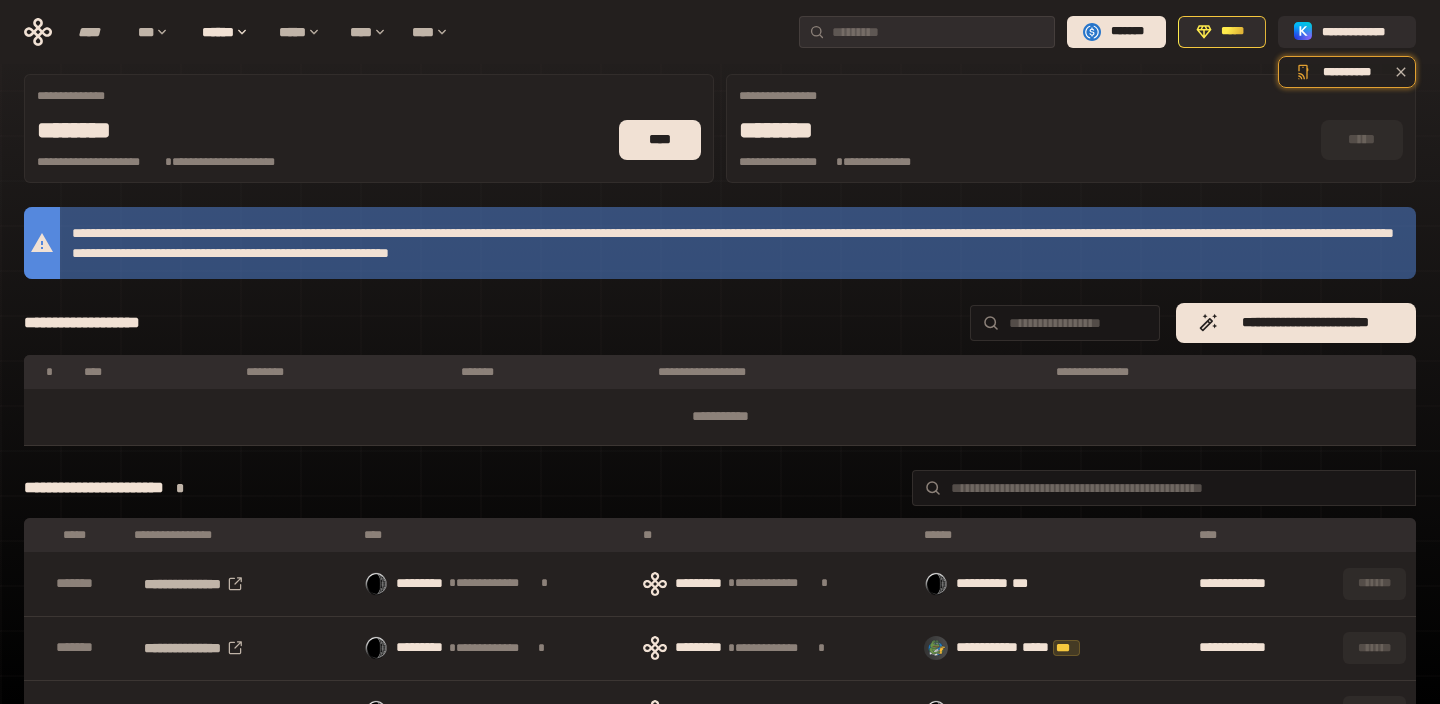 scroll, scrollTop: 0, scrollLeft: 0, axis: both 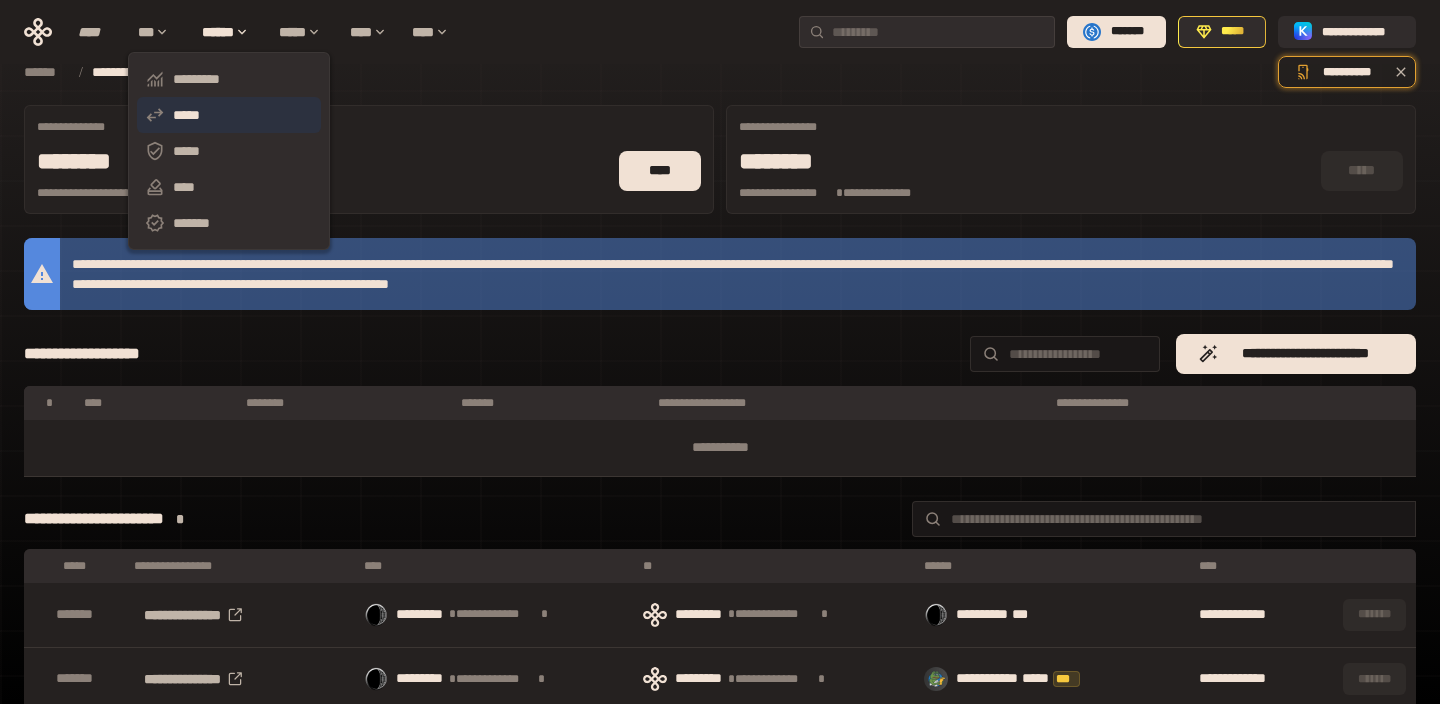 click on "*****" at bounding box center [229, 115] 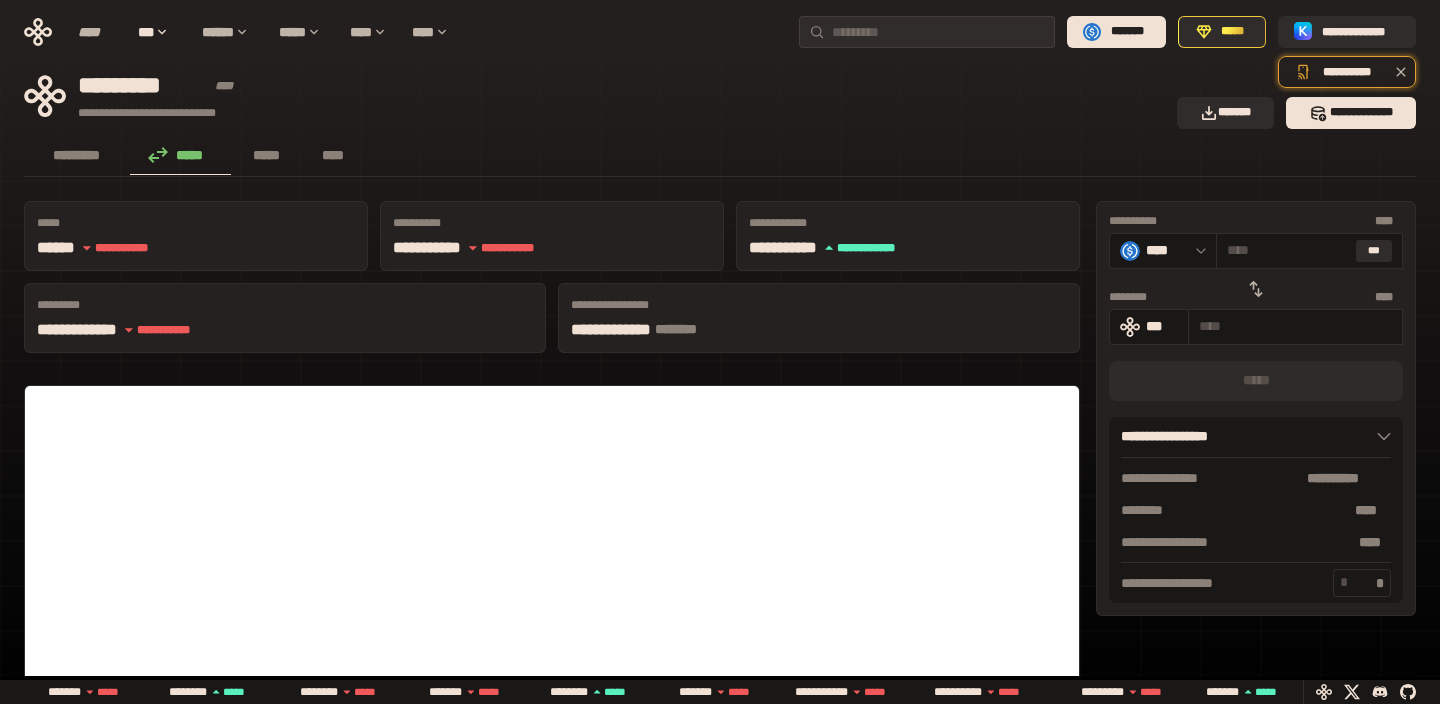 click 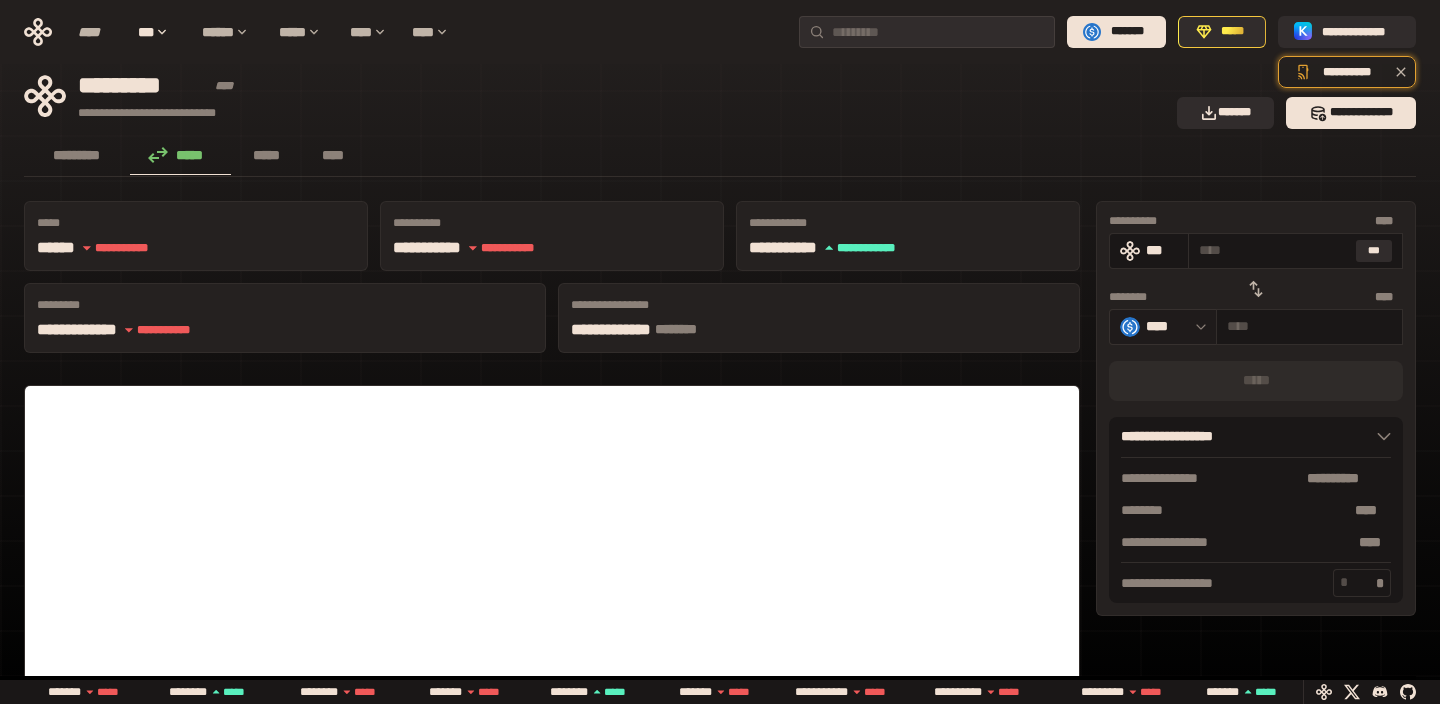 click 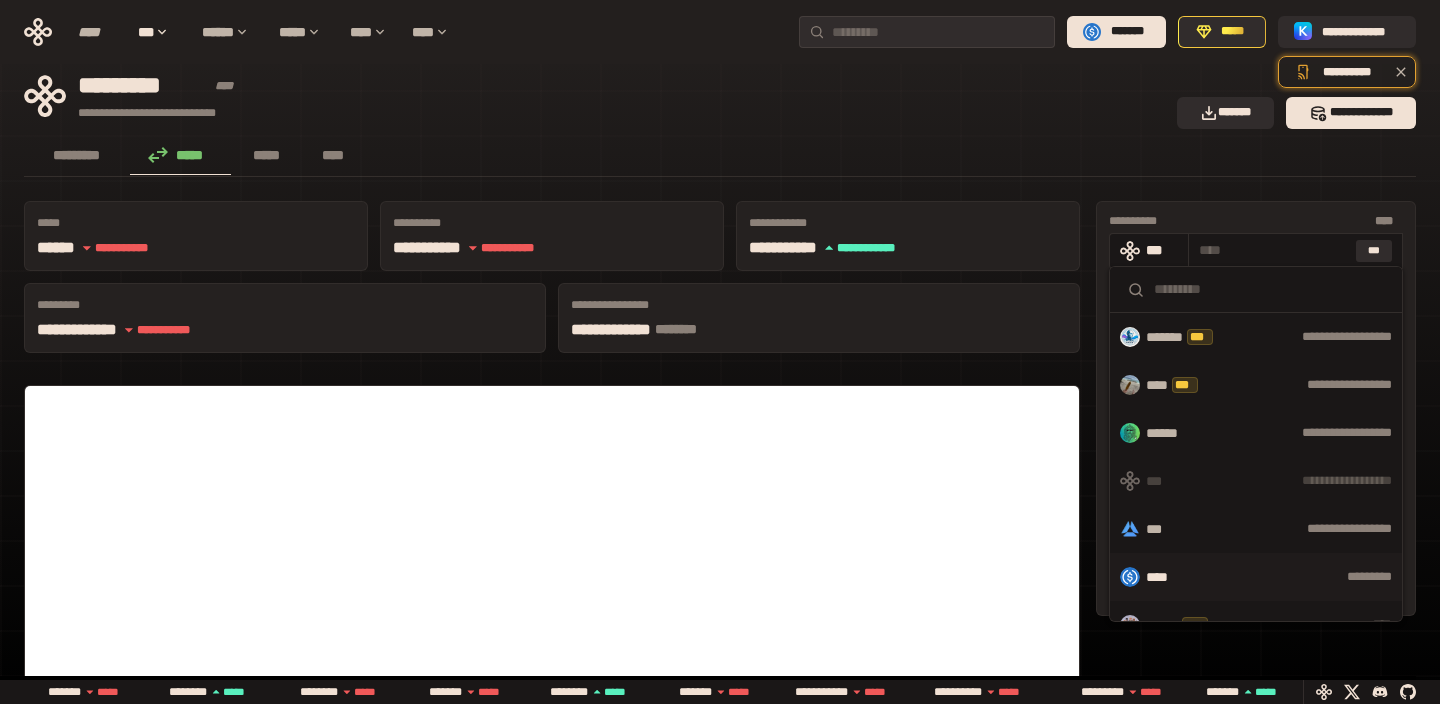 scroll, scrollTop: 82, scrollLeft: 0, axis: vertical 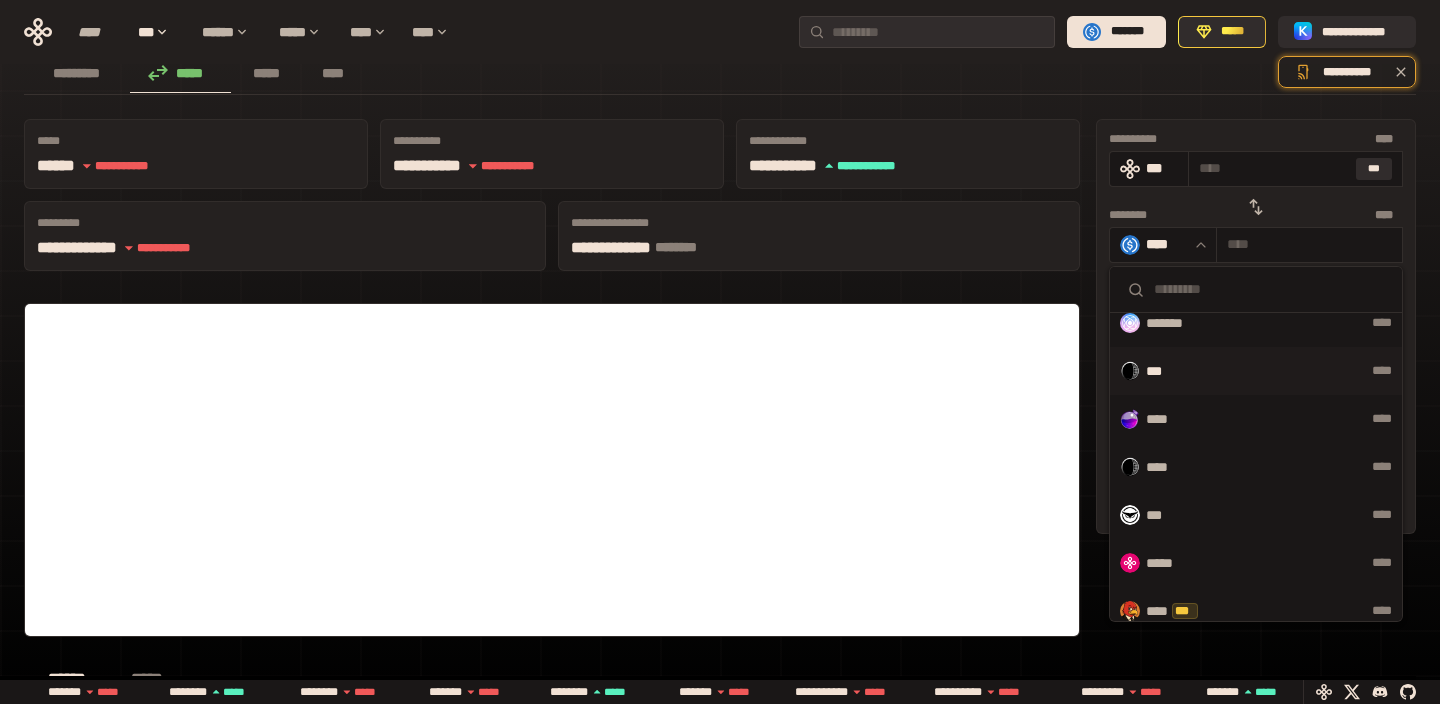 click on "*** ****" at bounding box center (1256, 371) 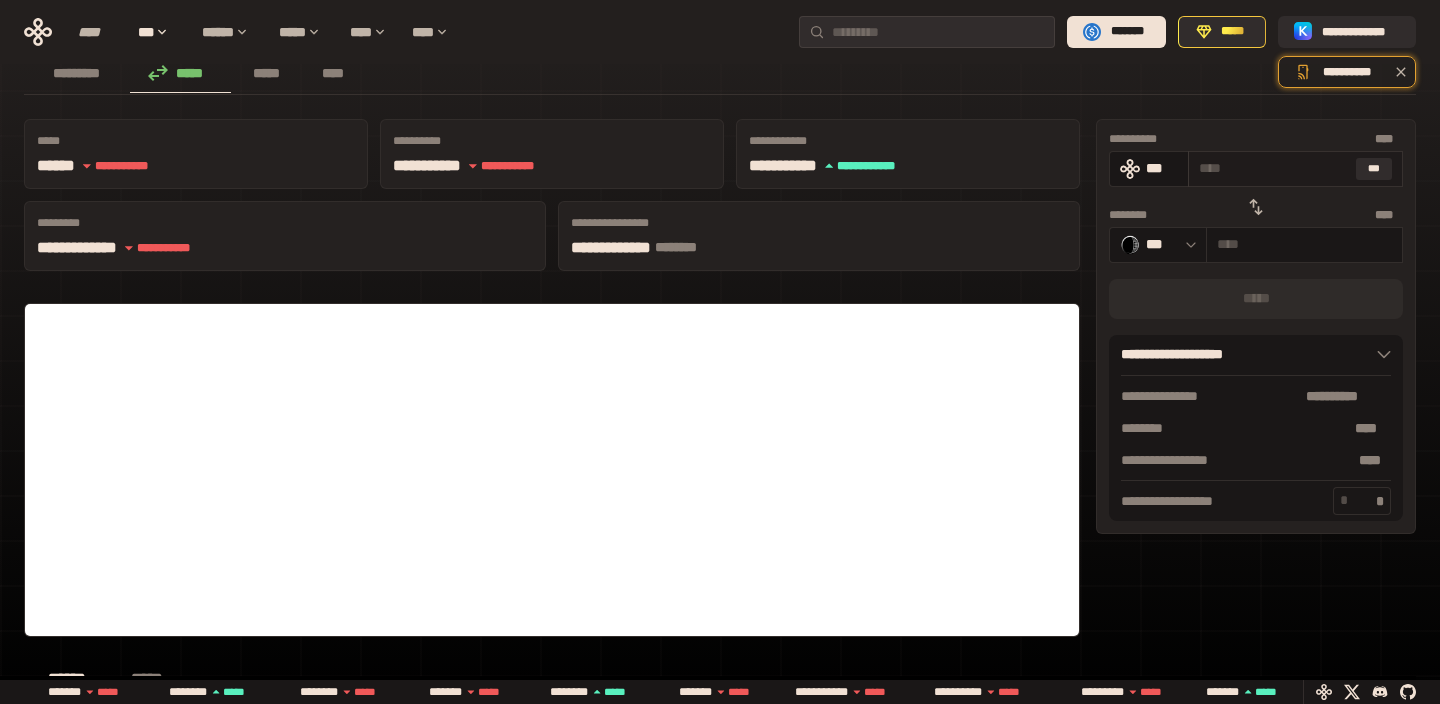 click at bounding box center [1273, 168] 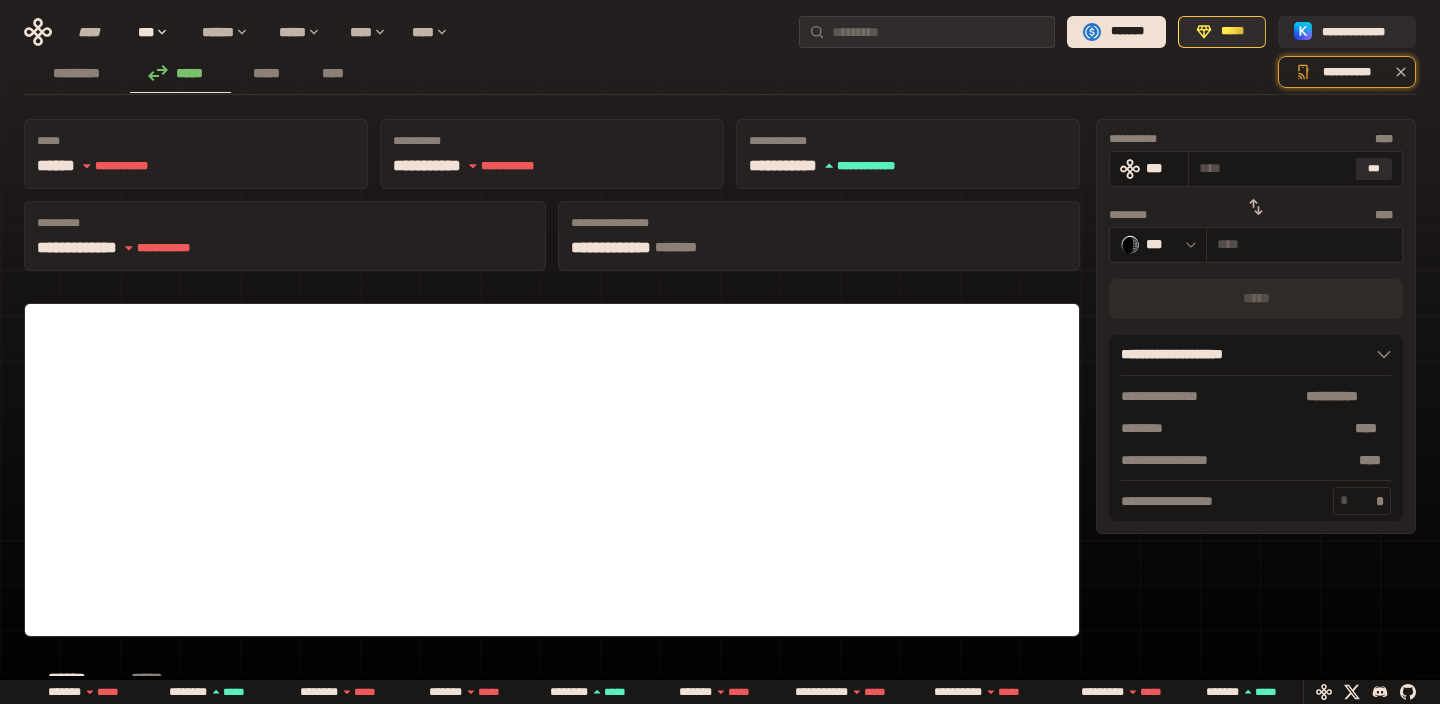 type on "*" 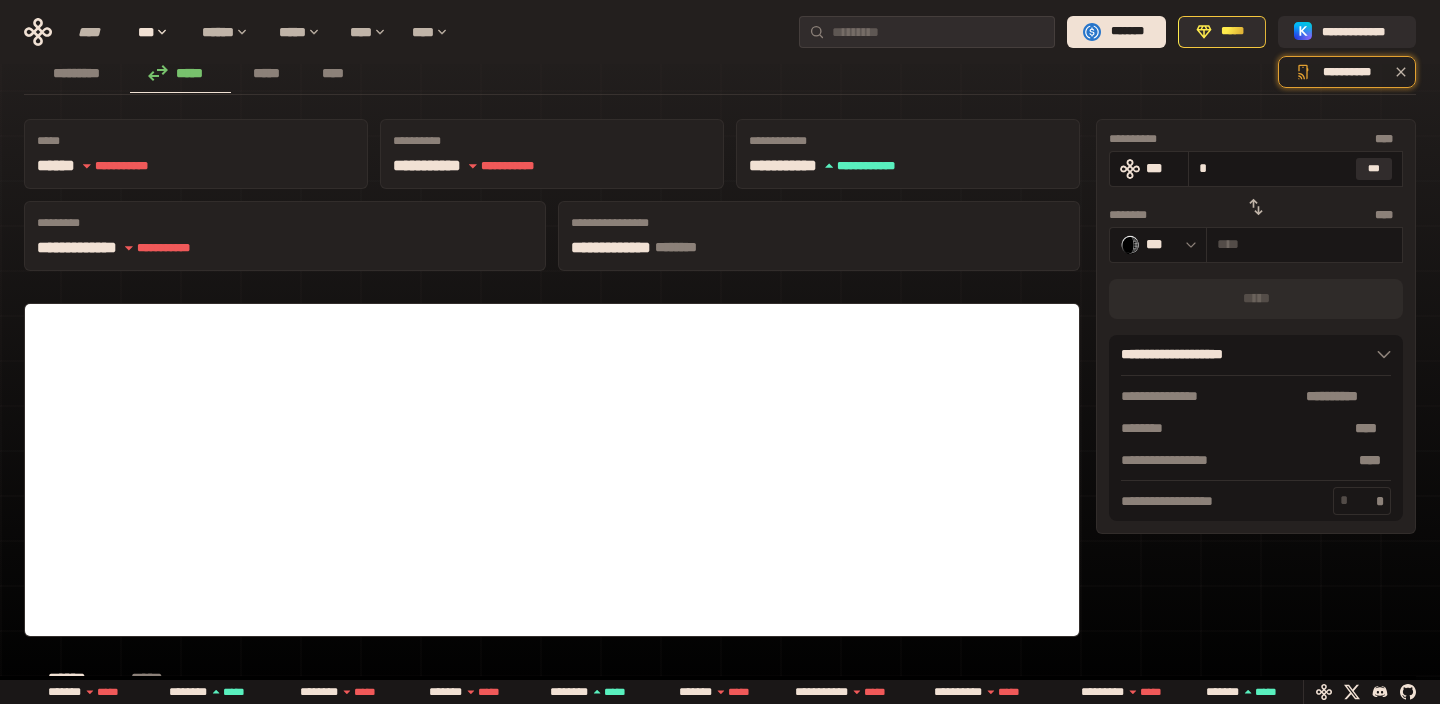 type on "**********" 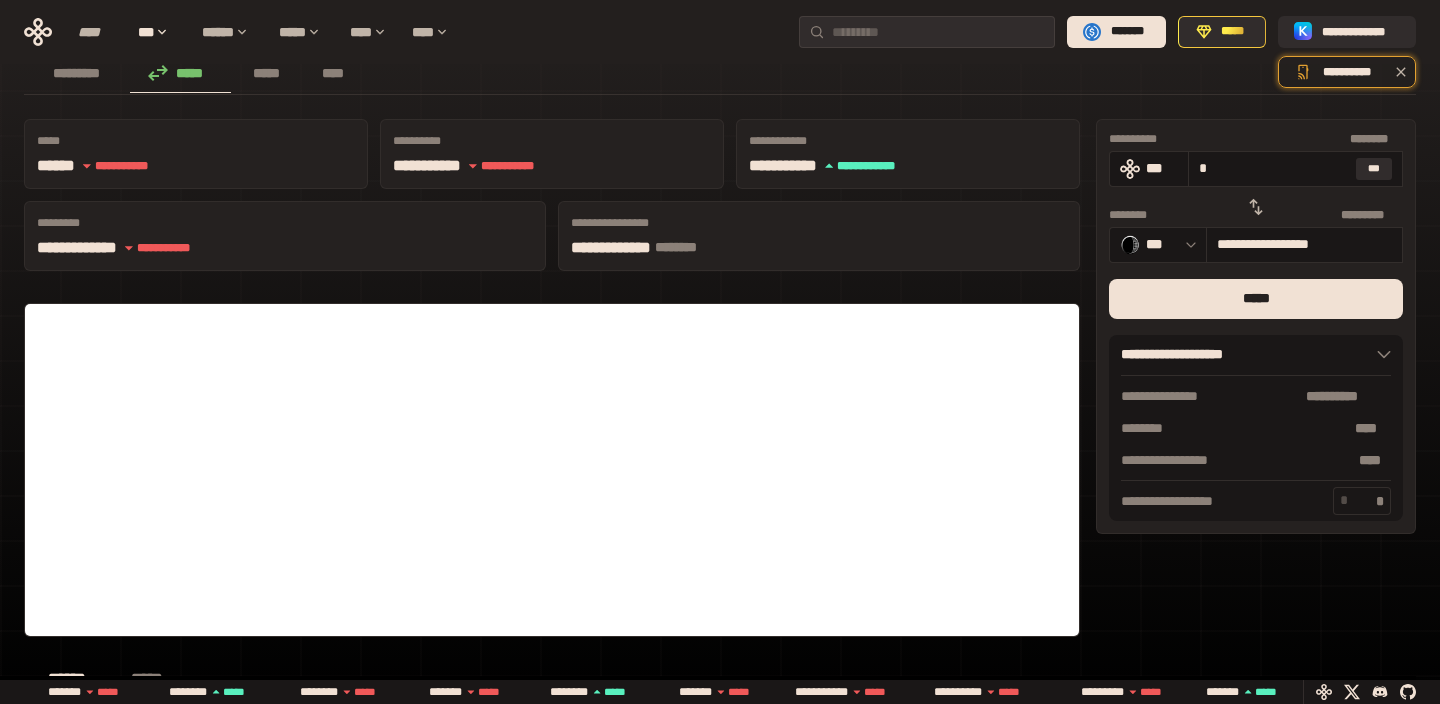 type on "**" 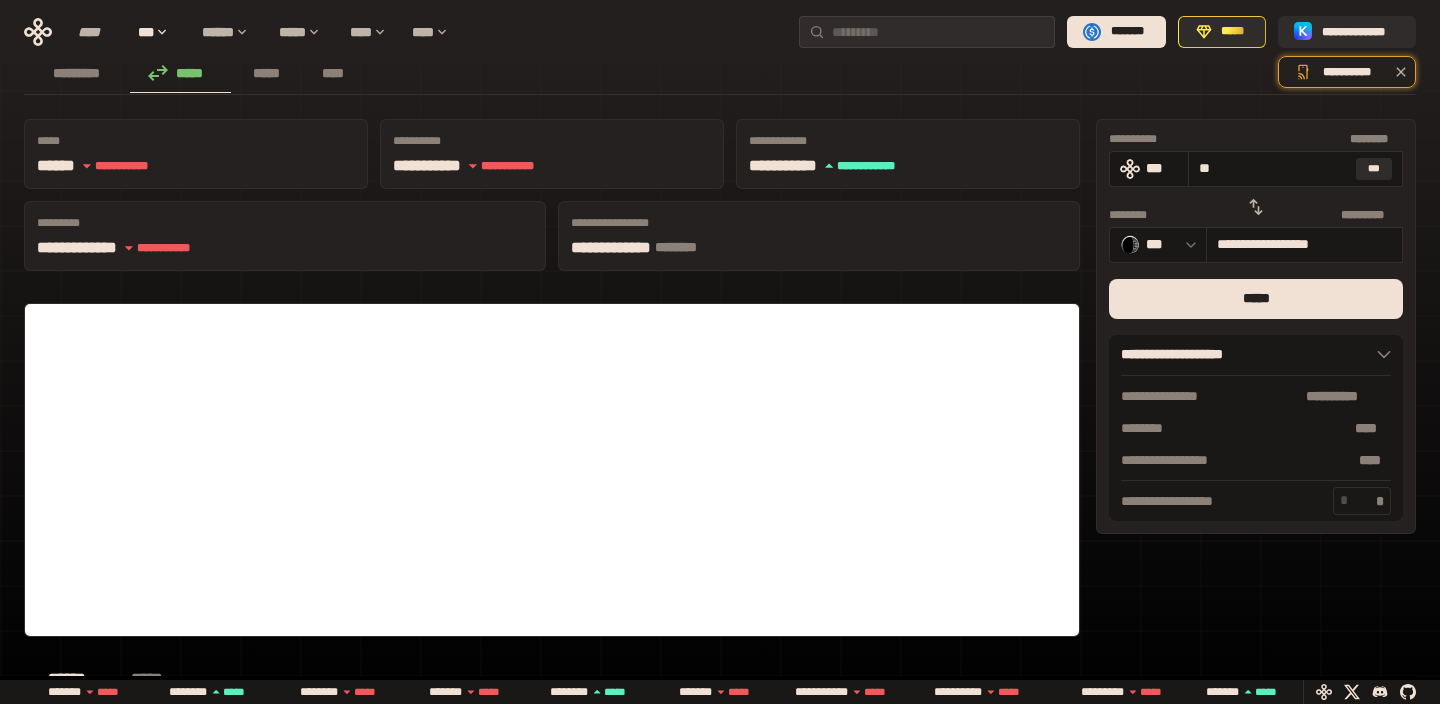 type on "**********" 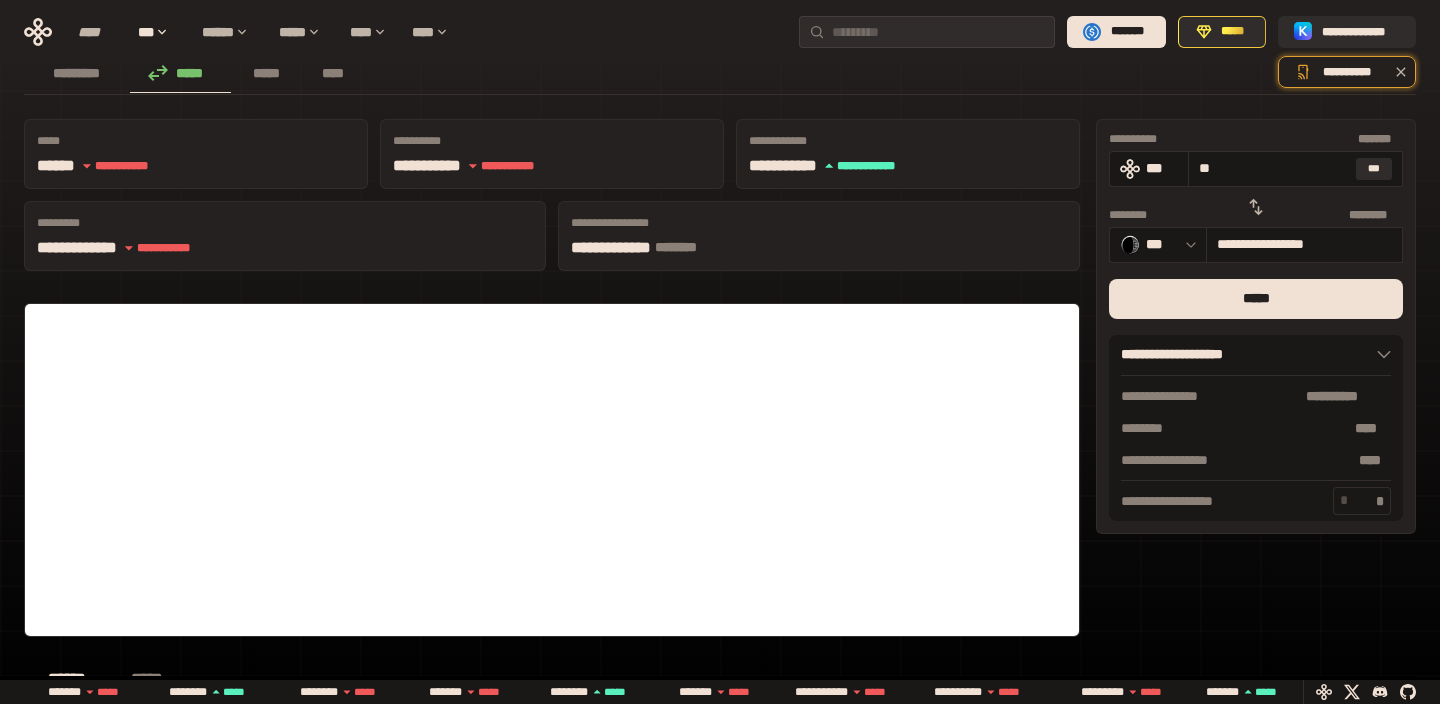 type on "**********" 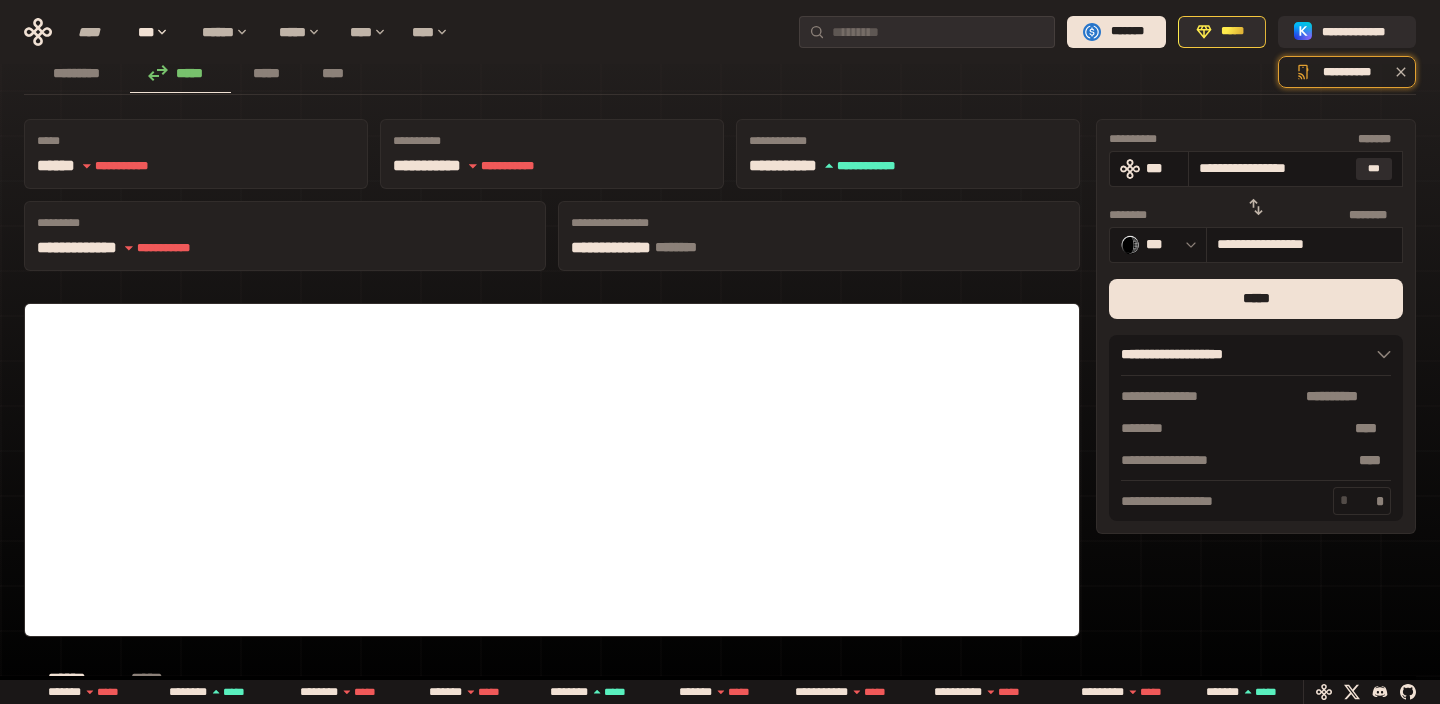 type on "**********" 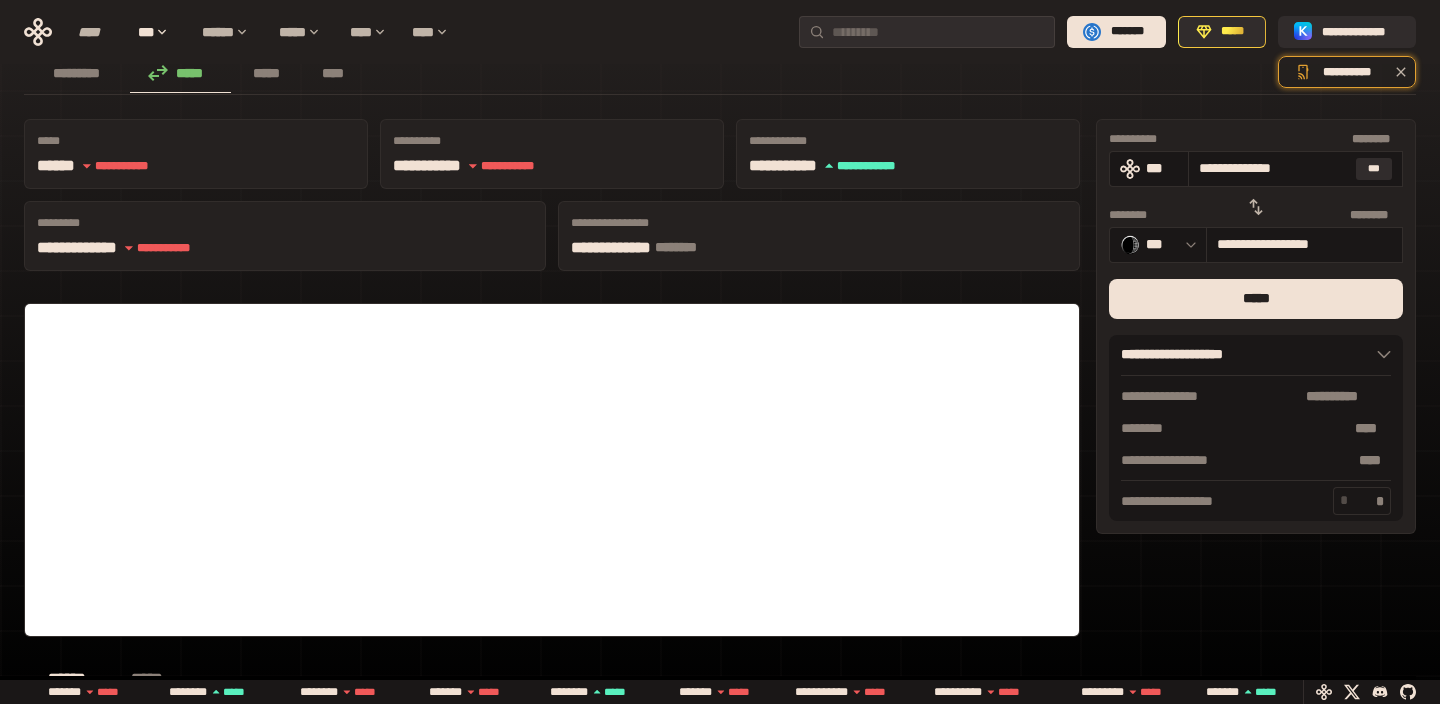 type on "**********" 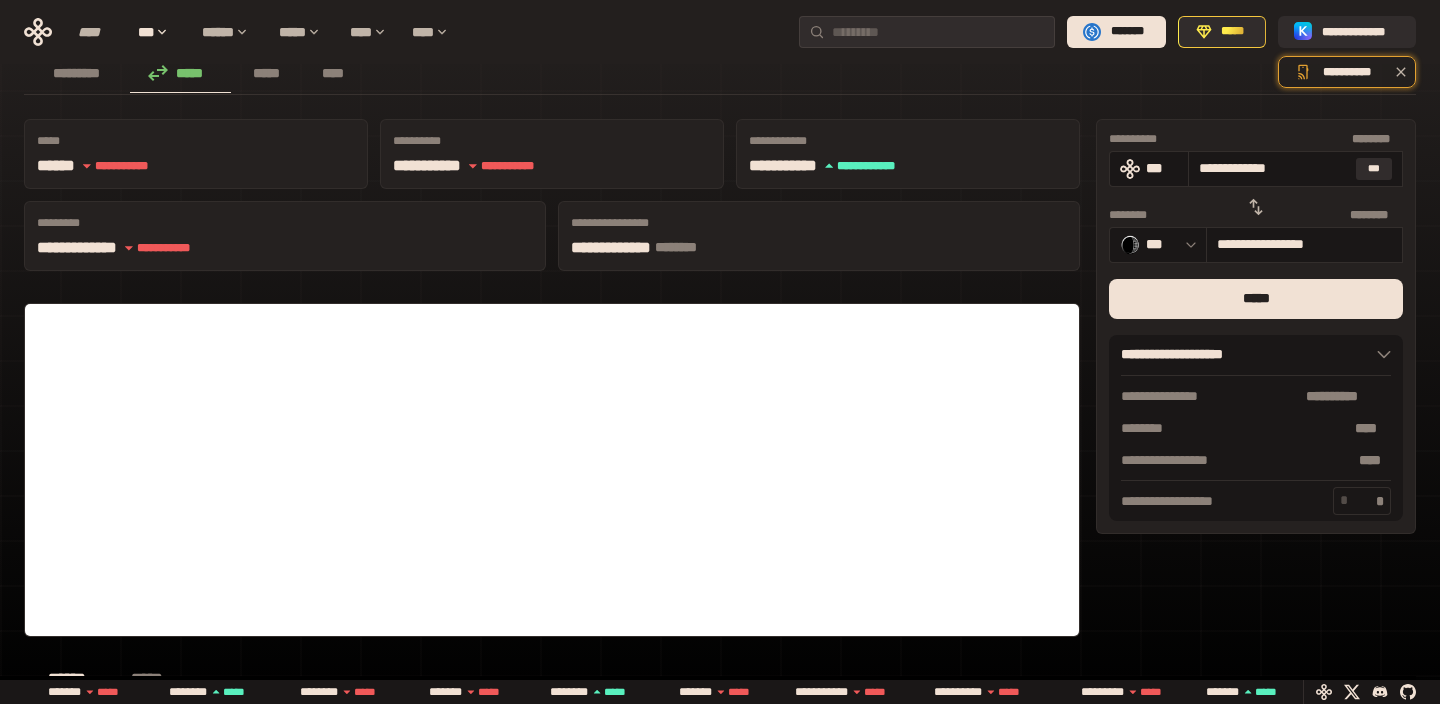 type on "**********" 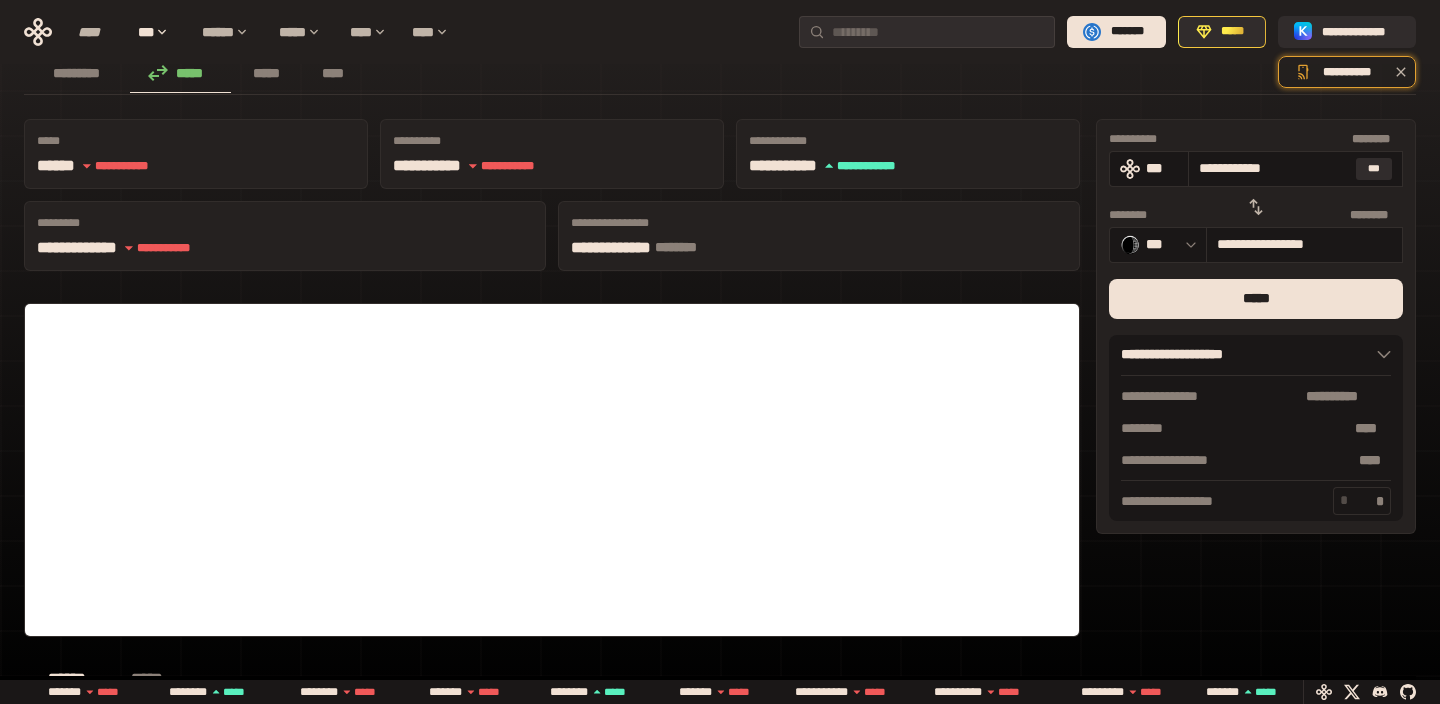 type on "**********" 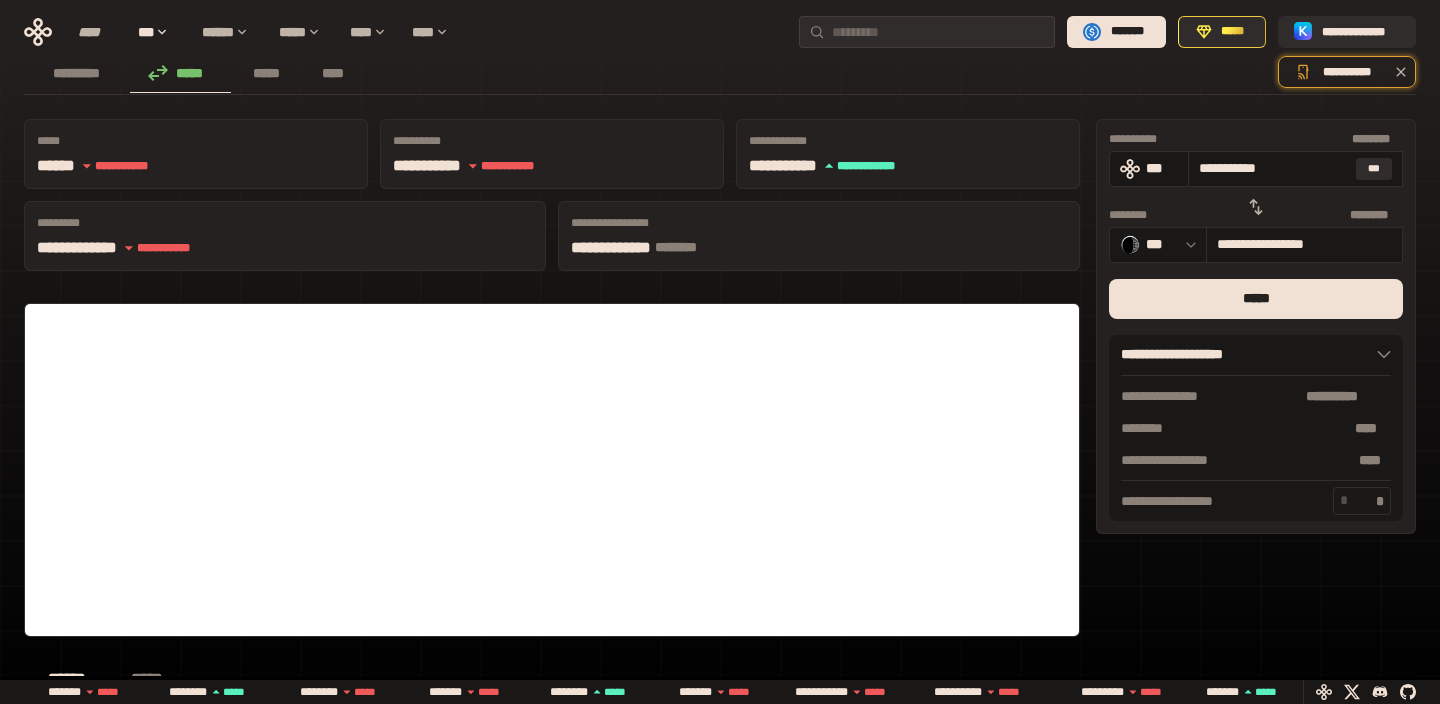 type on "**********" 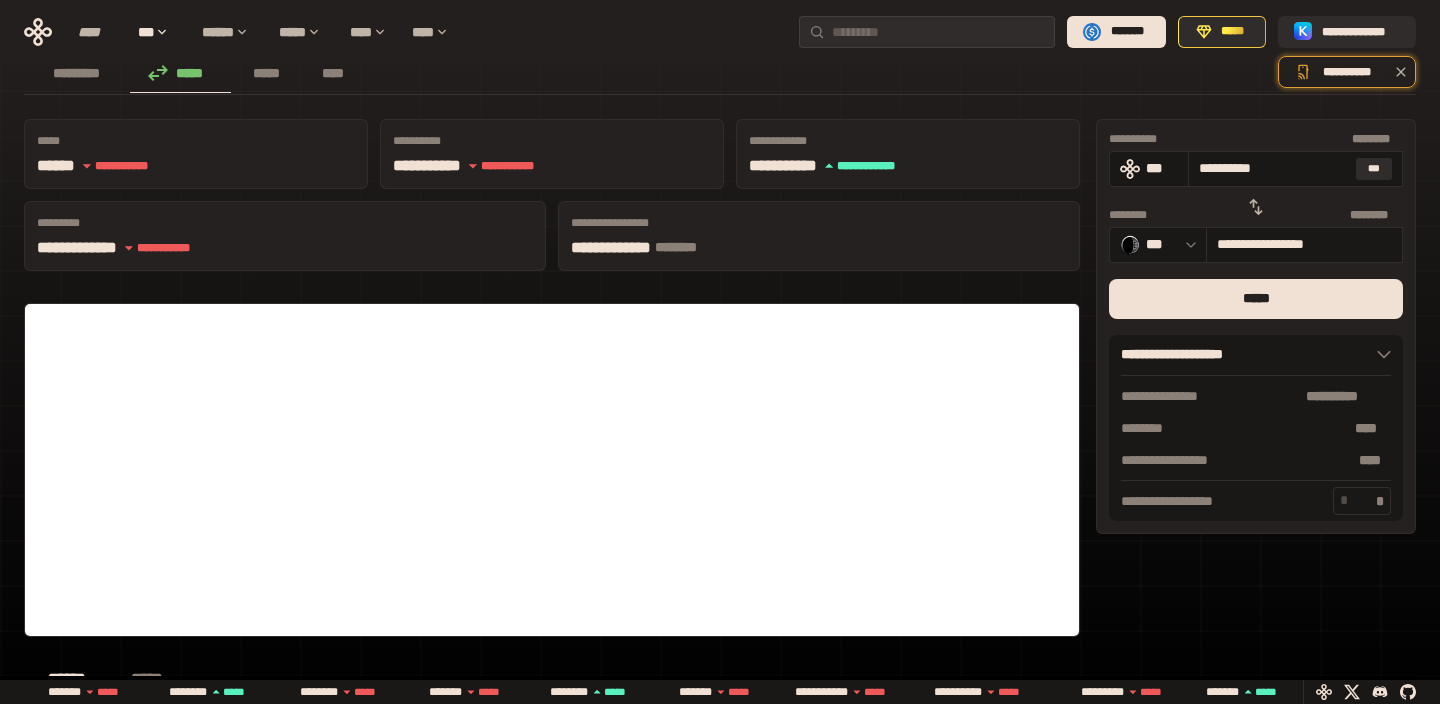 type on "**********" 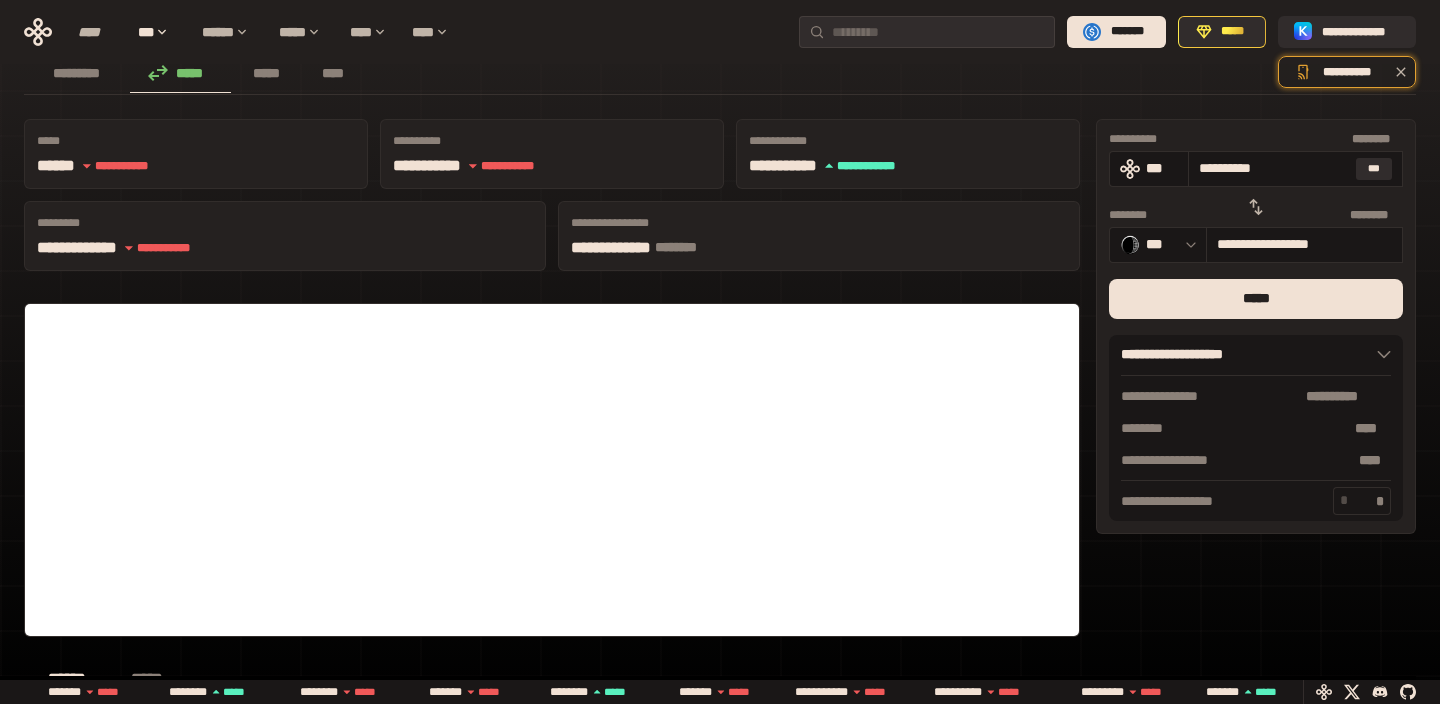 type on "*********" 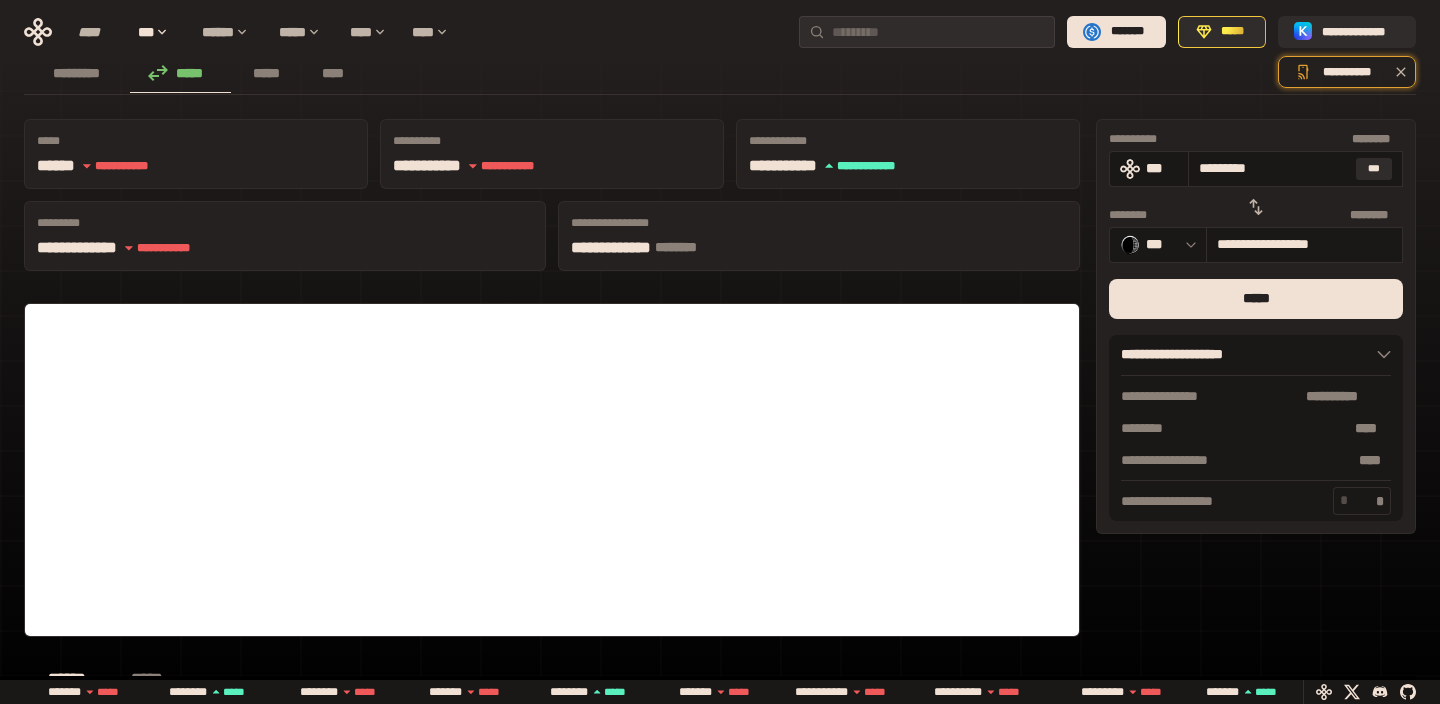 type on "**********" 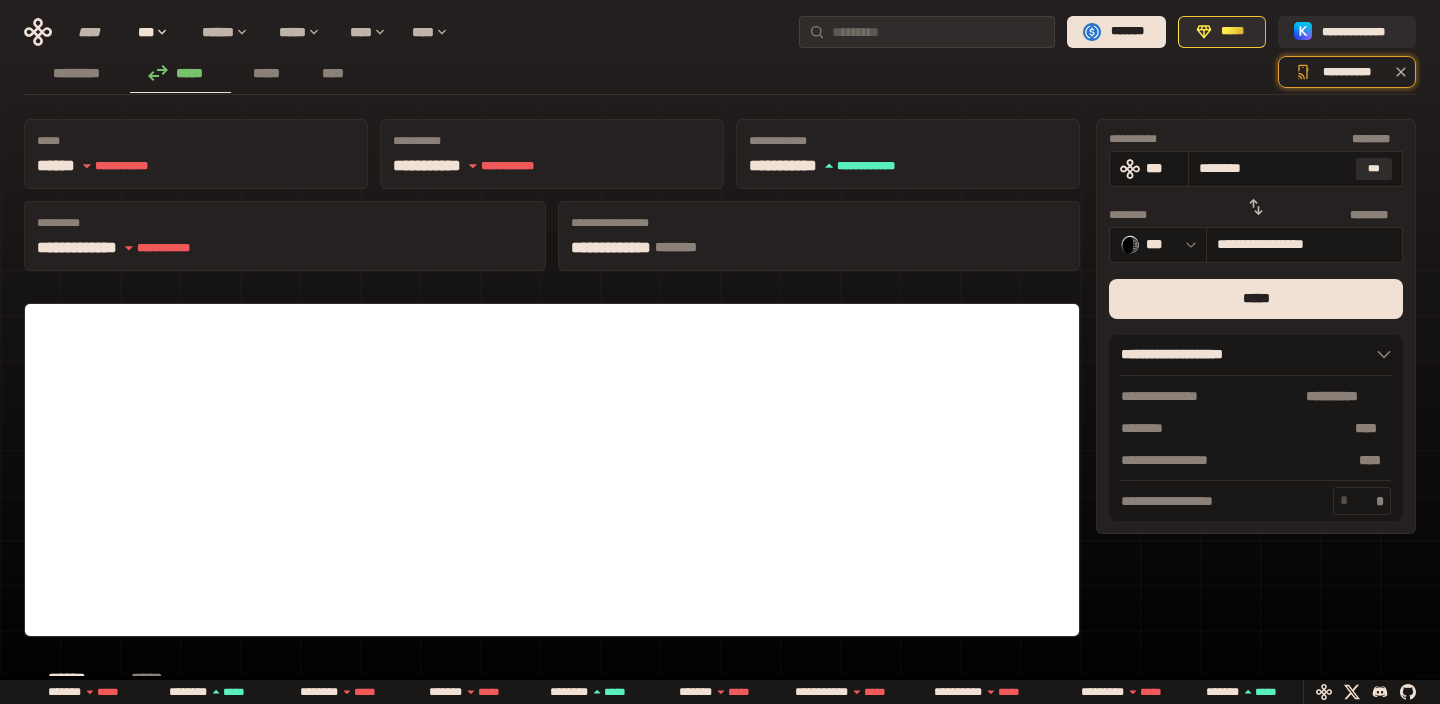 type on "*******" 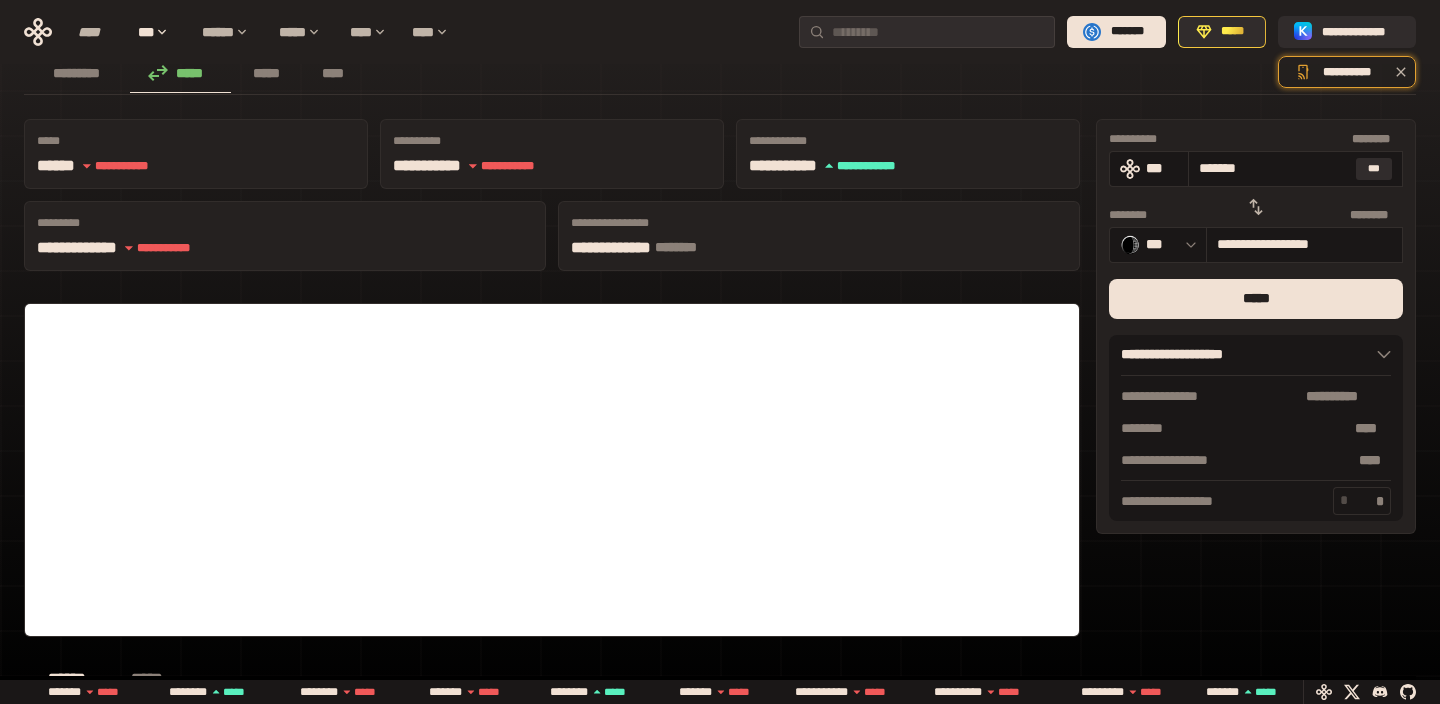 type on "**********" 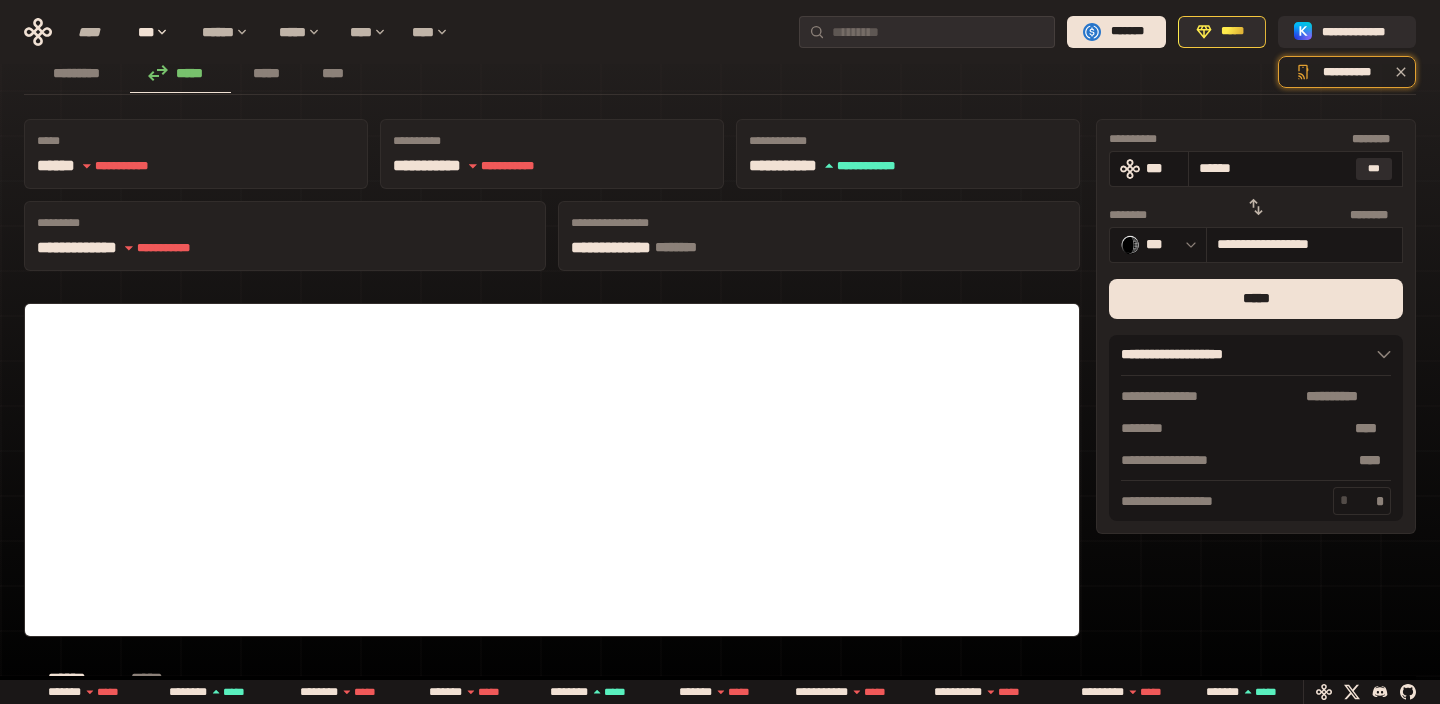type on "**********" 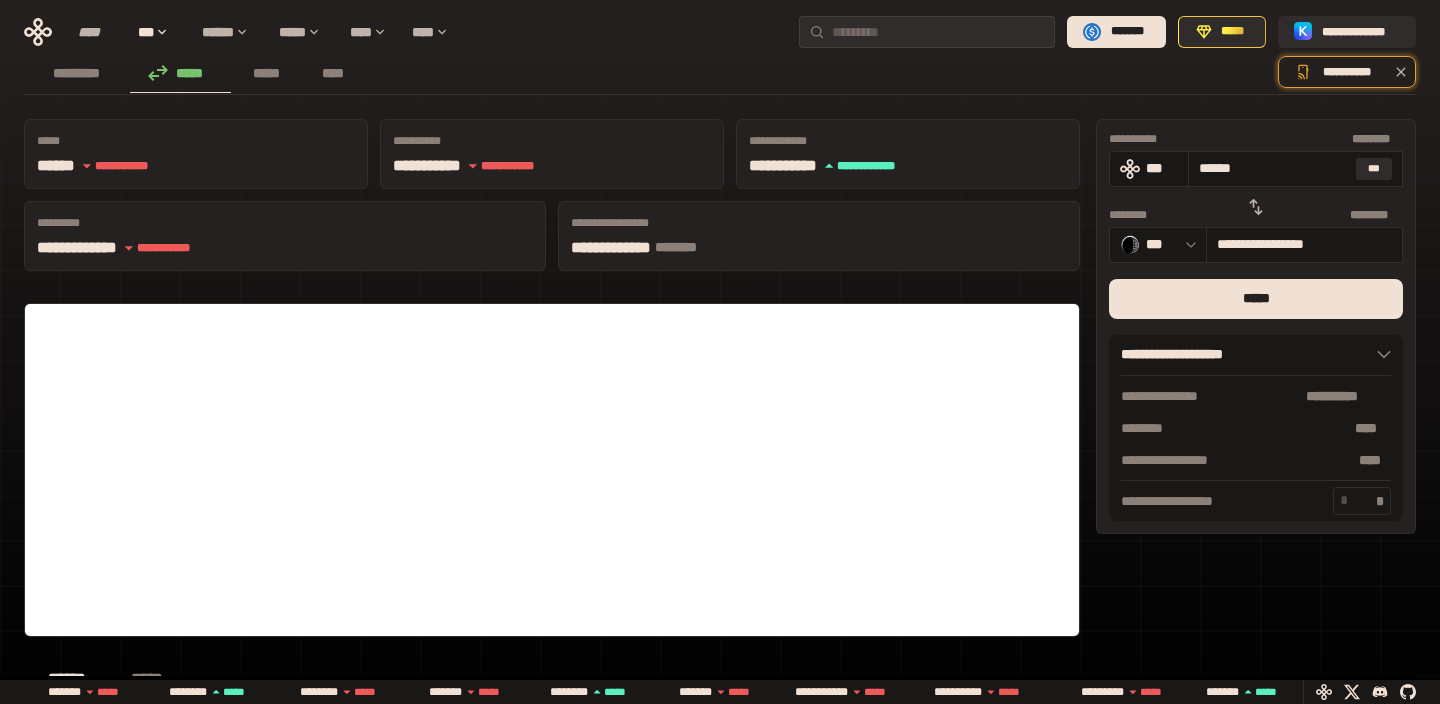 type on "*****" 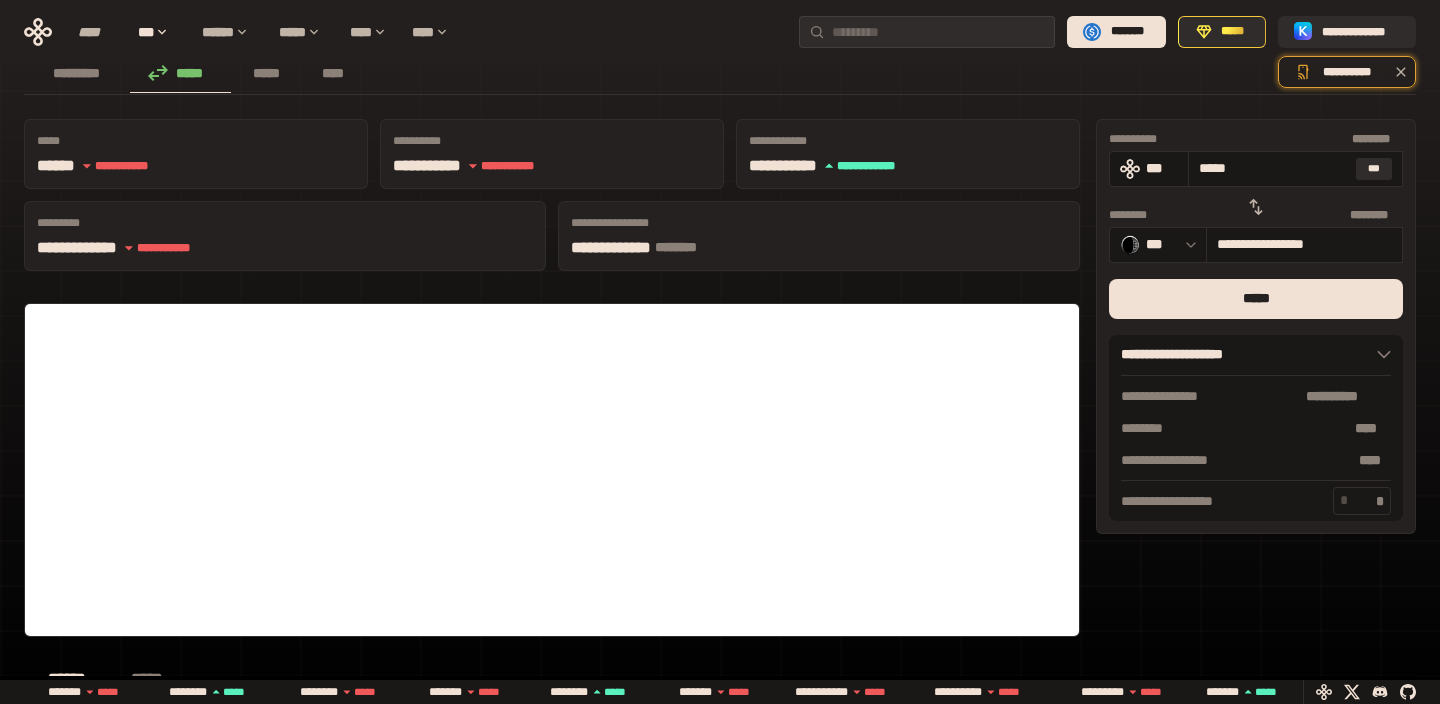 type on "**********" 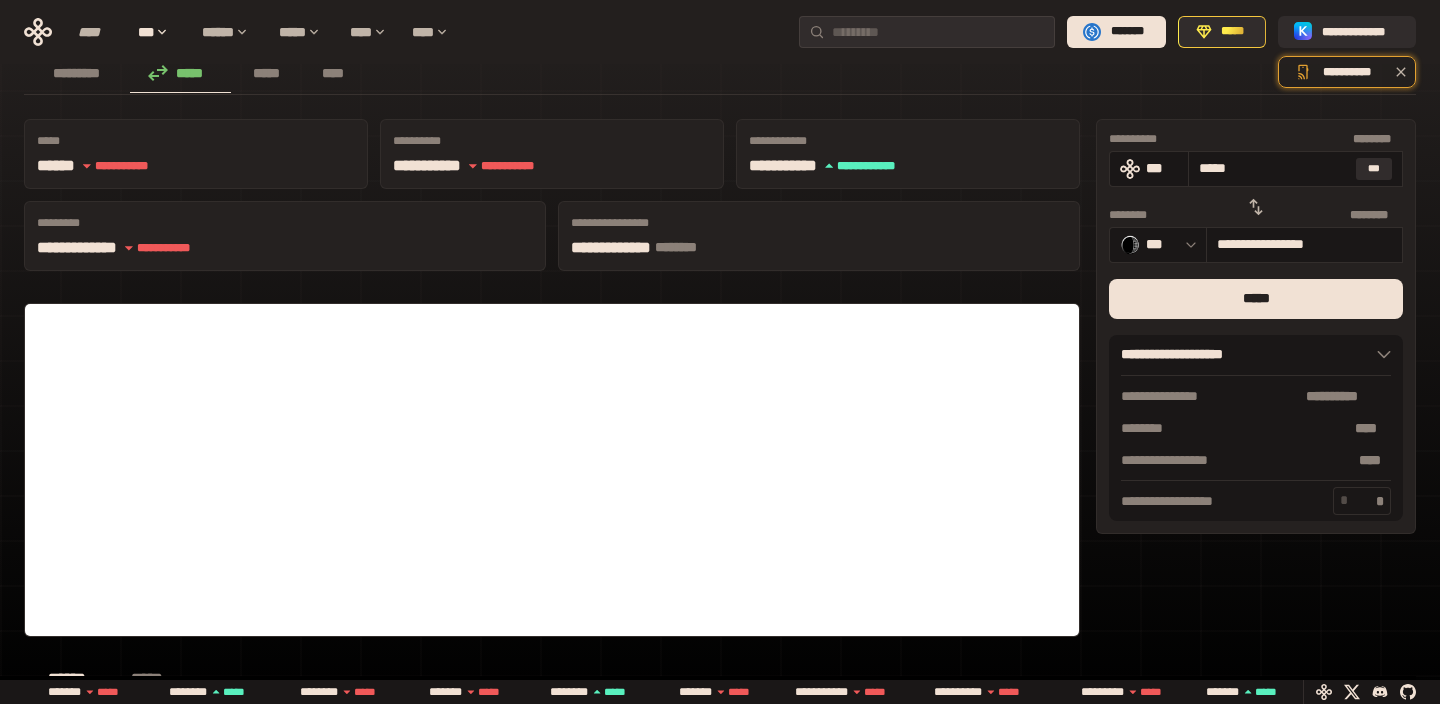 type on "****" 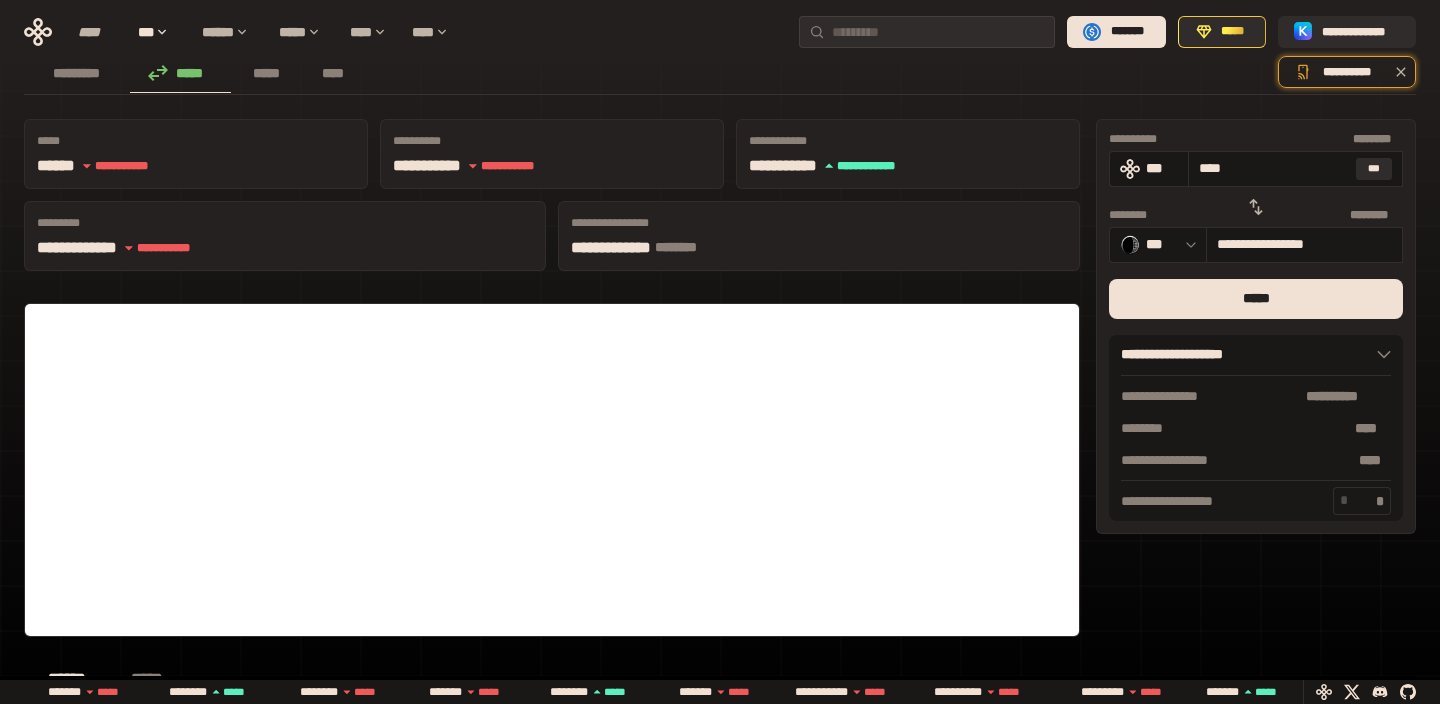 type on "**********" 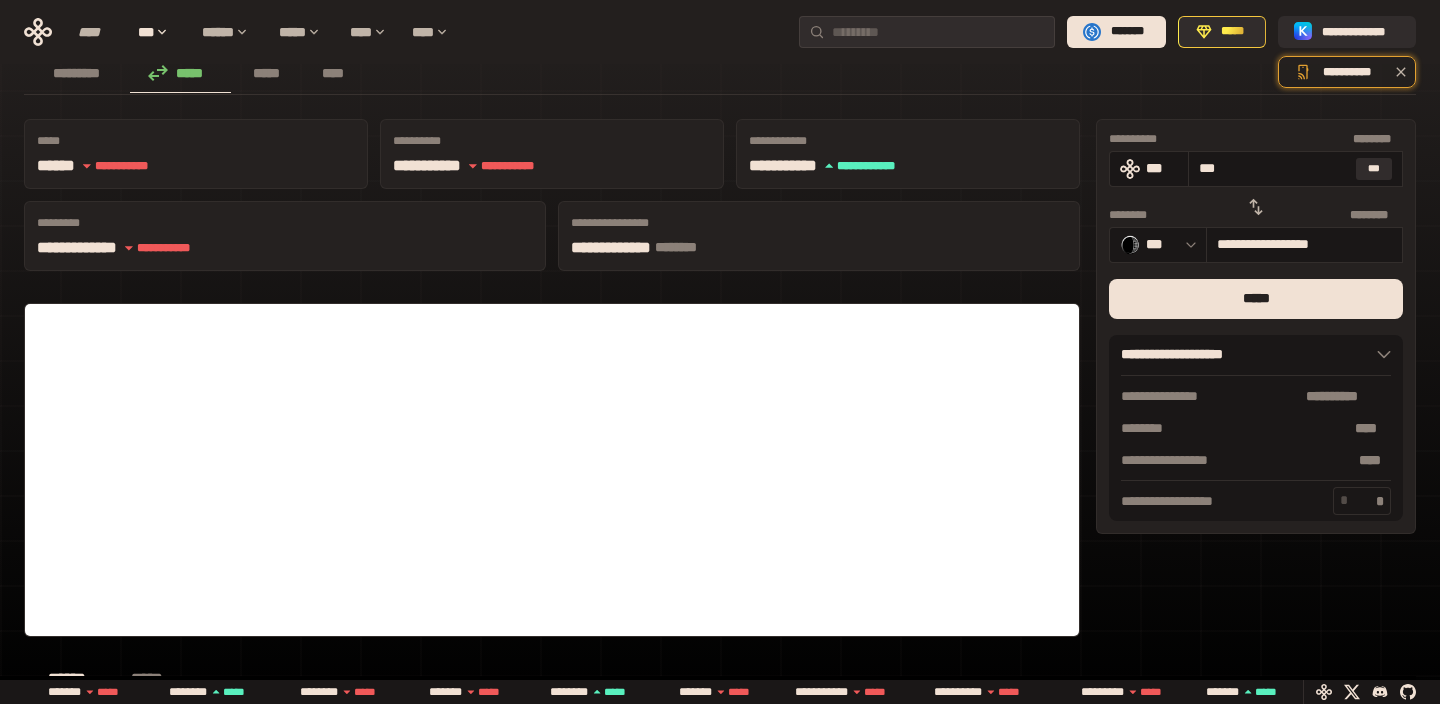 type on "**" 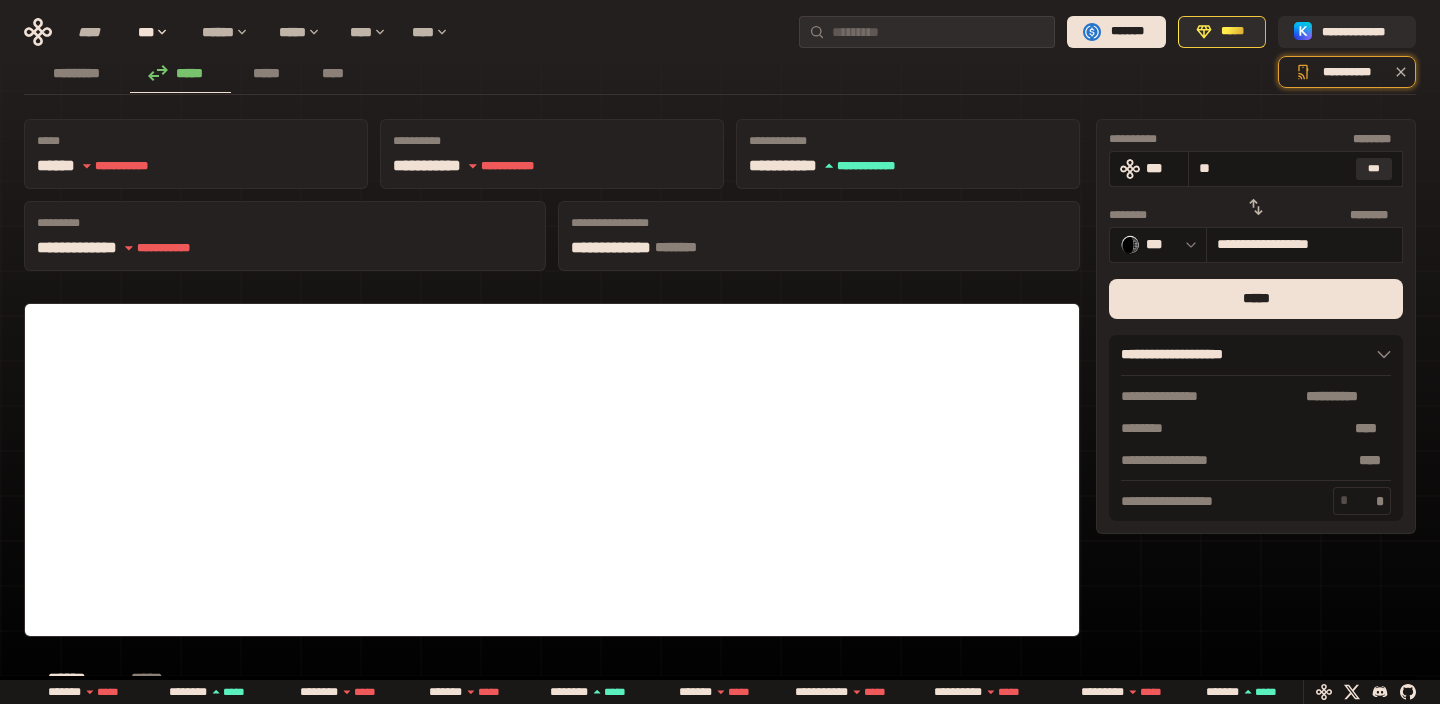 type on "*" 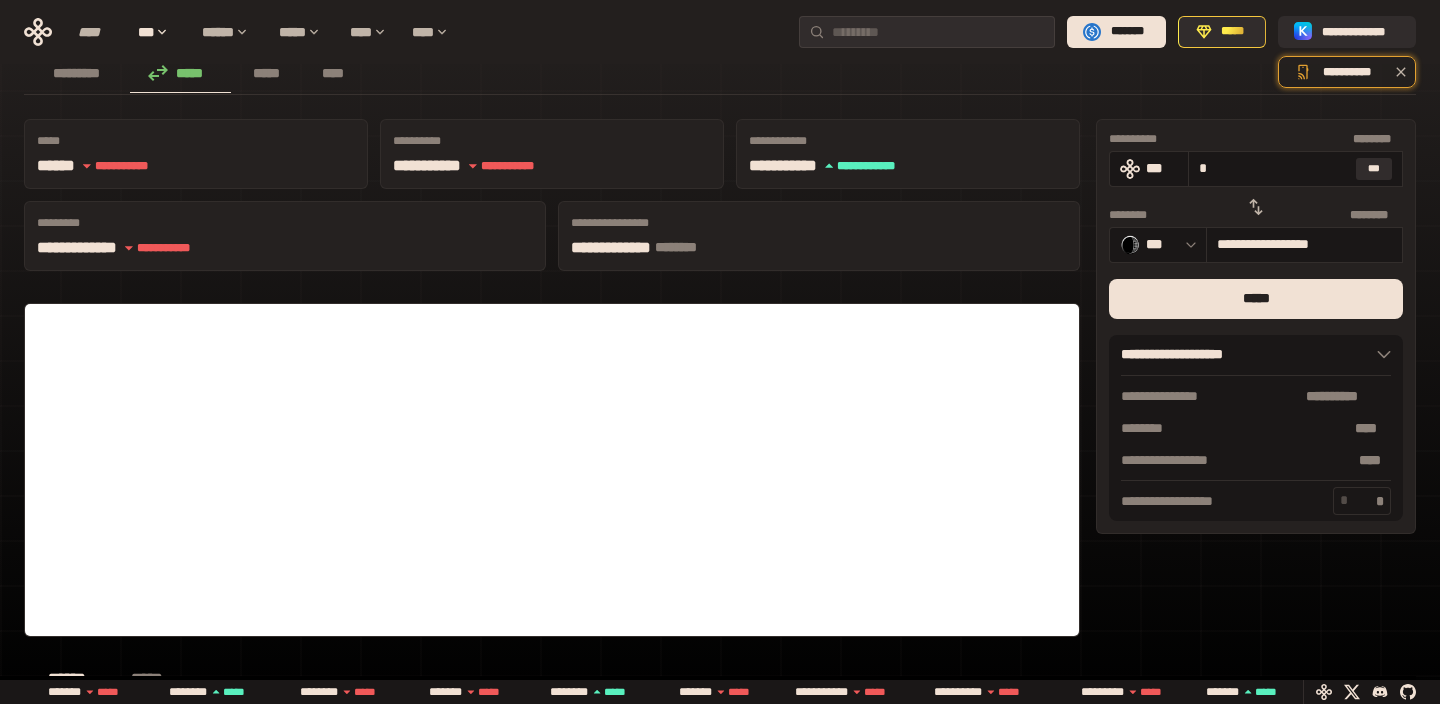 type on "**********" 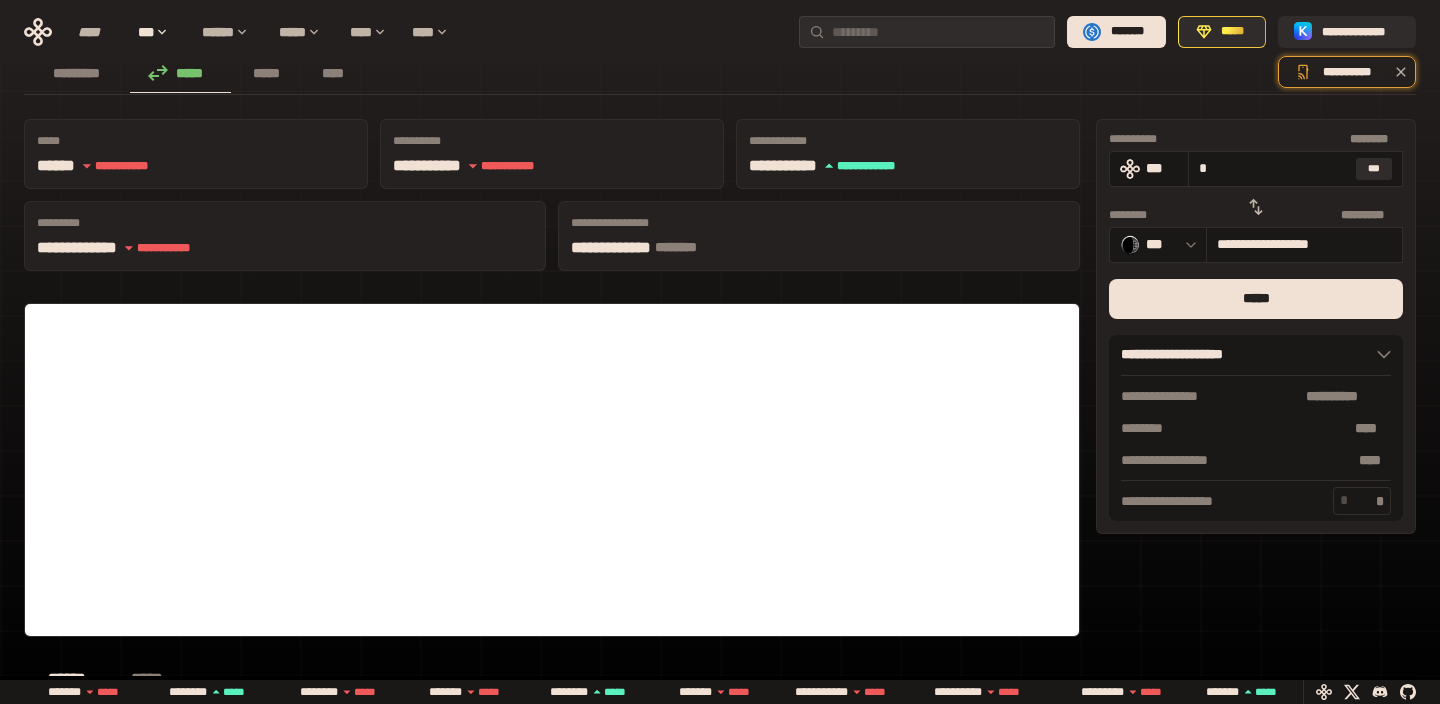 type 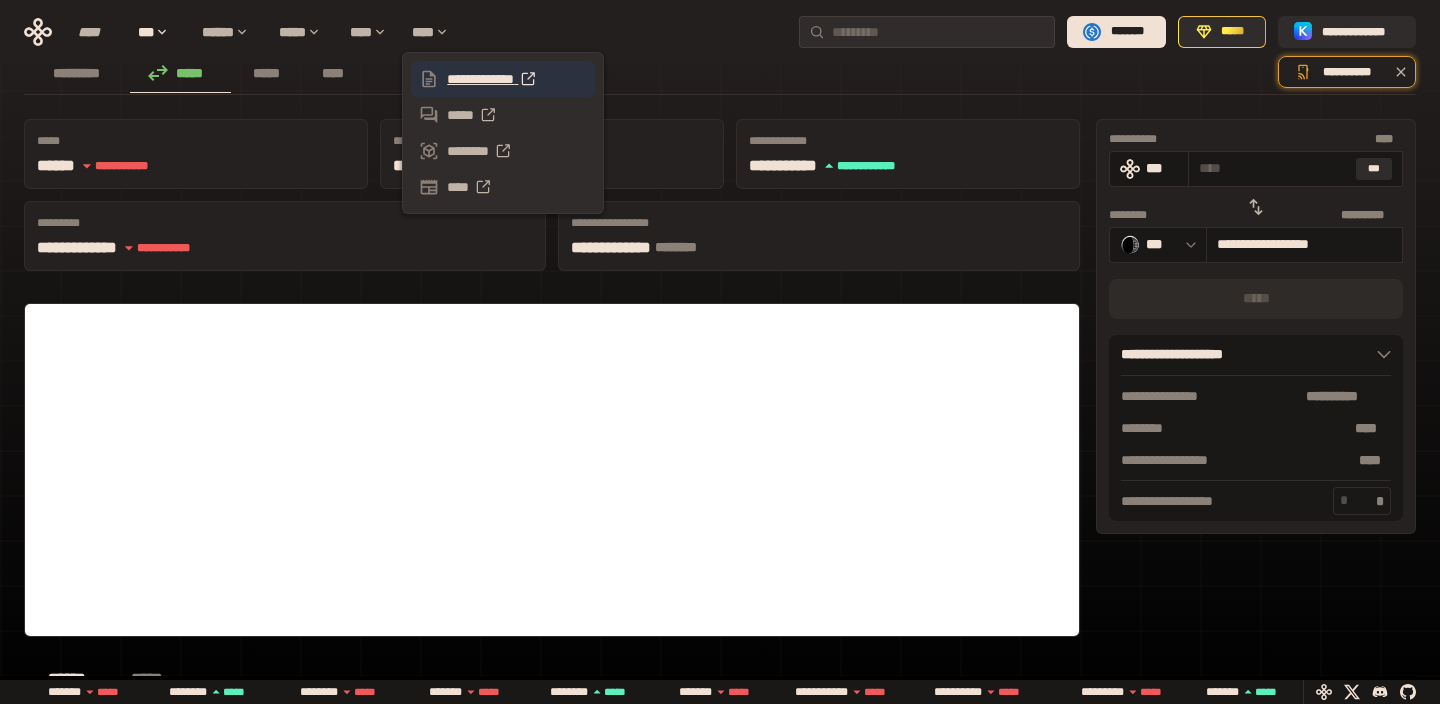 click on "**********" at bounding box center [503, 79] 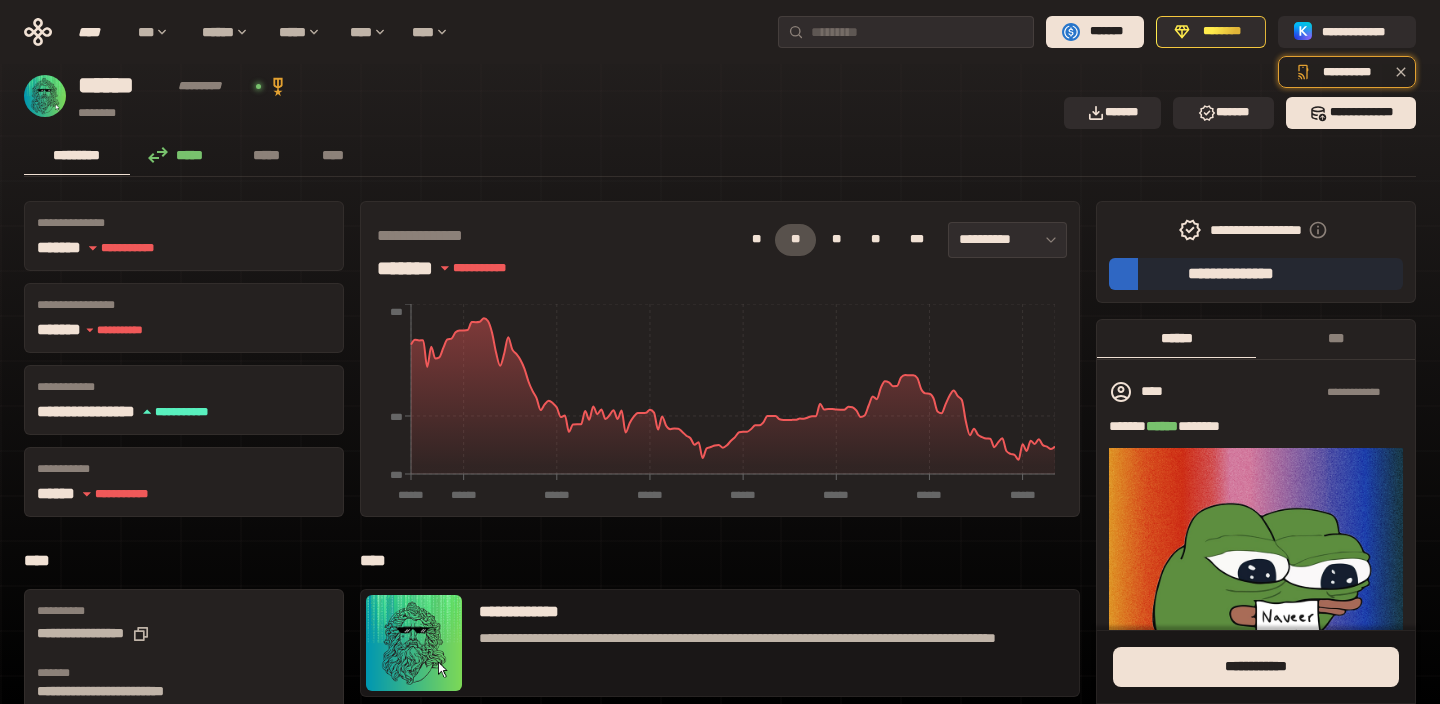 scroll, scrollTop: 0, scrollLeft: 0, axis: both 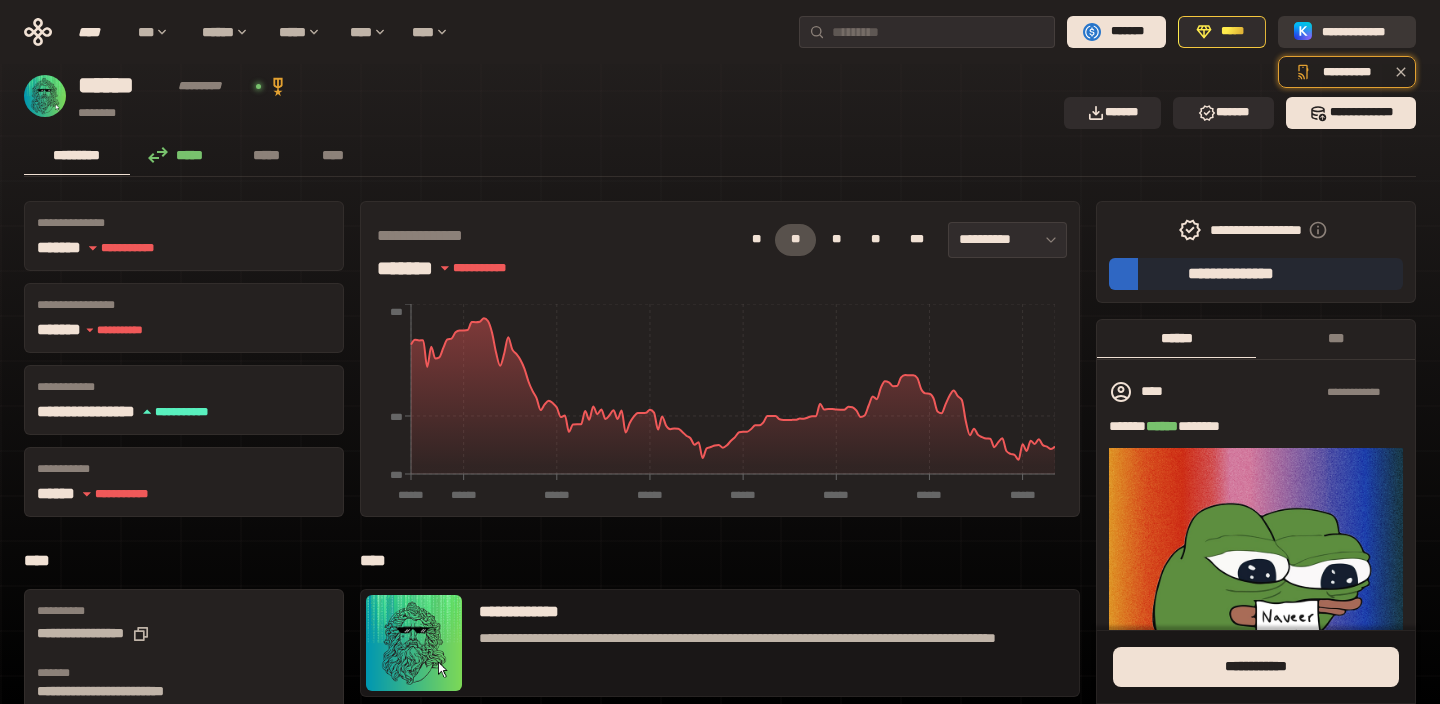 click on "**********" at bounding box center (1361, 32) 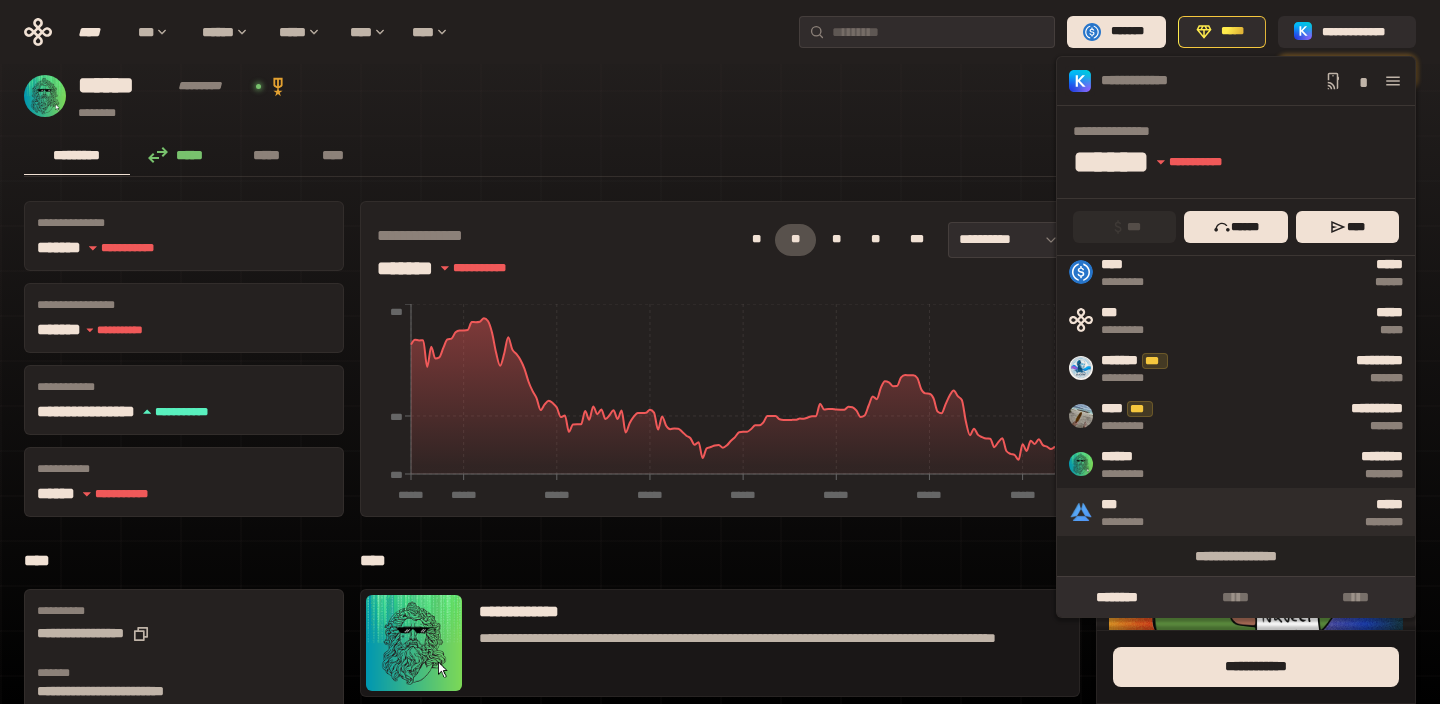 scroll, scrollTop: 0, scrollLeft: 0, axis: both 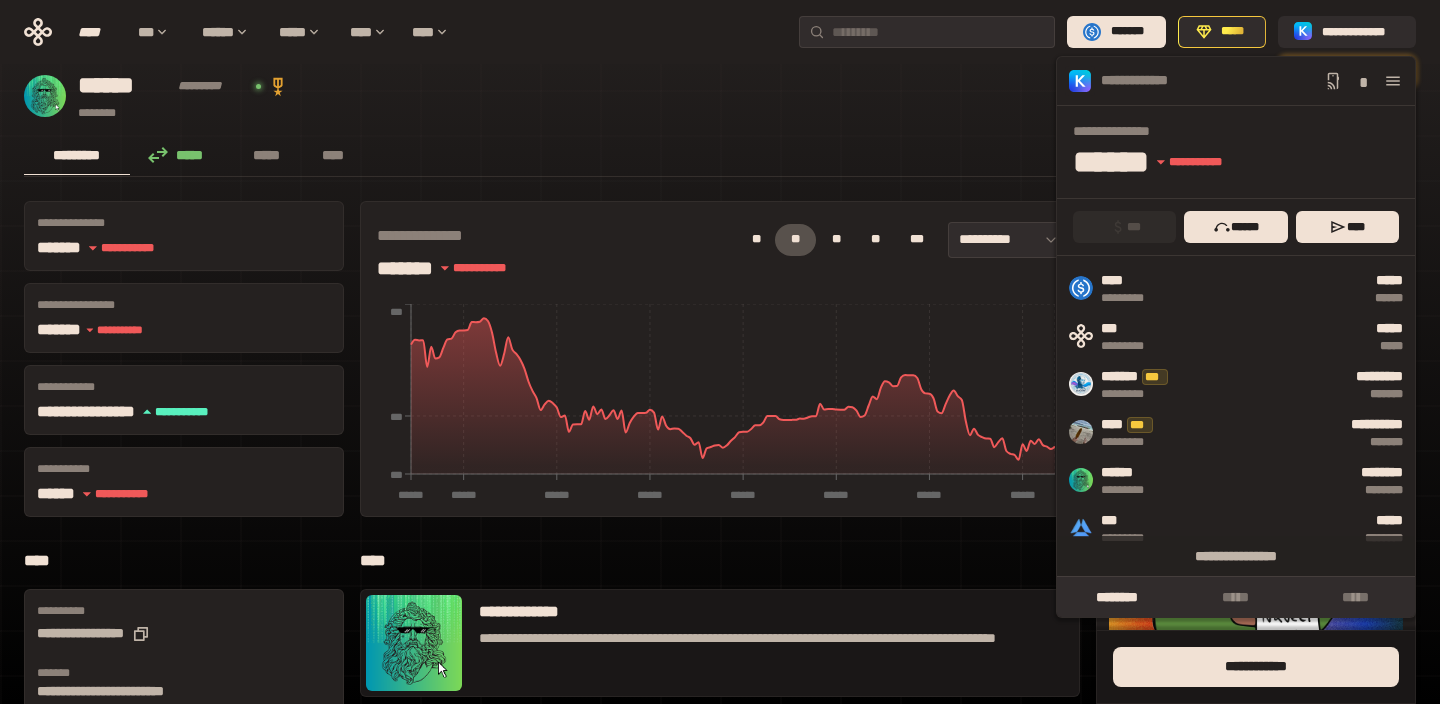 click on "****** ********* ********" at bounding box center (538, 96) 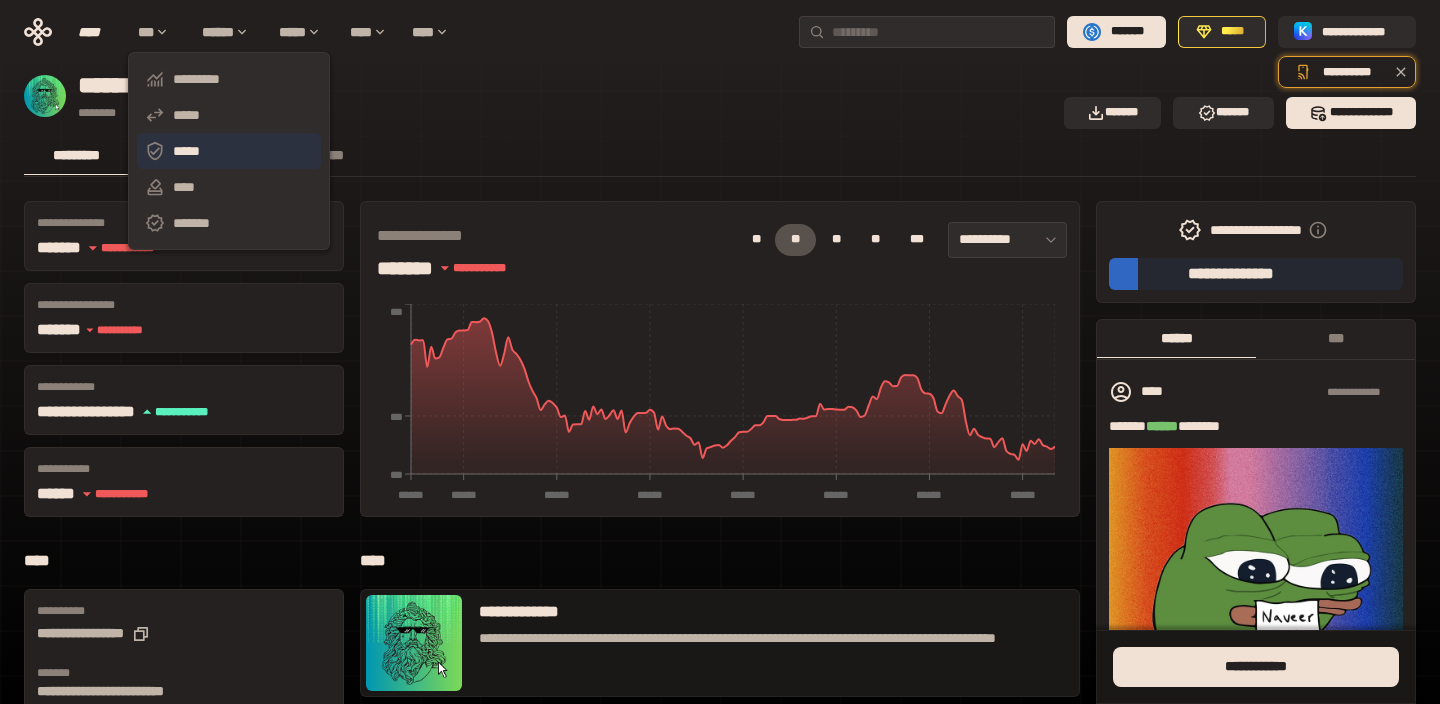 click on "*****" at bounding box center (229, 151) 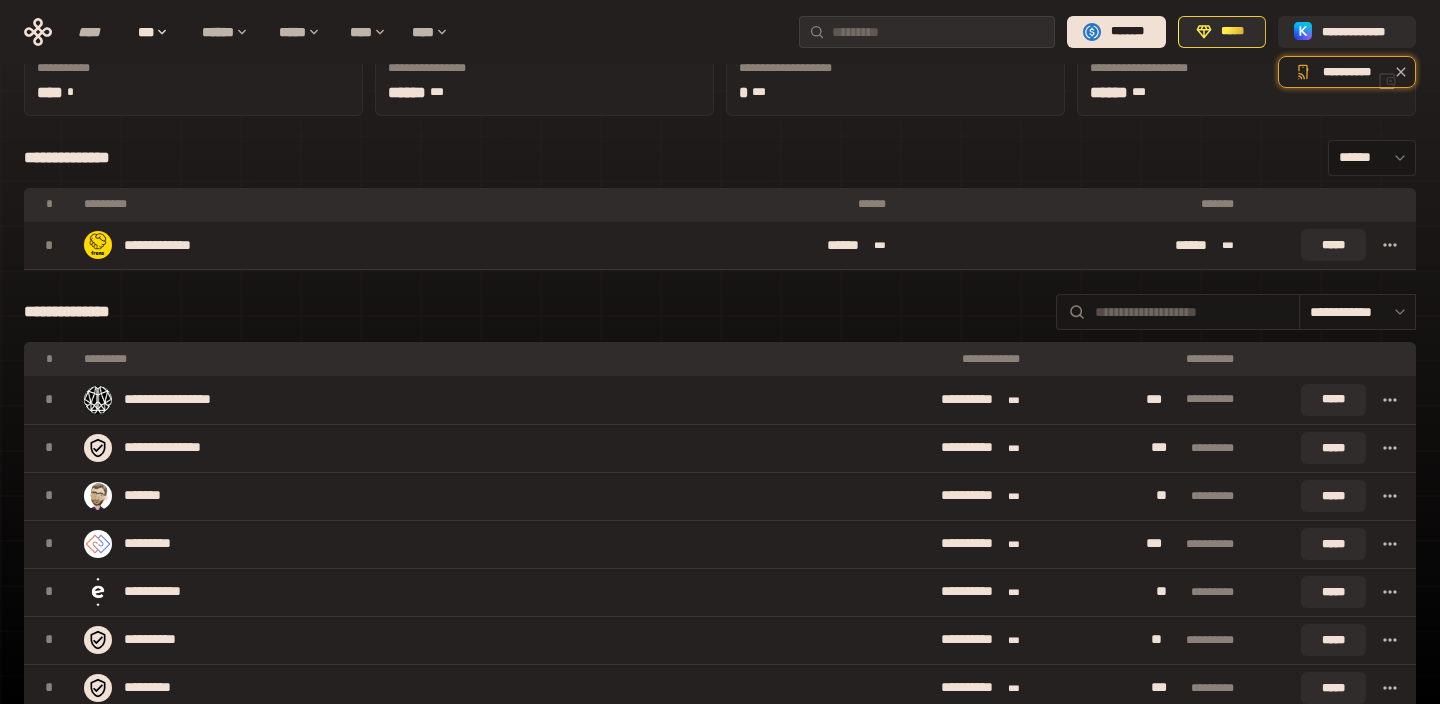 scroll, scrollTop: 154, scrollLeft: 0, axis: vertical 